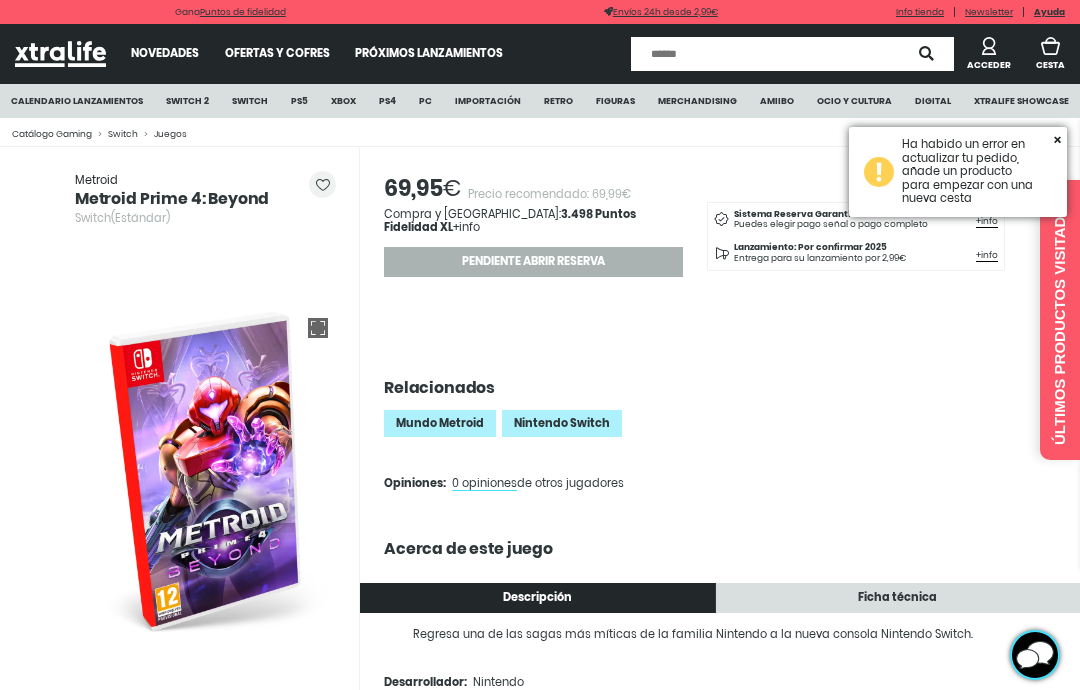 scroll, scrollTop: 0, scrollLeft: 0, axis: both 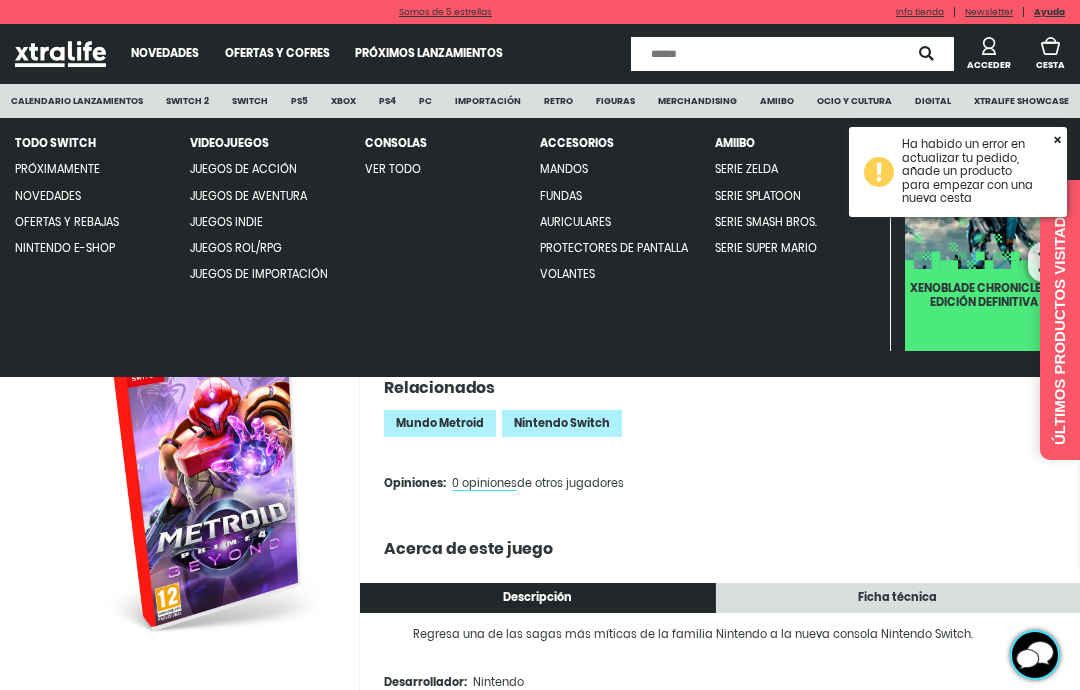 click on "Juegos Rol/RPG" at bounding box center [236, 248] 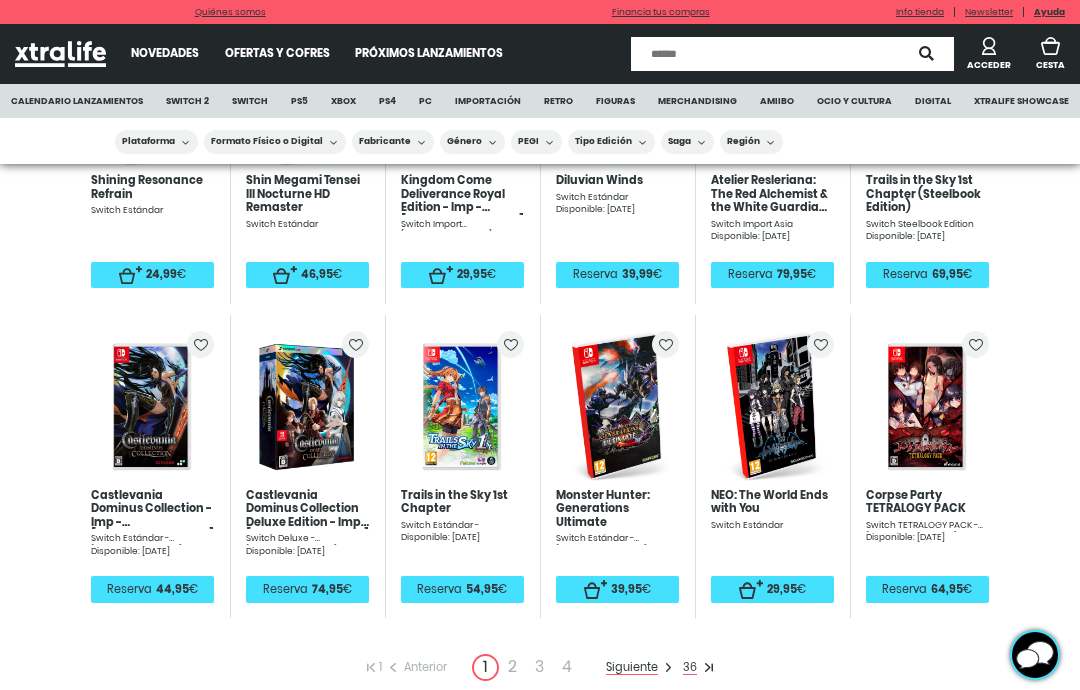 scroll, scrollTop: 614, scrollLeft: 0, axis: vertical 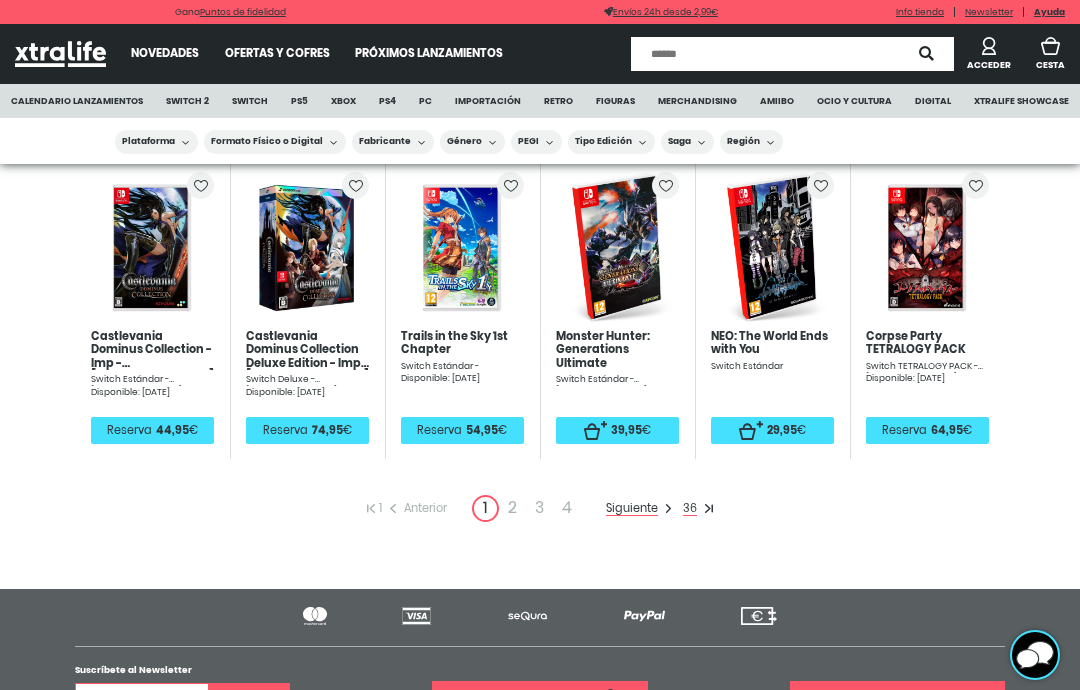 click on "Siguiente" 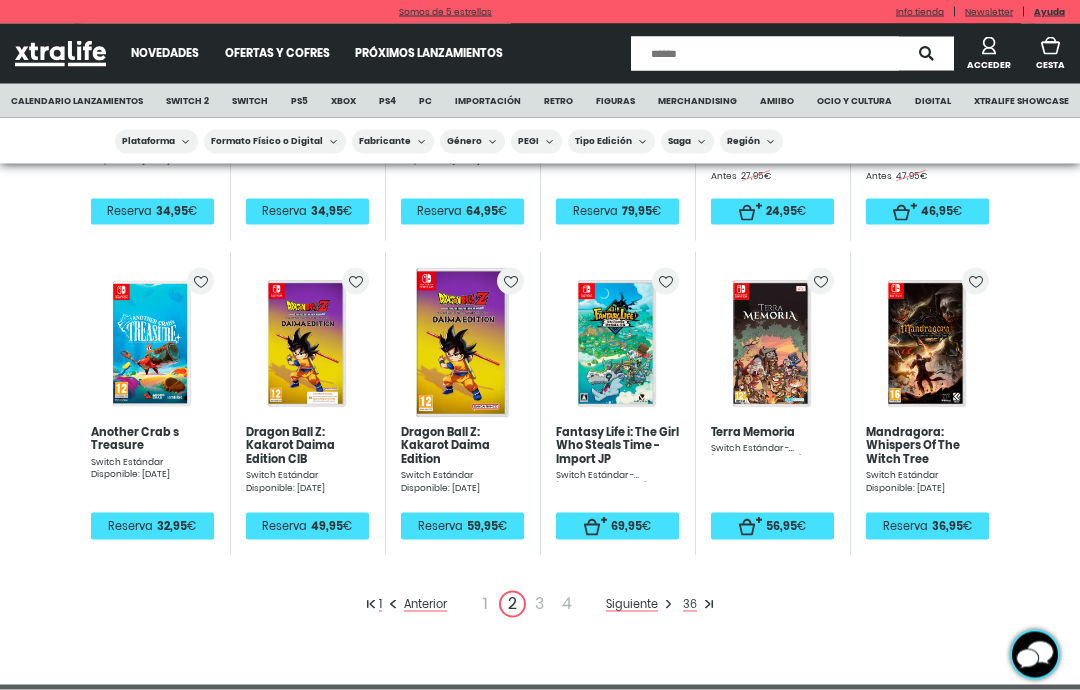 scroll, scrollTop: 536, scrollLeft: 0, axis: vertical 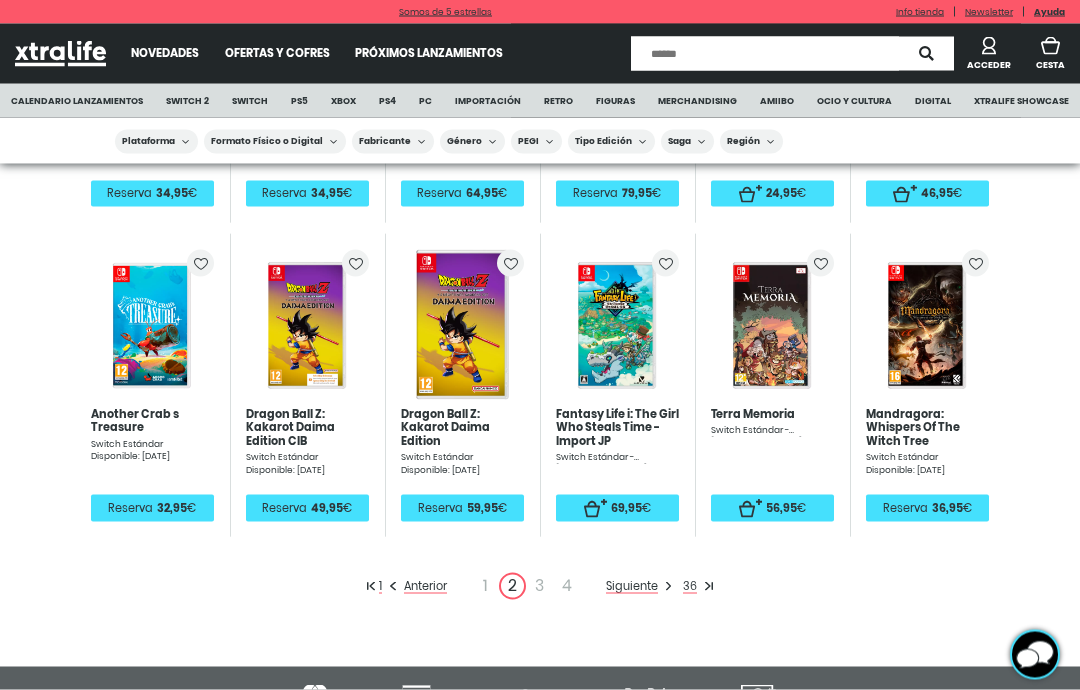 click on "1 Anterior   1  2  3 4   Siguiente   36" 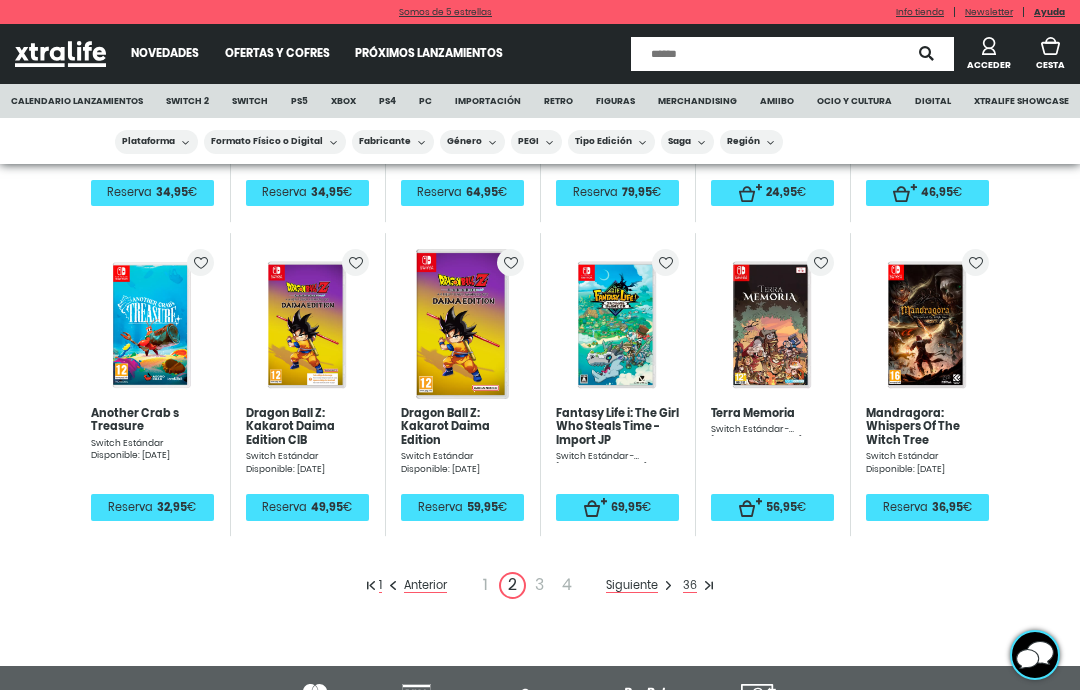 click on "Siguiente" 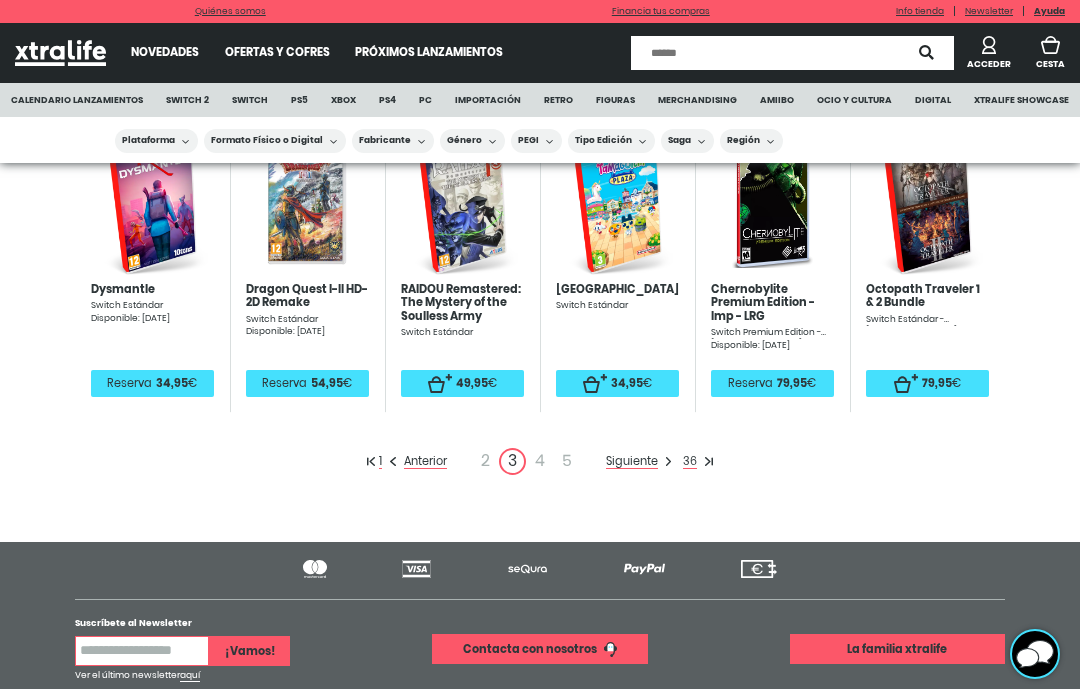 scroll, scrollTop: 661, scrollLeft: 0, axis: vertical 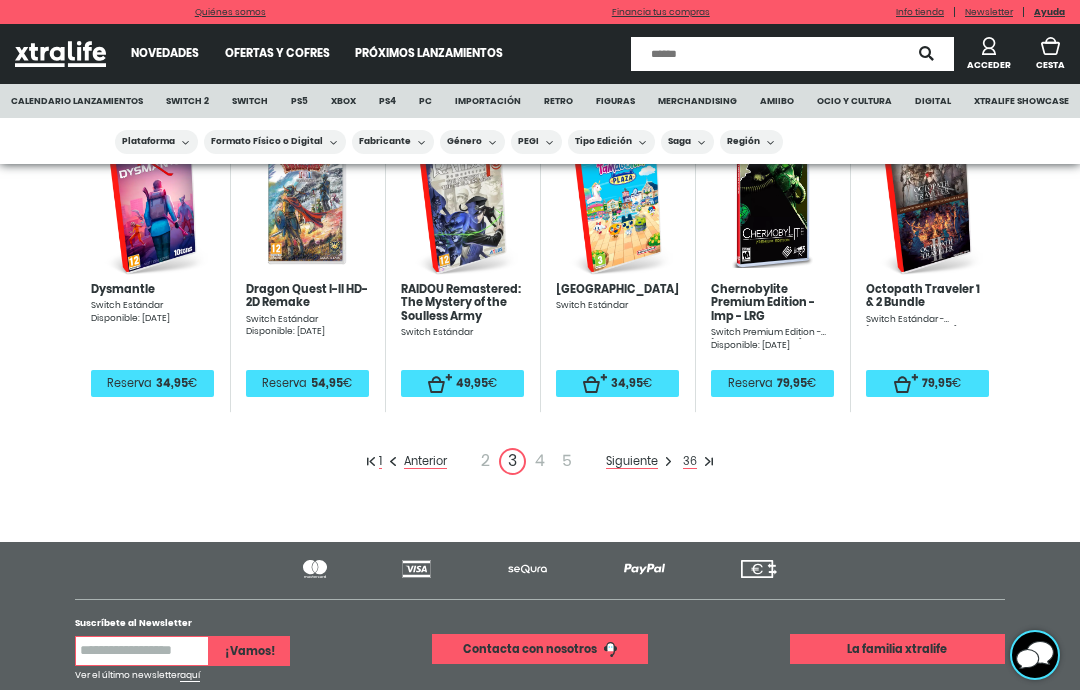 click on "Siguiente" 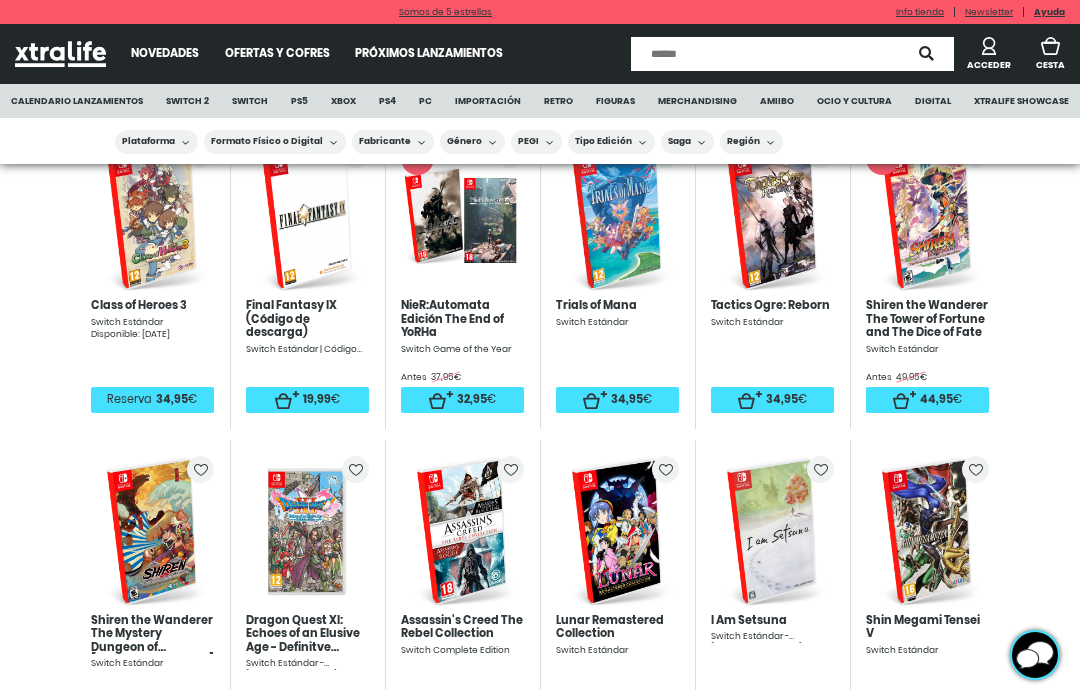 scroll, scrollTop: 515, scrollLeft: 0, axis: vertical 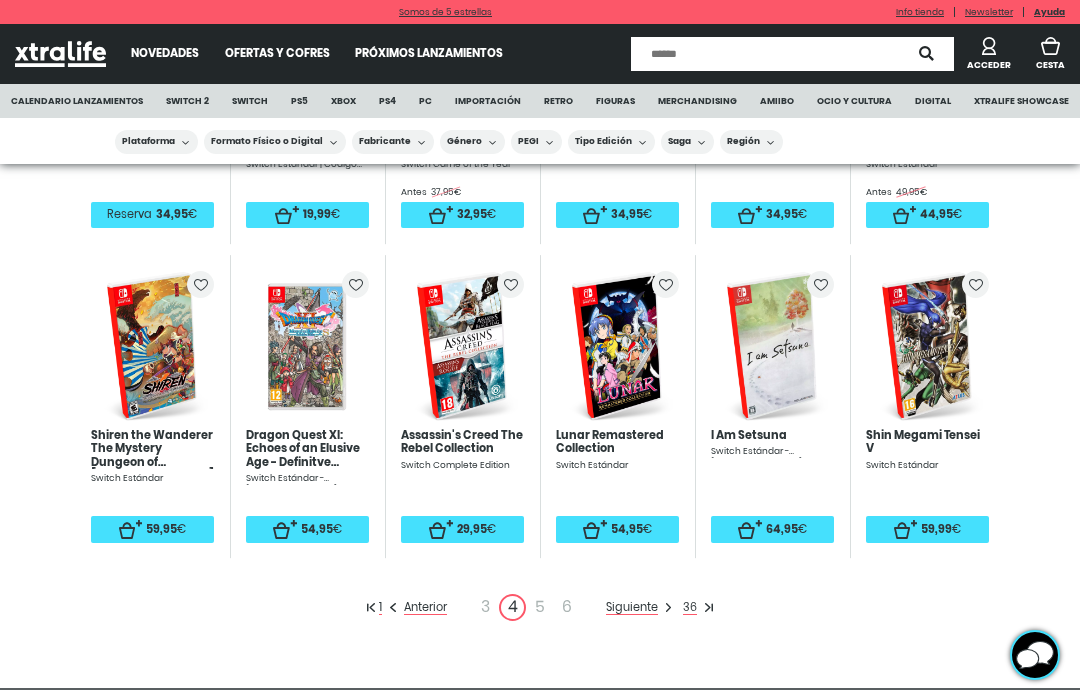 click on "Siguiente" 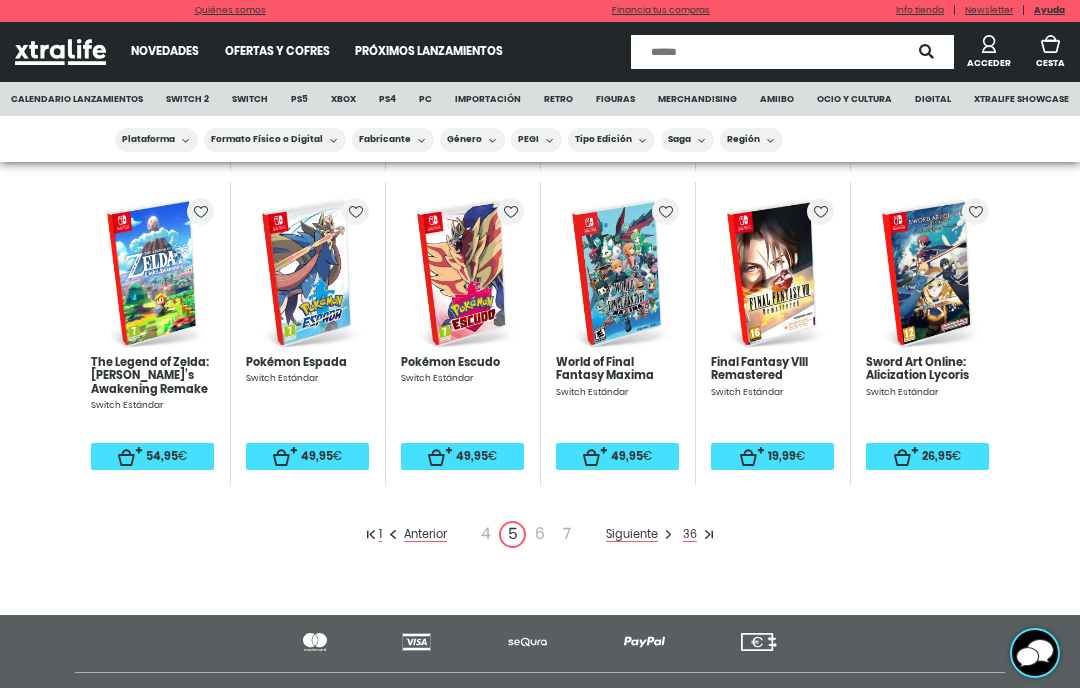 scroll, scrollTop: 588, scrollLeft: 0, axis: vertical 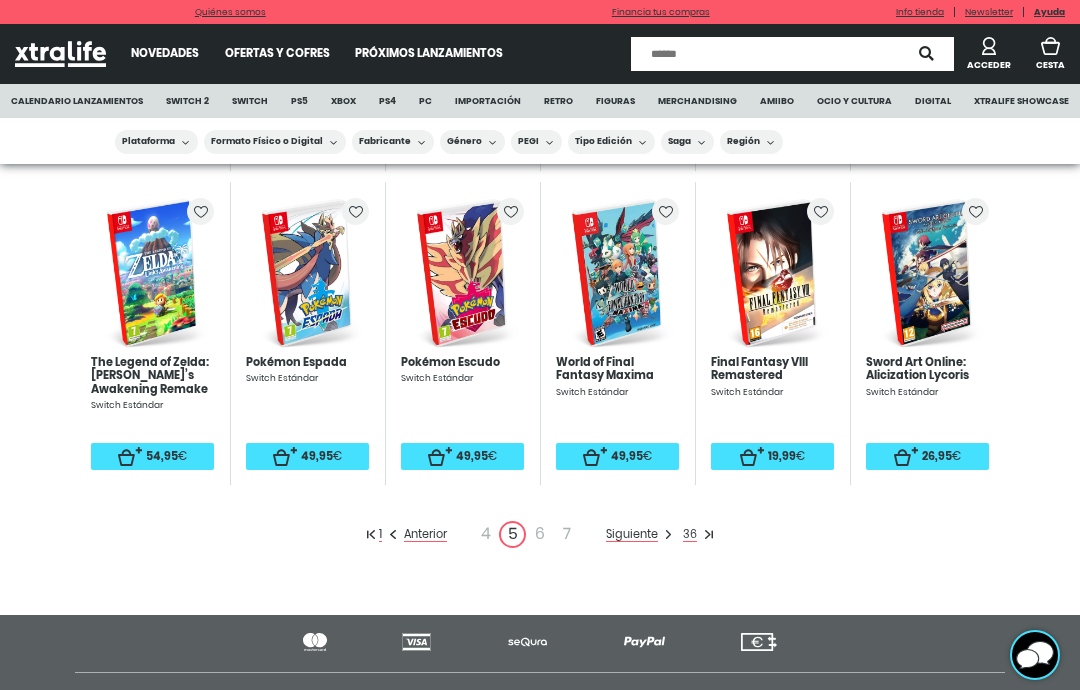 click on "Siguiente" 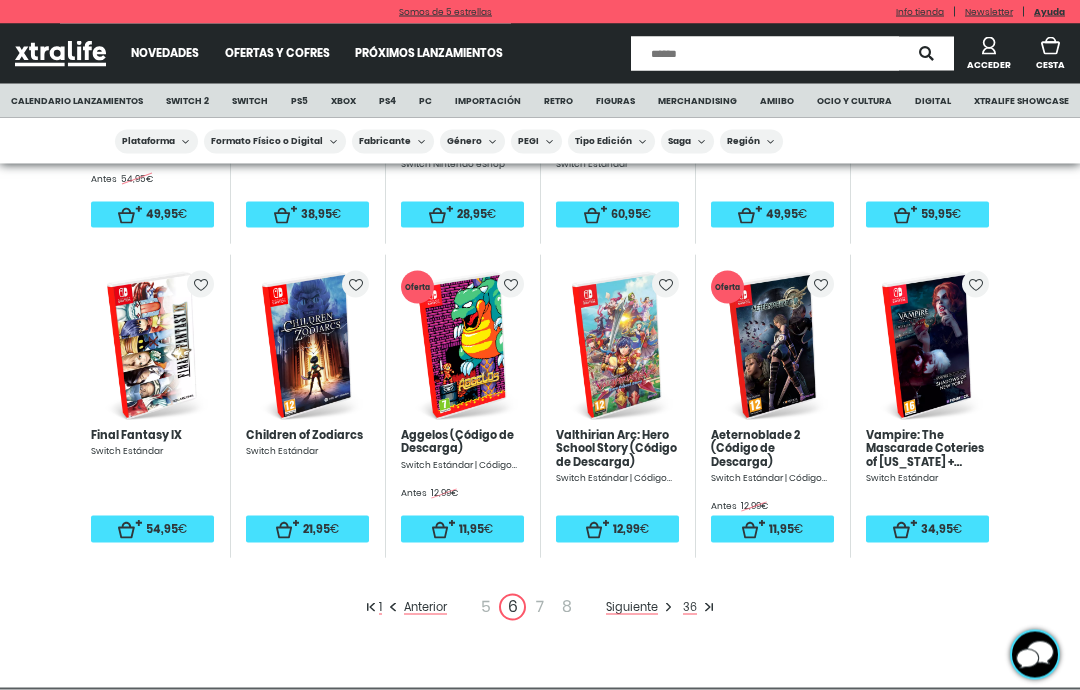scroll, scrollTop: 516, scrollLeft: 0, axis: vertical 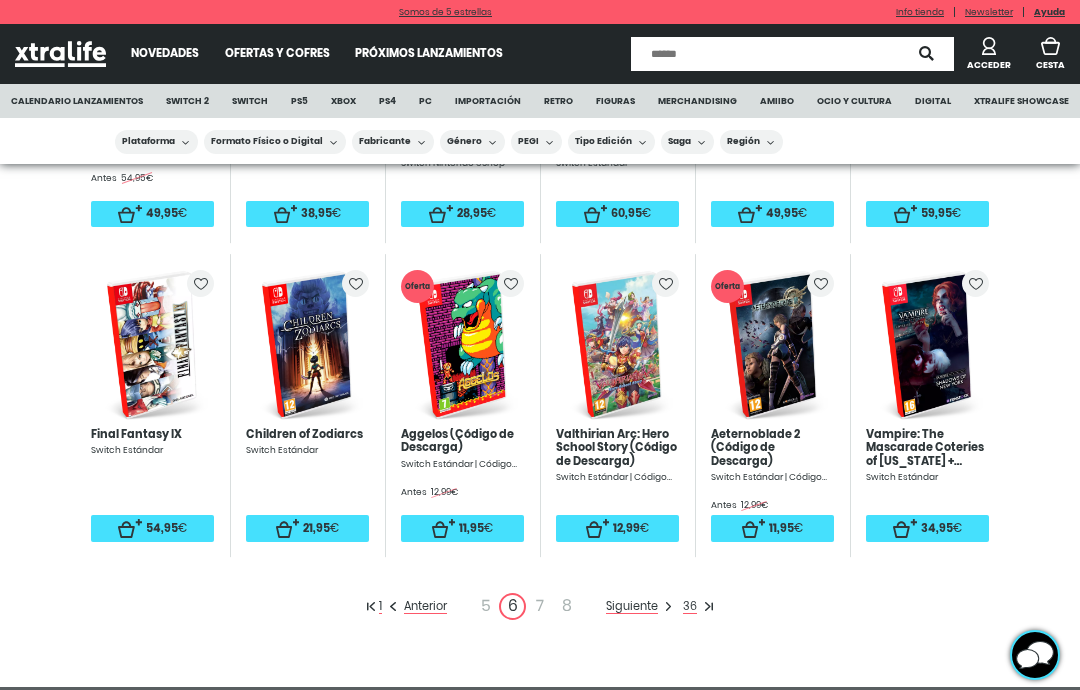 click on "Siguiente" 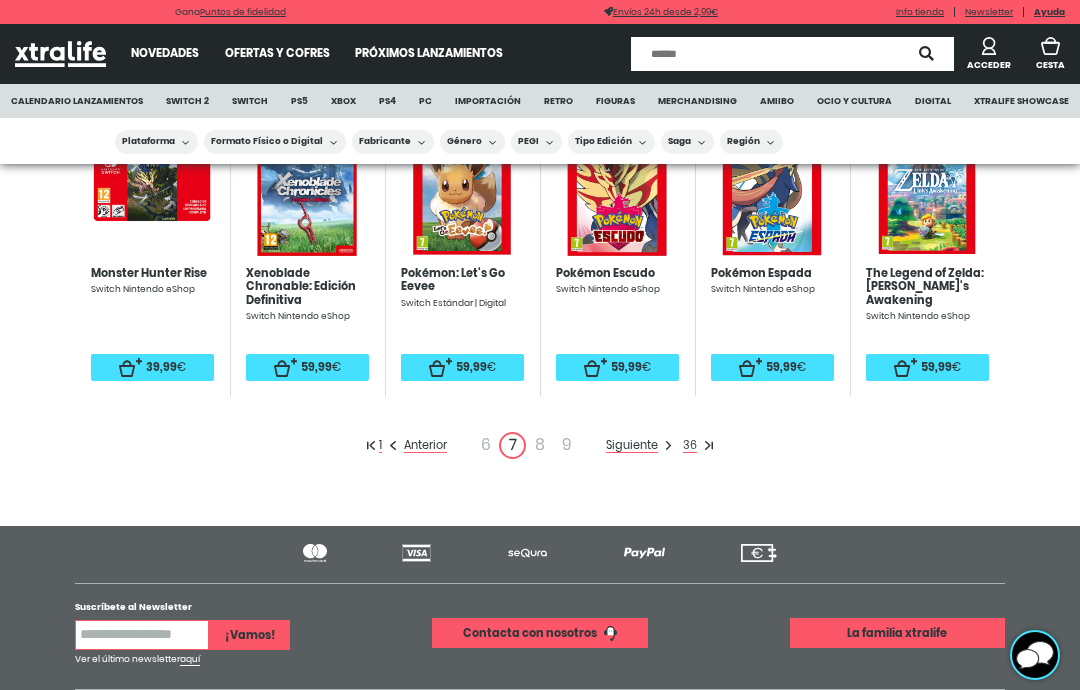 scroll, scrollTop: 691, scrollLeft: 0, axis: vertical 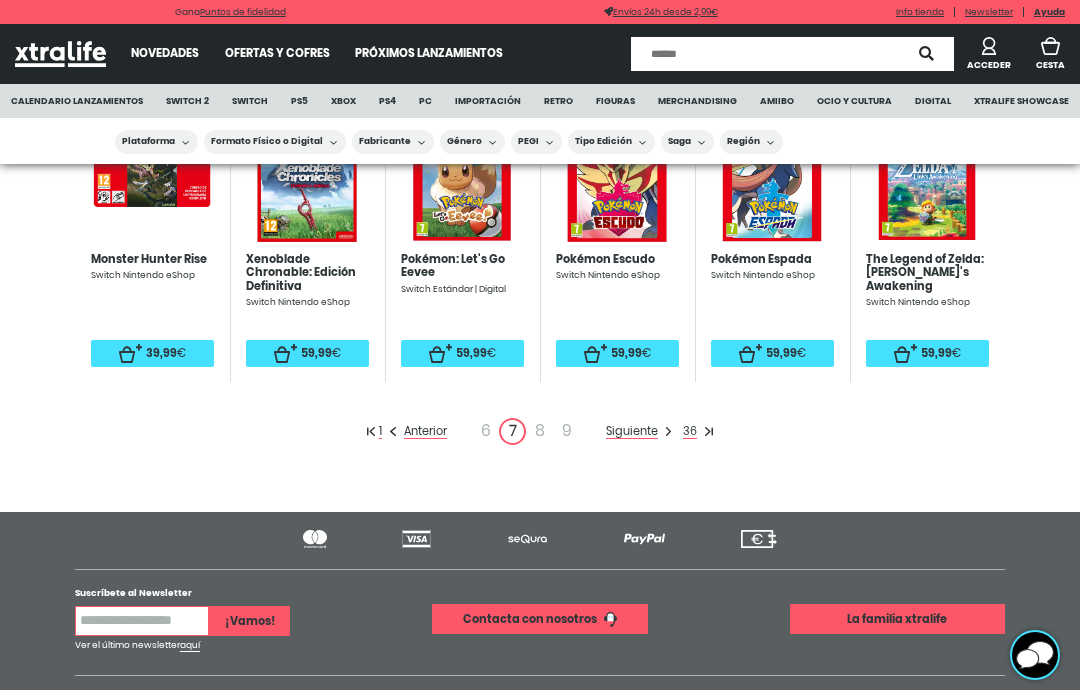 click on "Siguiente" 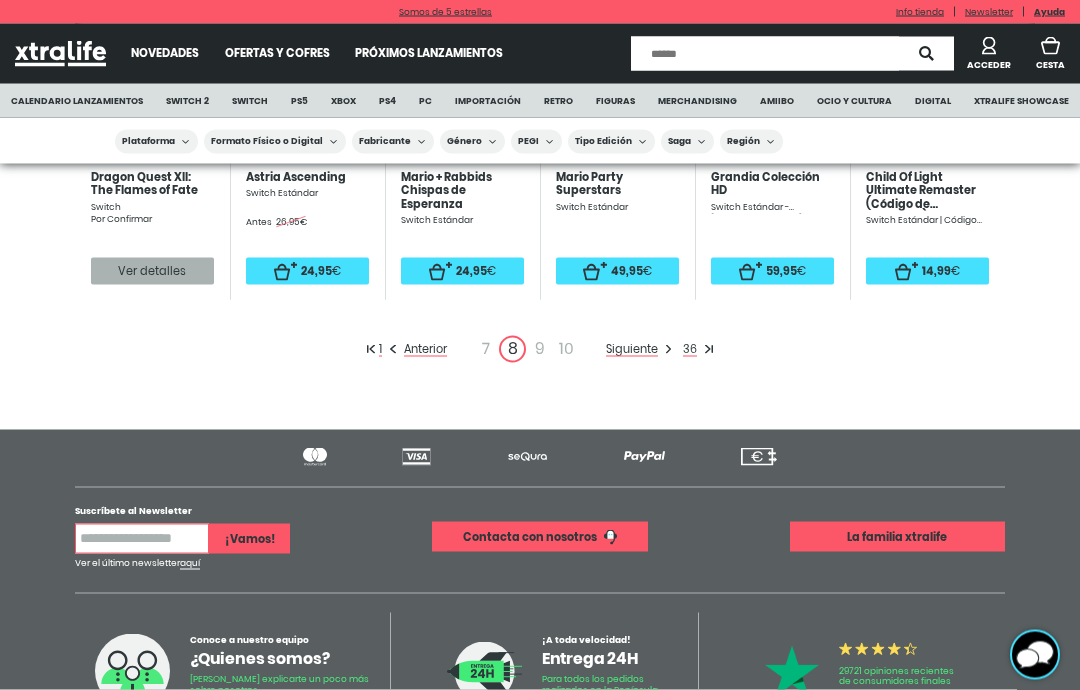 scroll, scrollTop: 774, scrollLeft: 0, axis: vertical 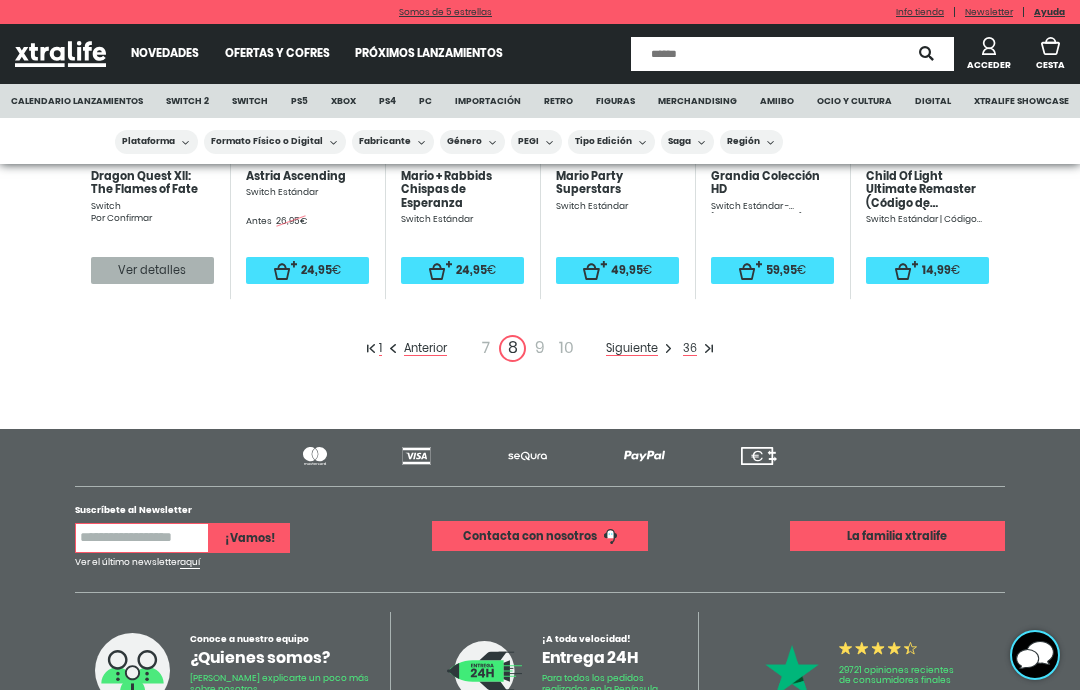 click on "Siguiente" 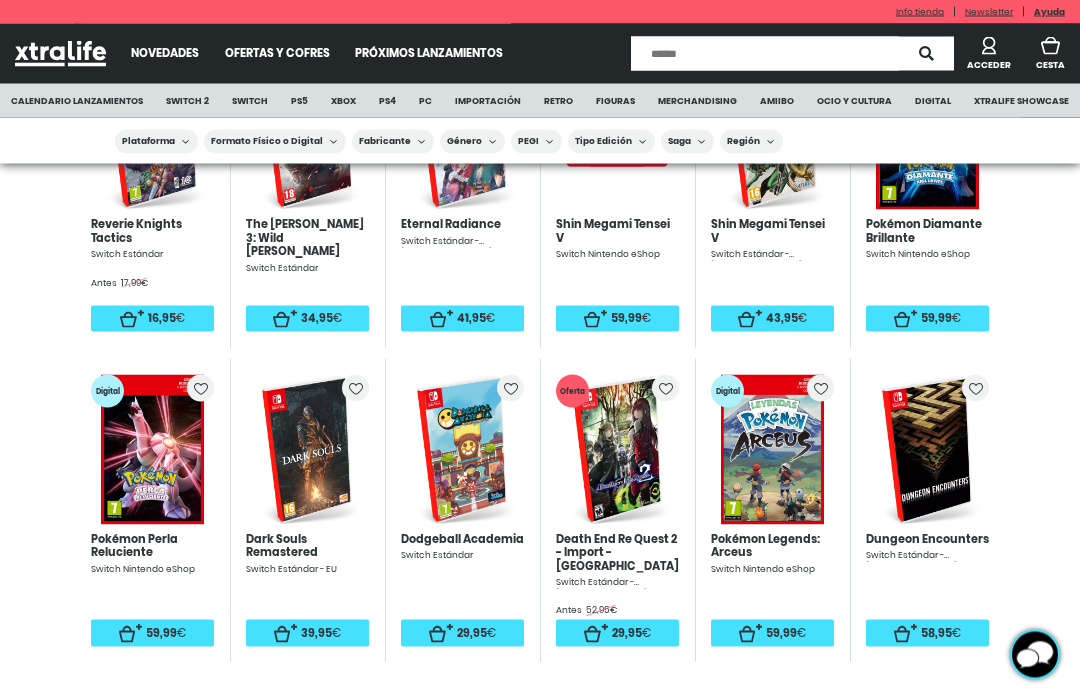 scroll, scrollTop: 423, scrollLeft: 0, axis: vertical 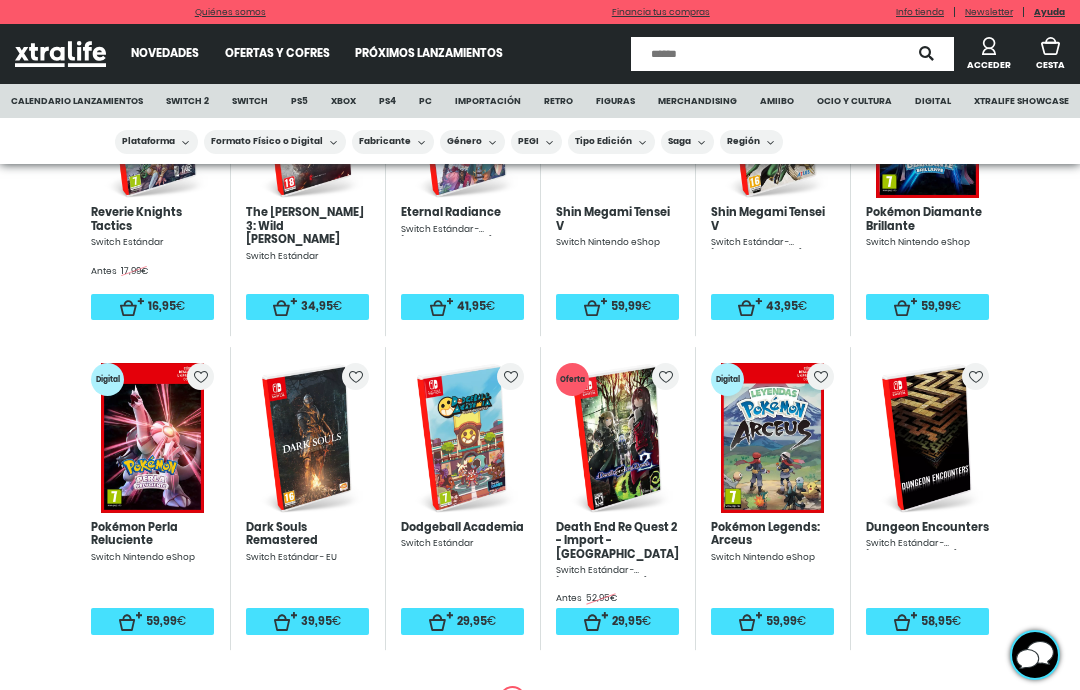 click on "Siguiente" 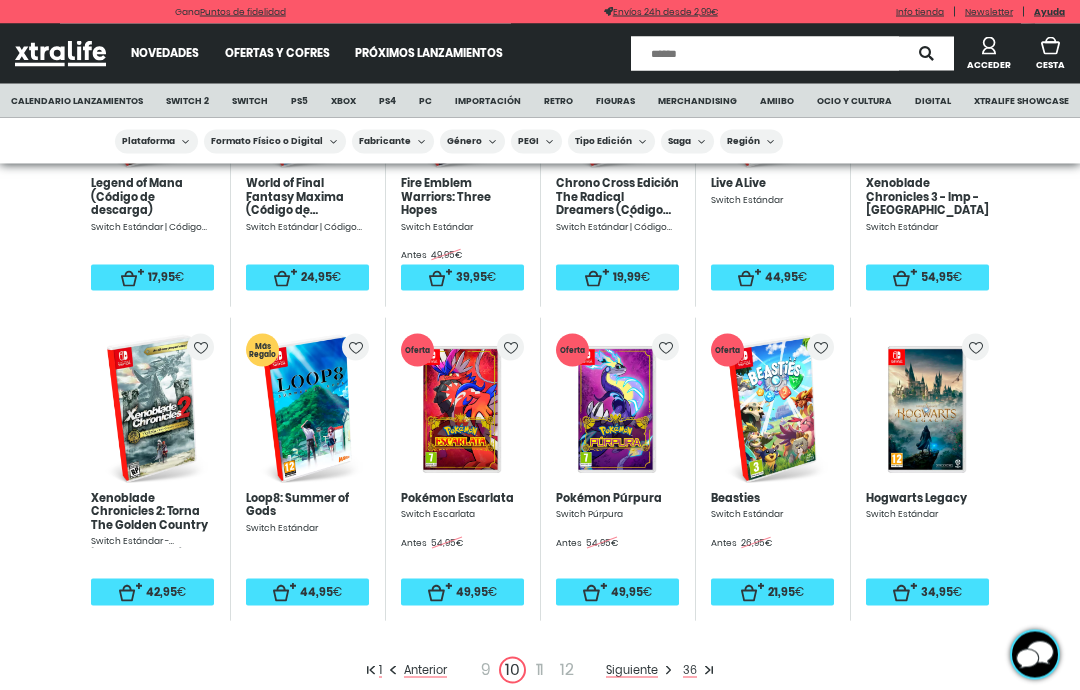 scroll, scrollTop: 453, scrollLeft: 0, axis: vertical 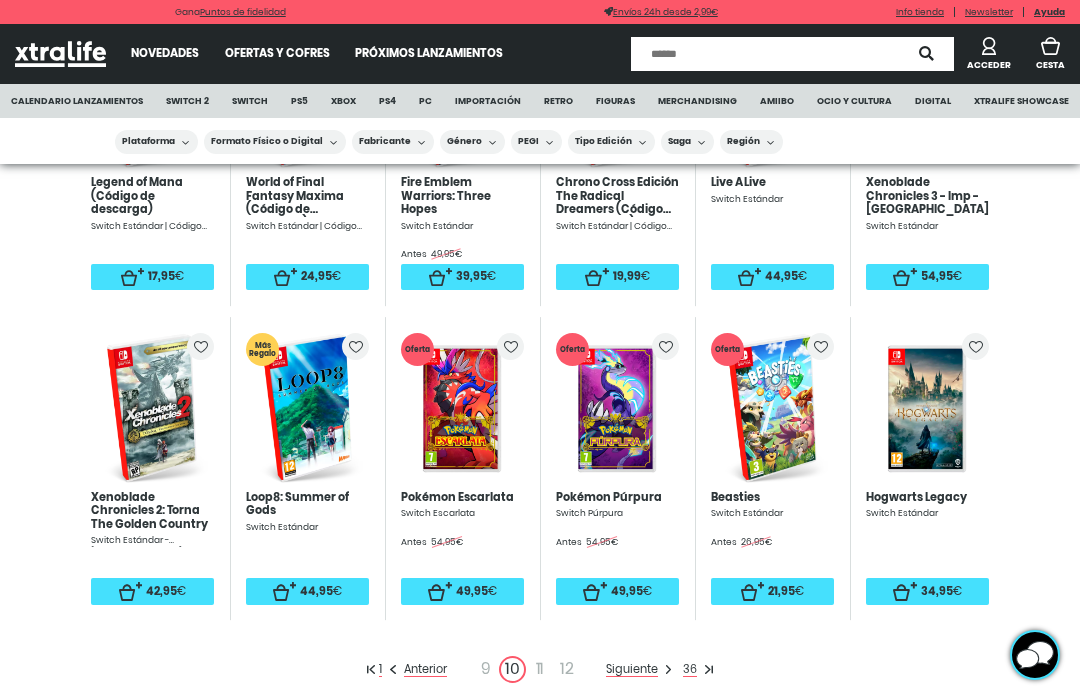 click on "Siguiente" 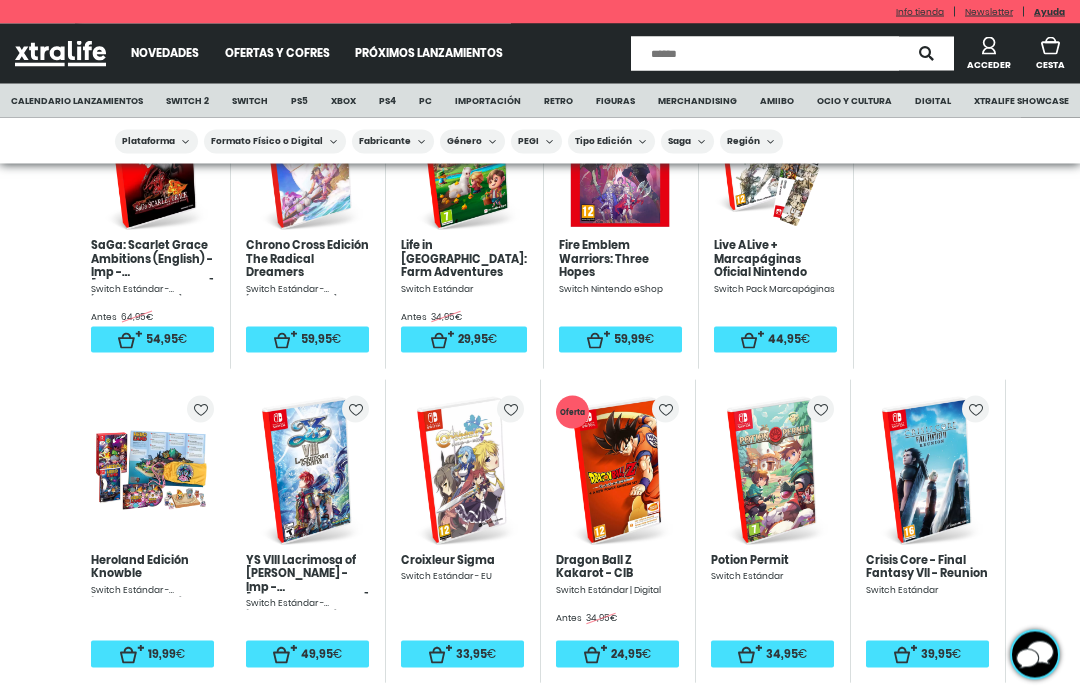 scroll, scrollTop: 391, scrollLeft: 0, axis: vertical 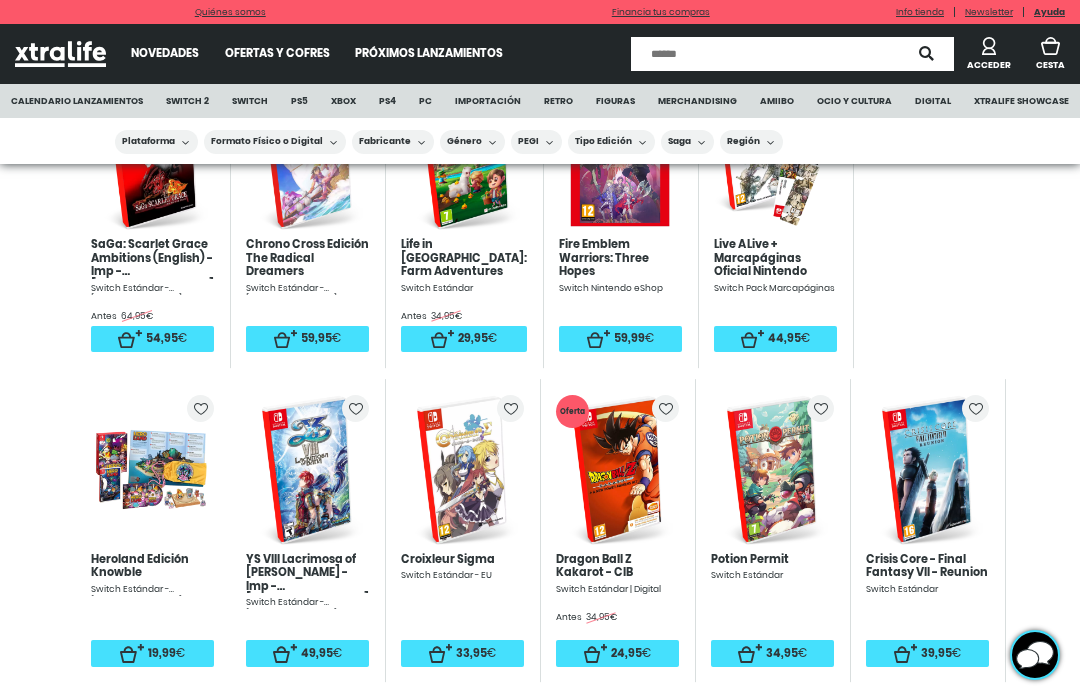 click on "Siguiente" 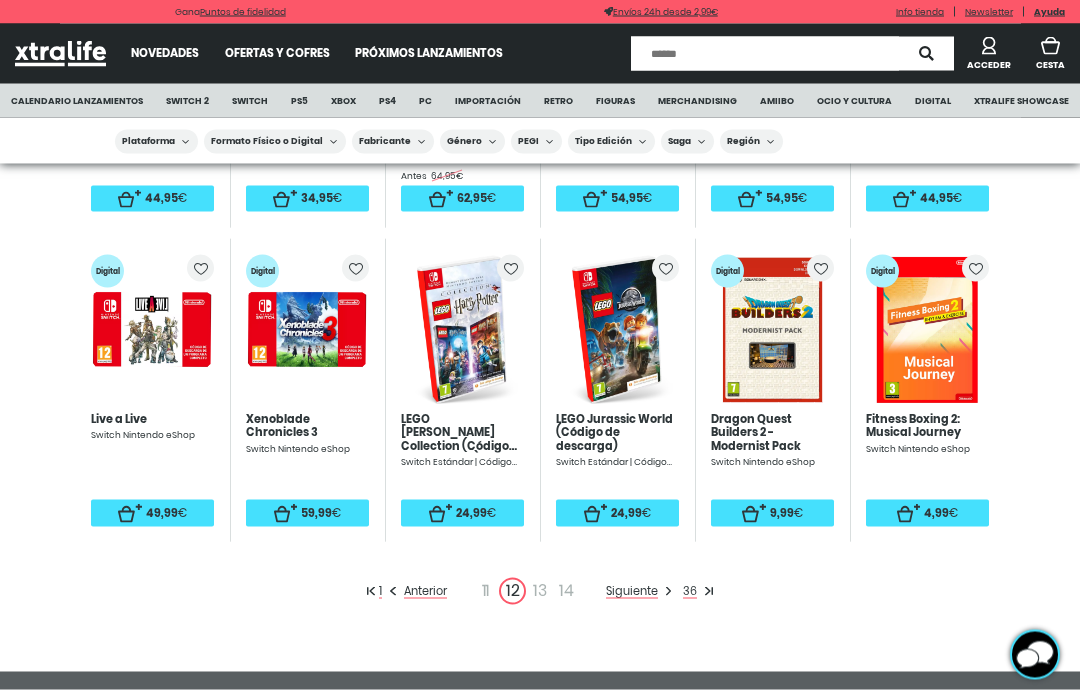 scroll, scrollTop: 529, scrollLeft: 0, axis: vertical 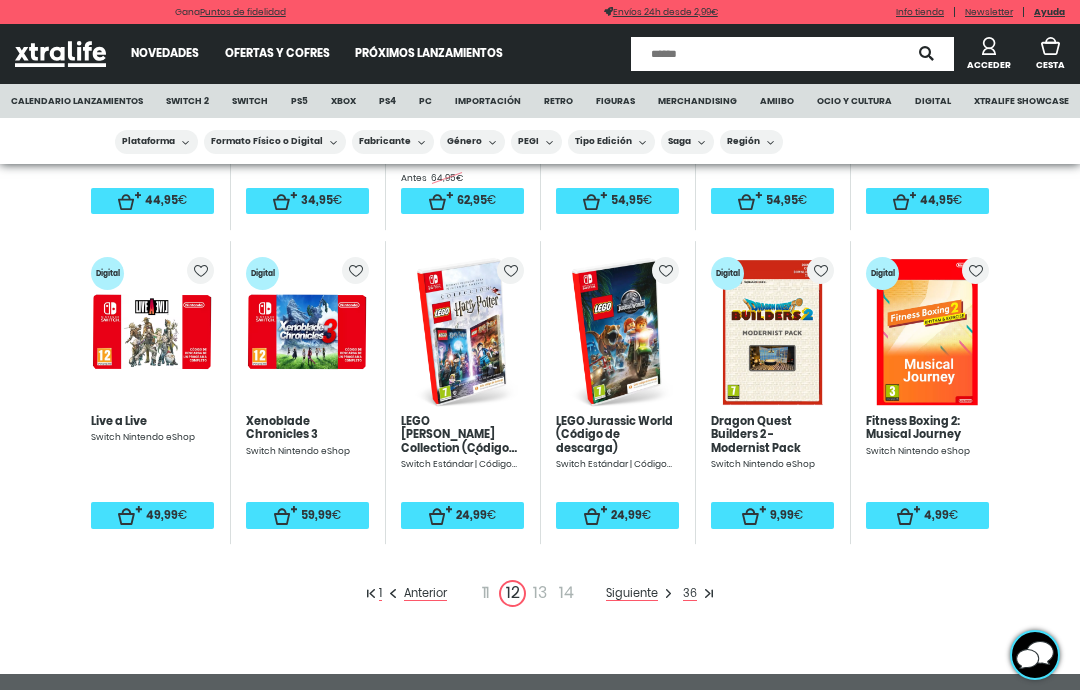 click on "Anterior" 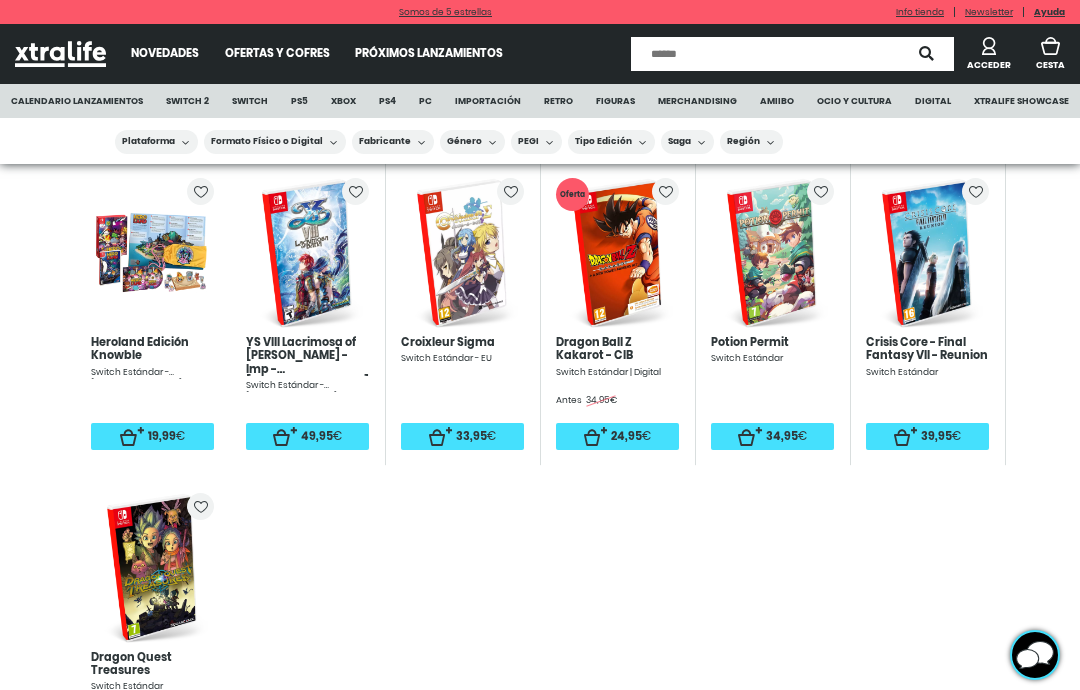 scroll, scrollTop: 600, scrollLeft: 0, axis: vertical 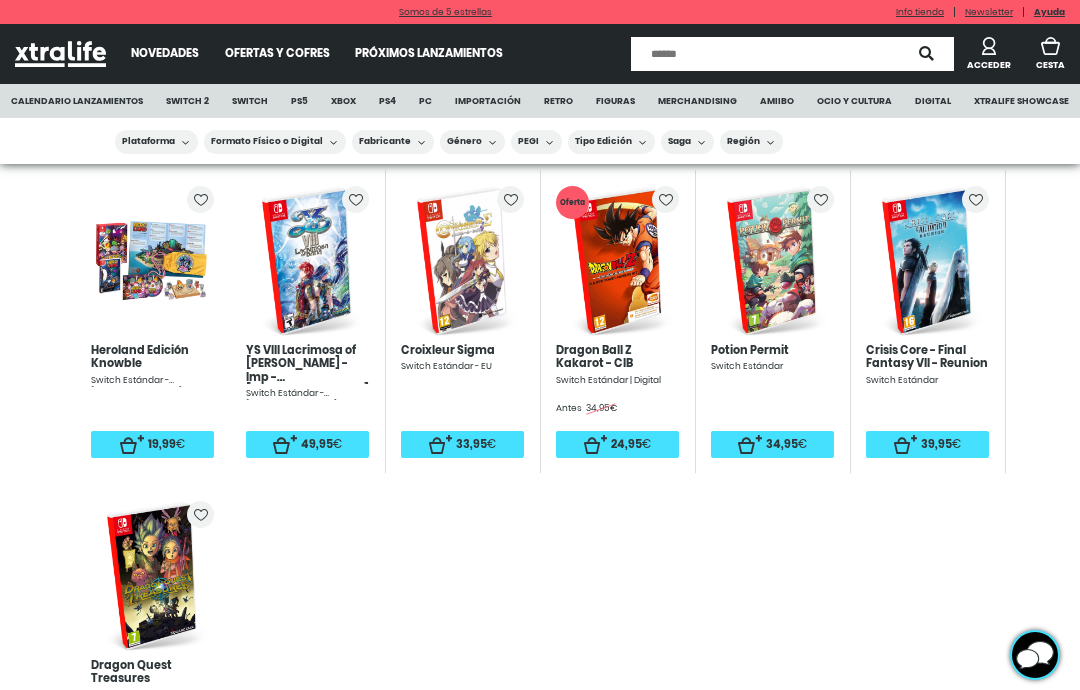 click on "1 Anterior   10  11  12 13   Siguiente   36" 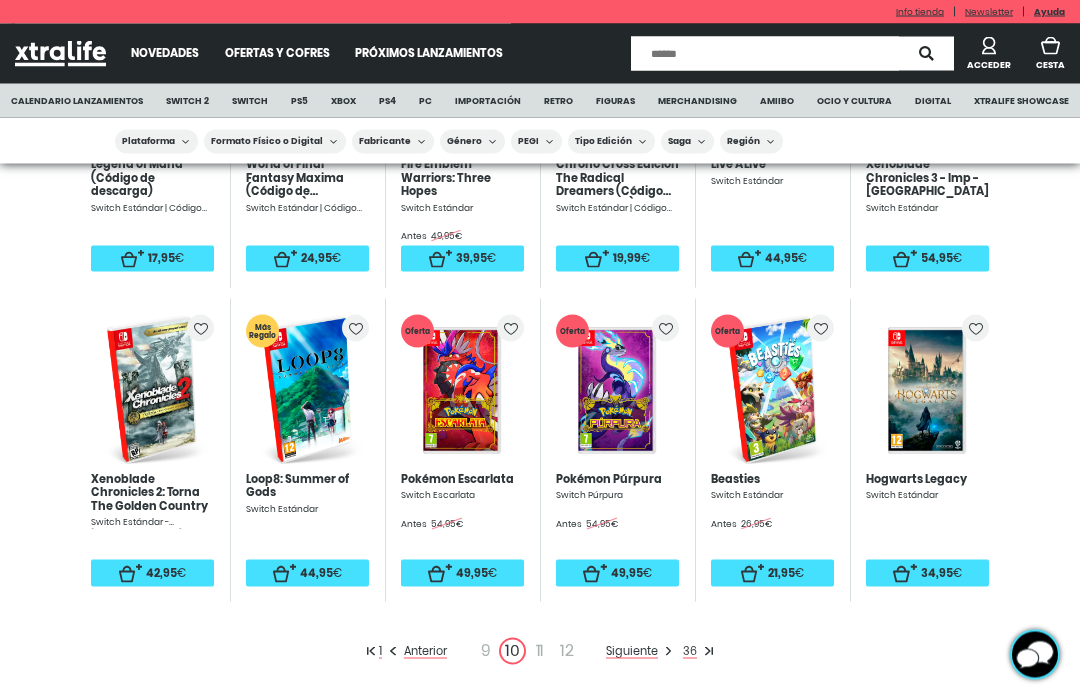 scroll, scrollTop: 472, scrollLeft: 0, axis: vertical 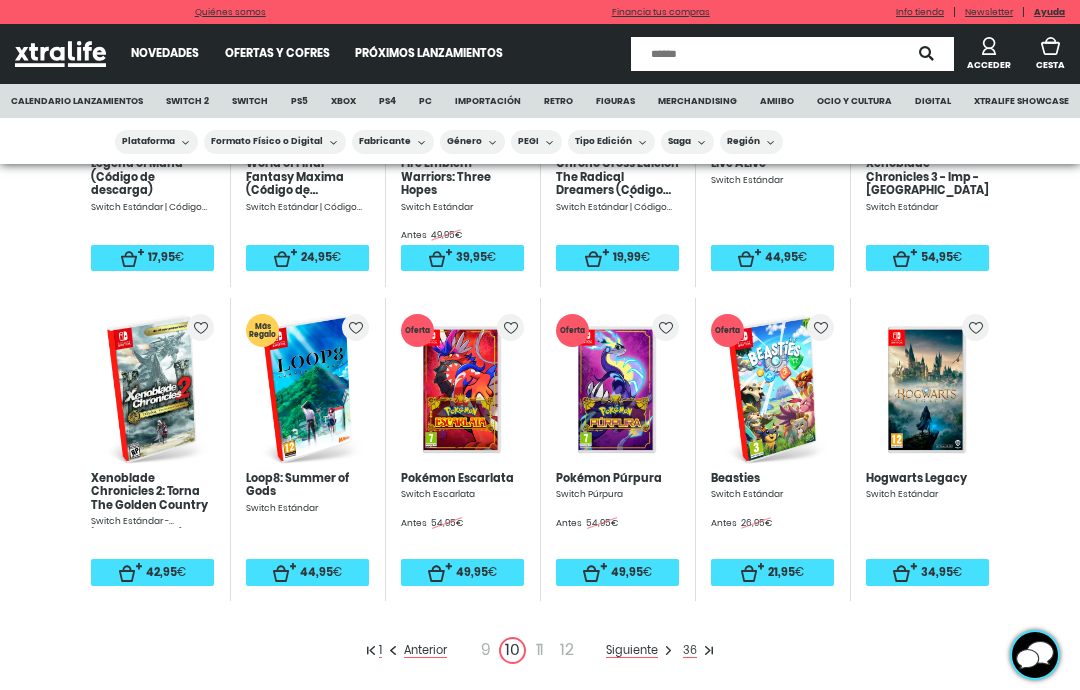 click on "Anterior" 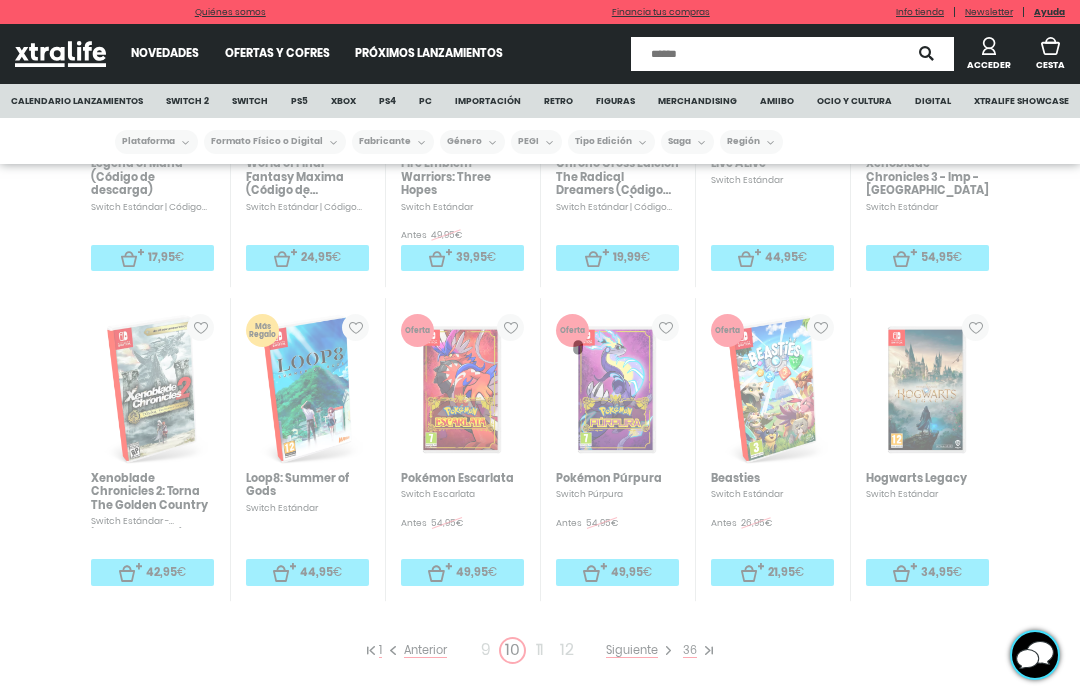 scroll, scrollTop: 0, scrollLeft: 0, axis: both 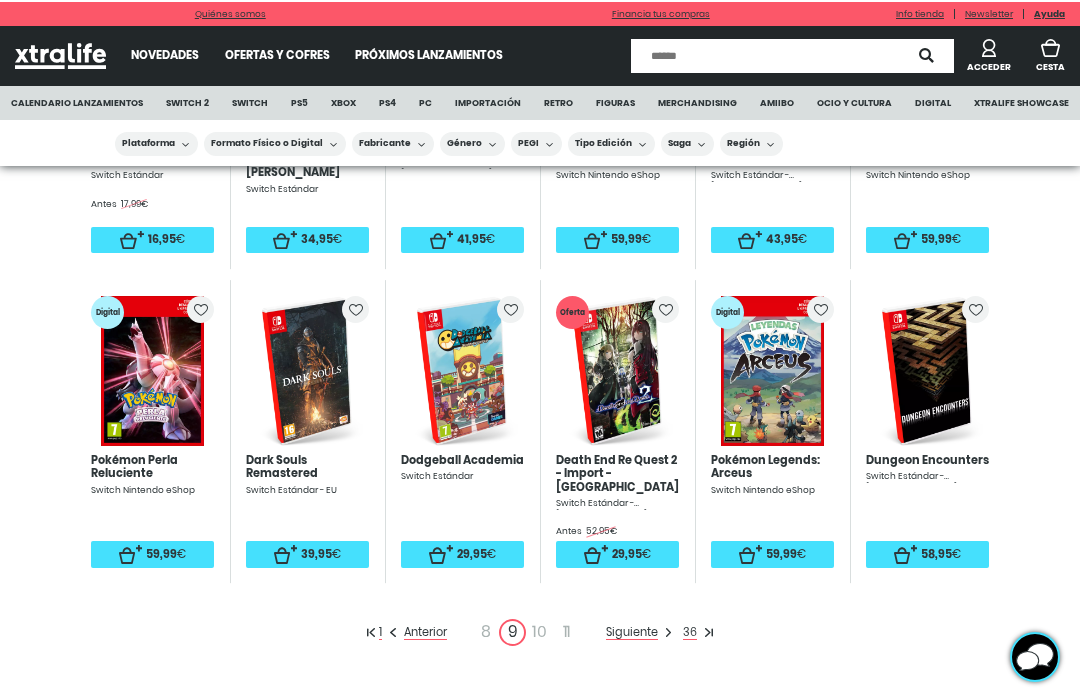 click 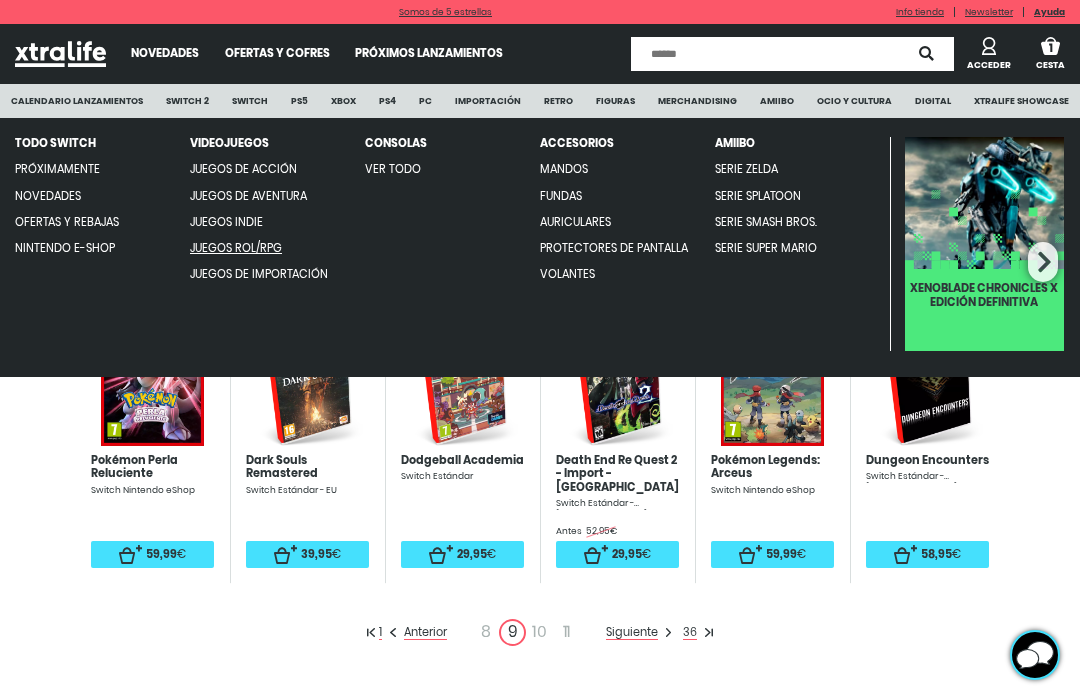 scroll, scrollTop: 0, scrollLeft: 0, axis: both 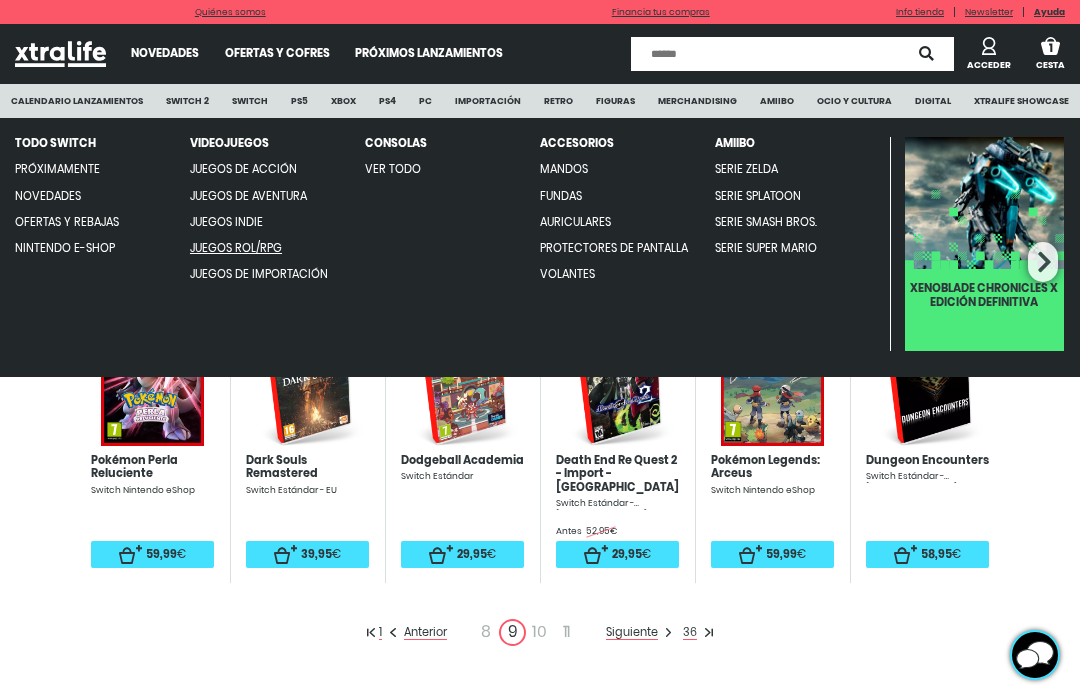 click on "Juegos indie" at bounding box center [226, 222] 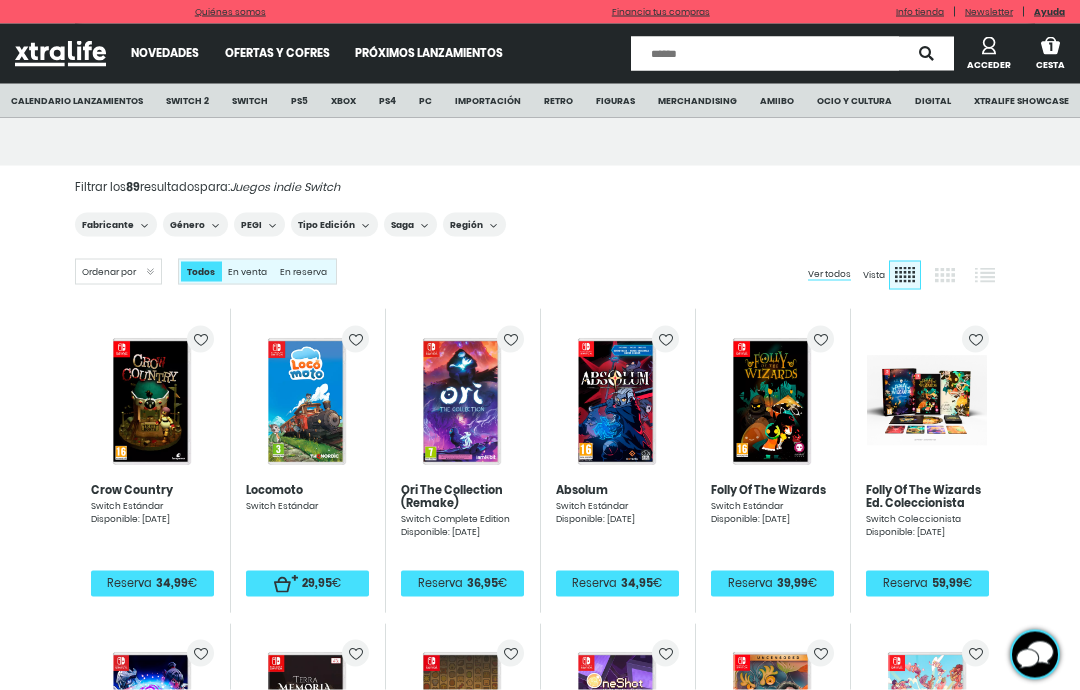 scroll, scrollTop: 123, scrollLeft: 0, axis: vertical 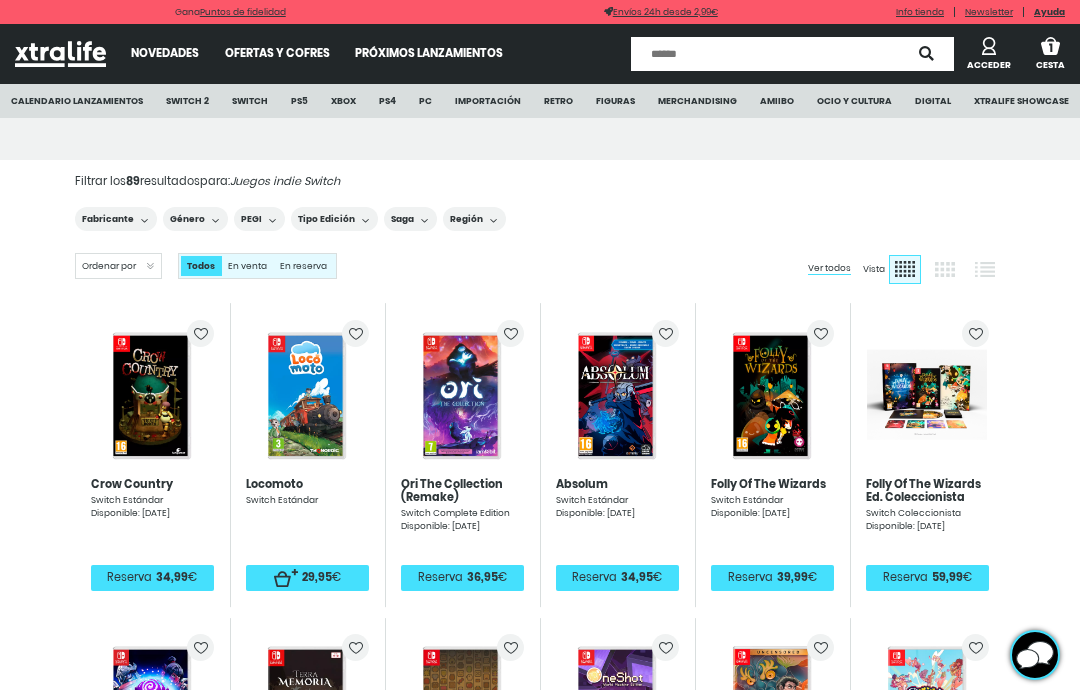 click on "Reserva" 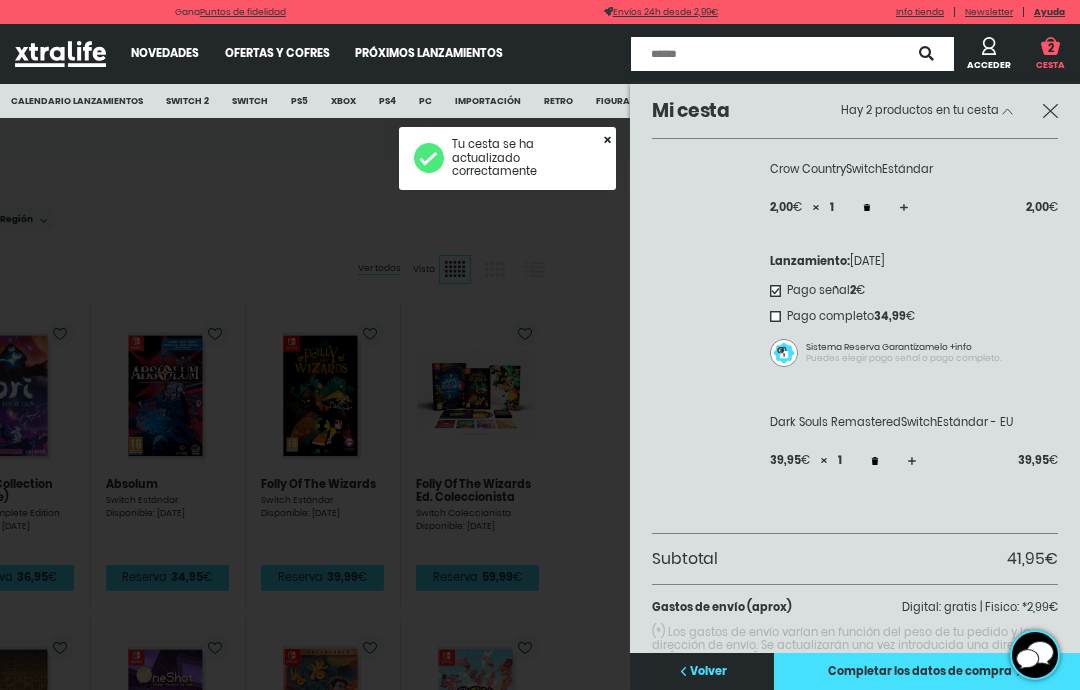 select on "**" 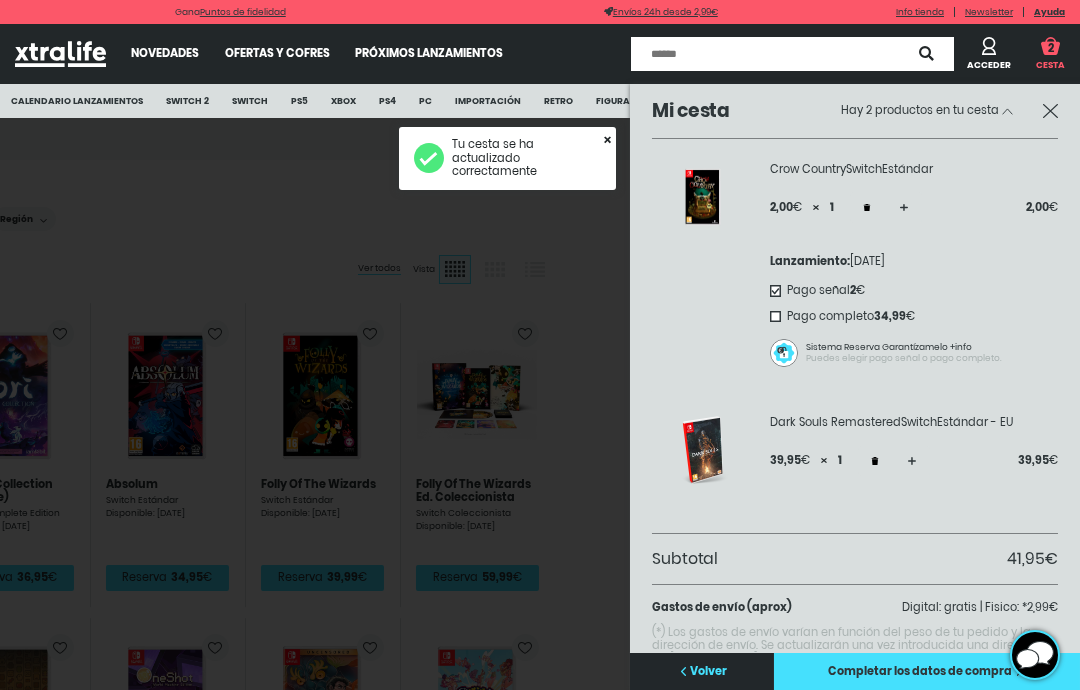 click 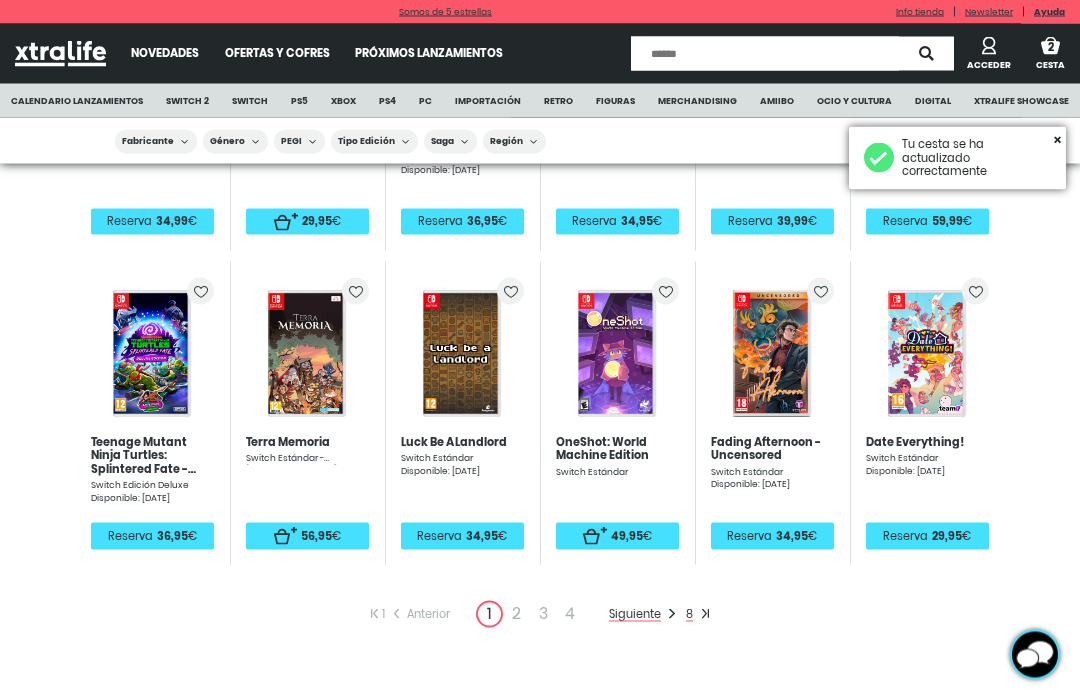 scroll, scrollTop: 510, scrollLeft: 0, axis: vertical 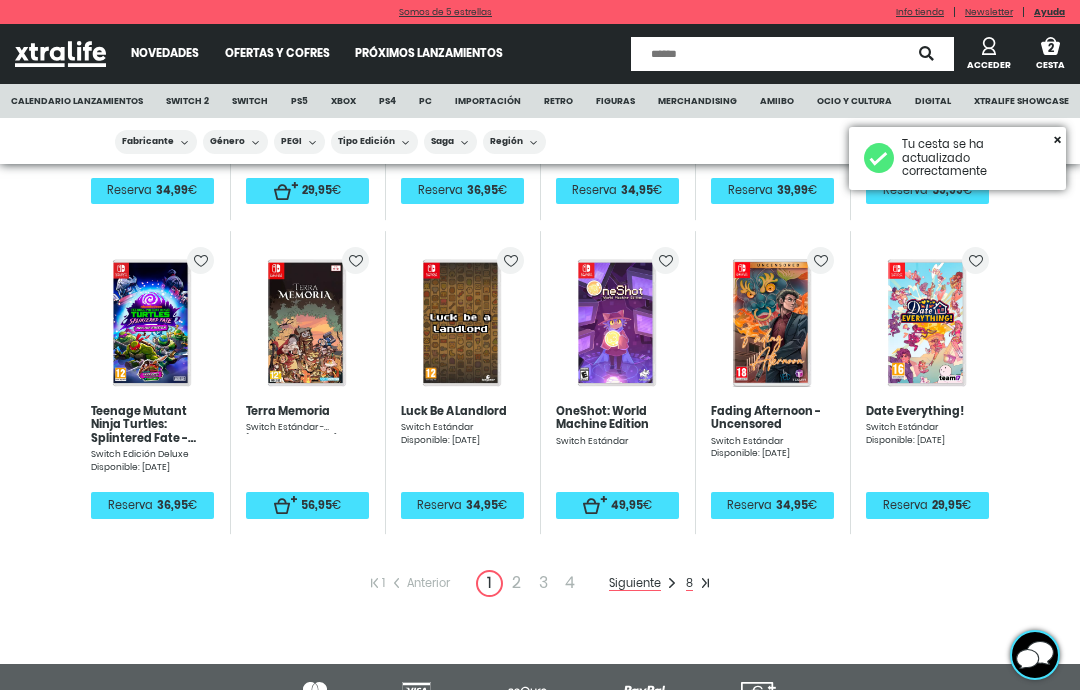 click on "Siguiente" 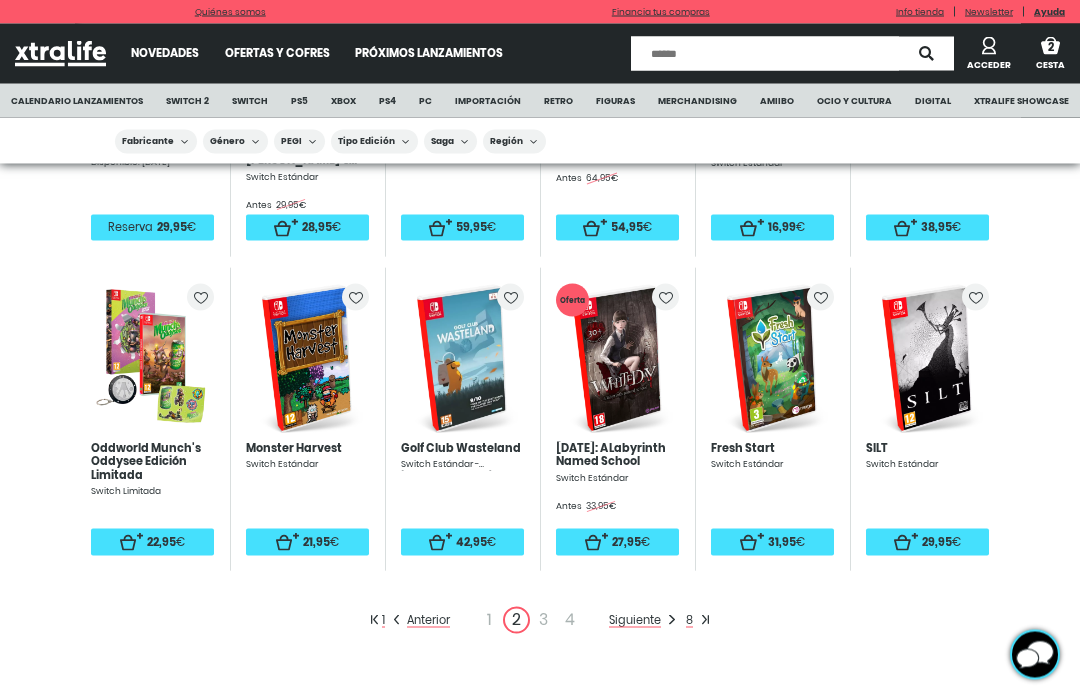 scroll, scrollTop: 491, scrollLeft: 0, axis: vertical 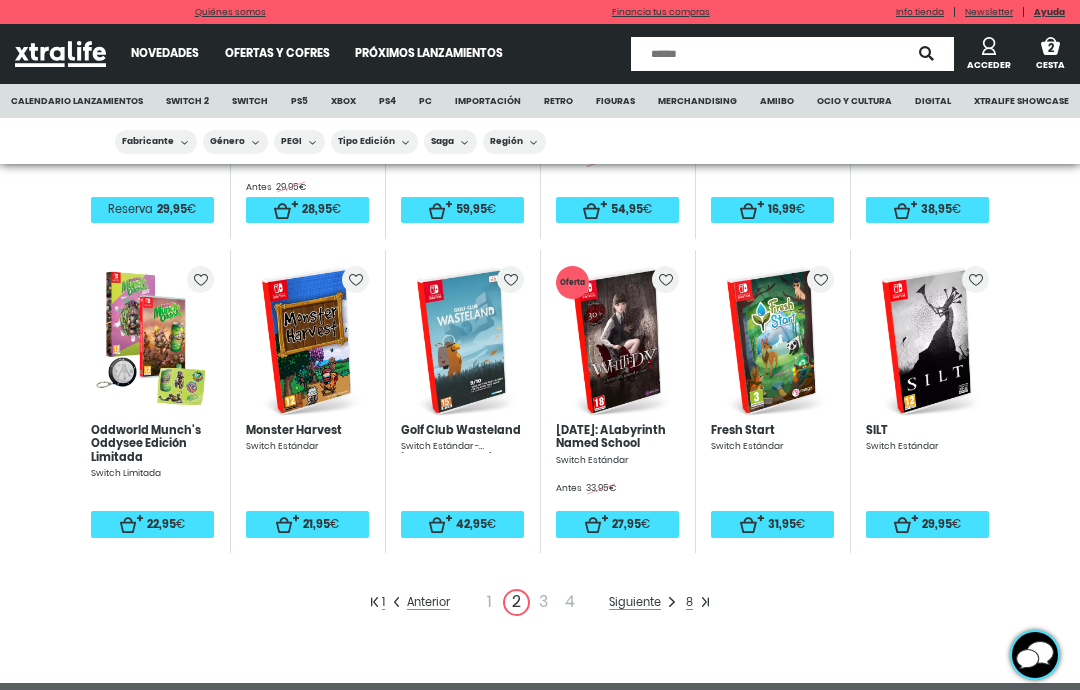 click on "Siguiente" 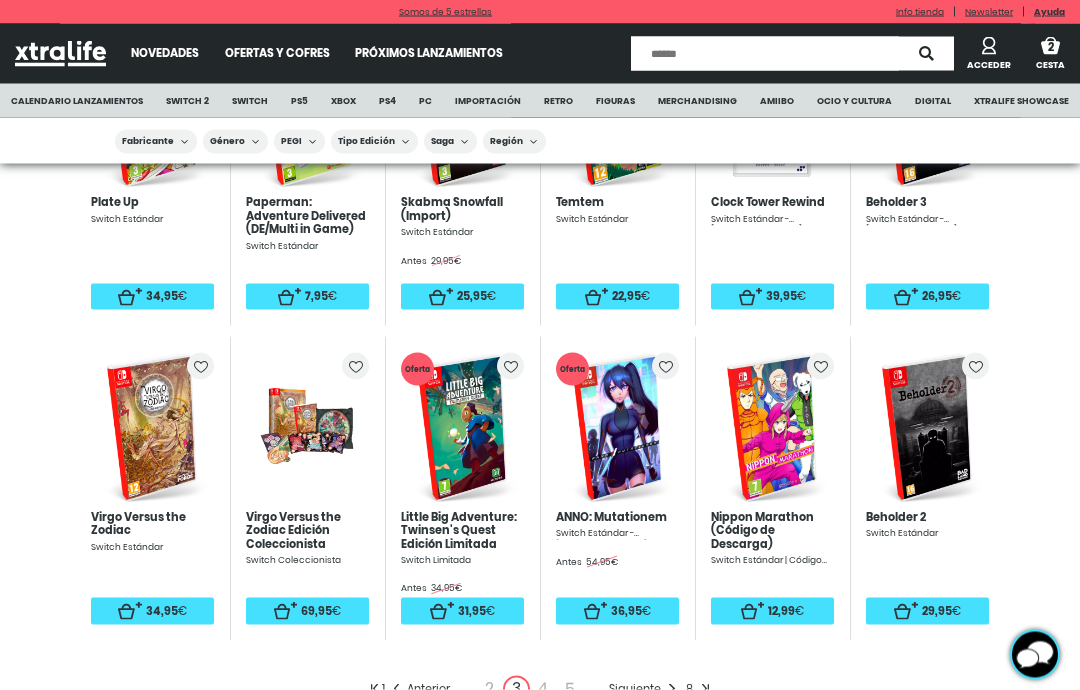 scroll, scrollTop: 415, scrollLeft: 0, axis: vertical 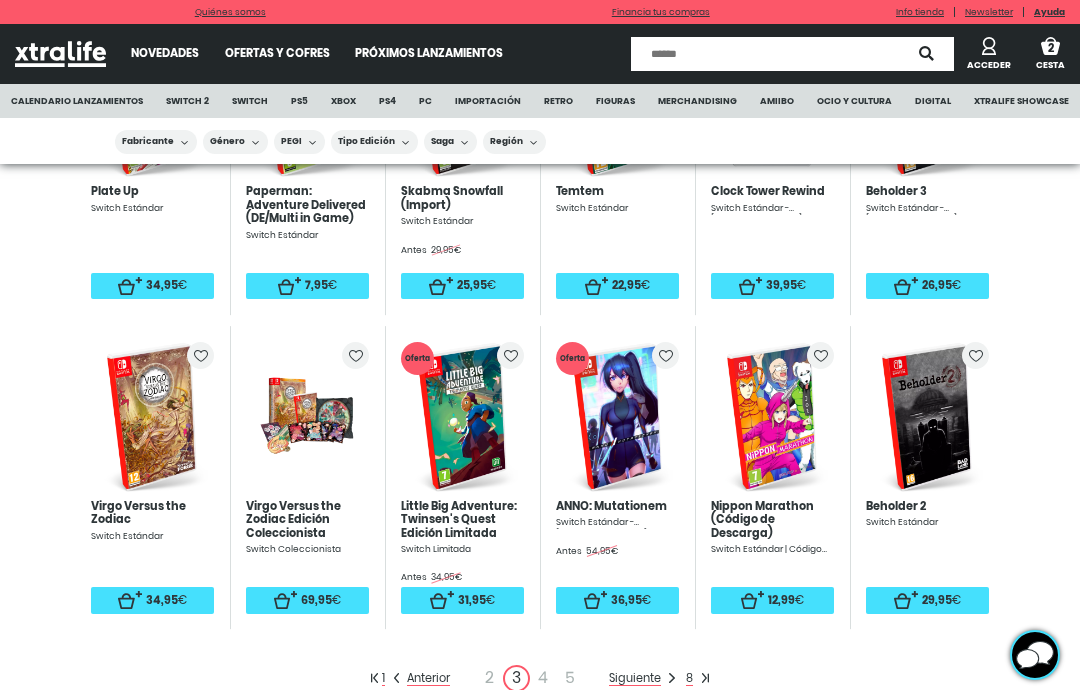 click on "Siguiente" 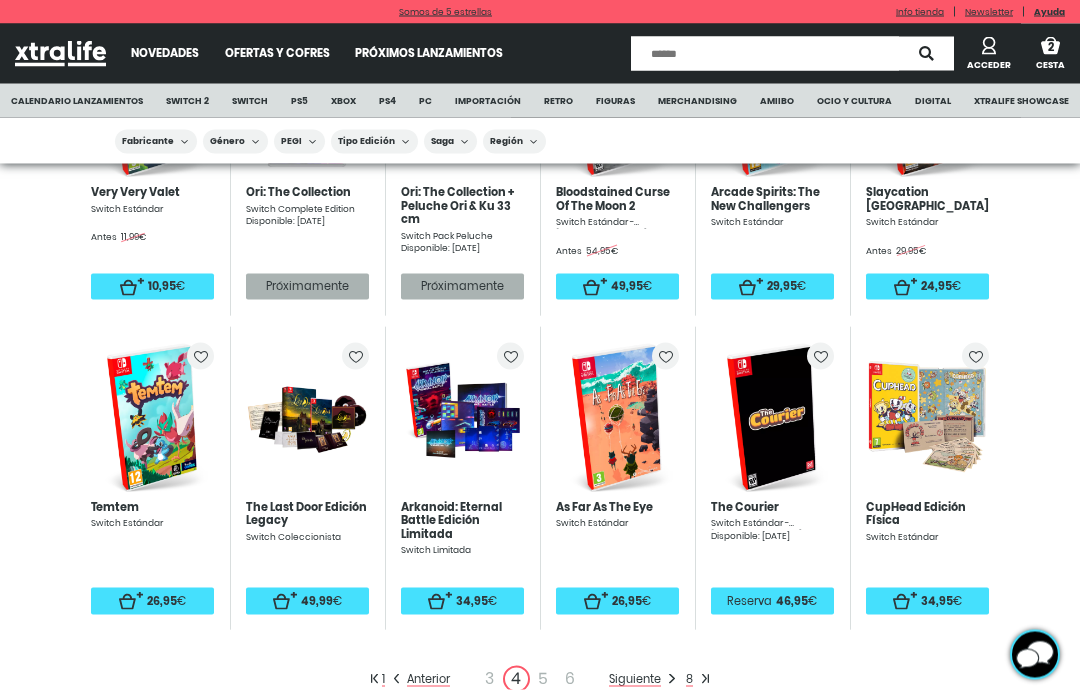 scroll, scrollTop: 415, scrollLeft: 0, axis: vertical 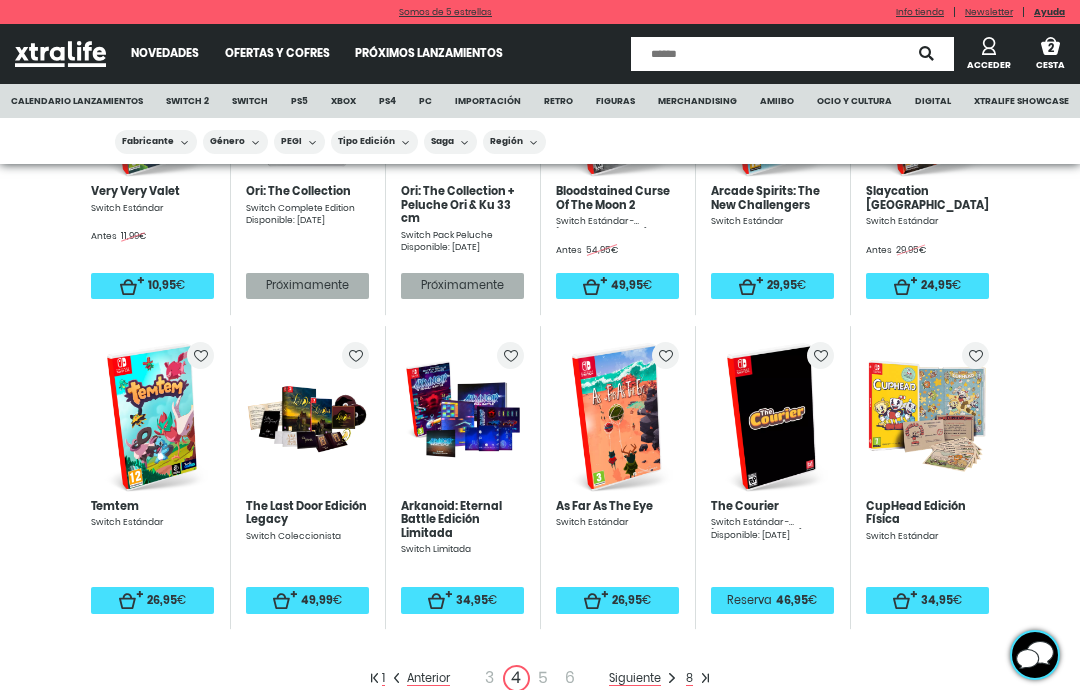 click on "Siguiente" 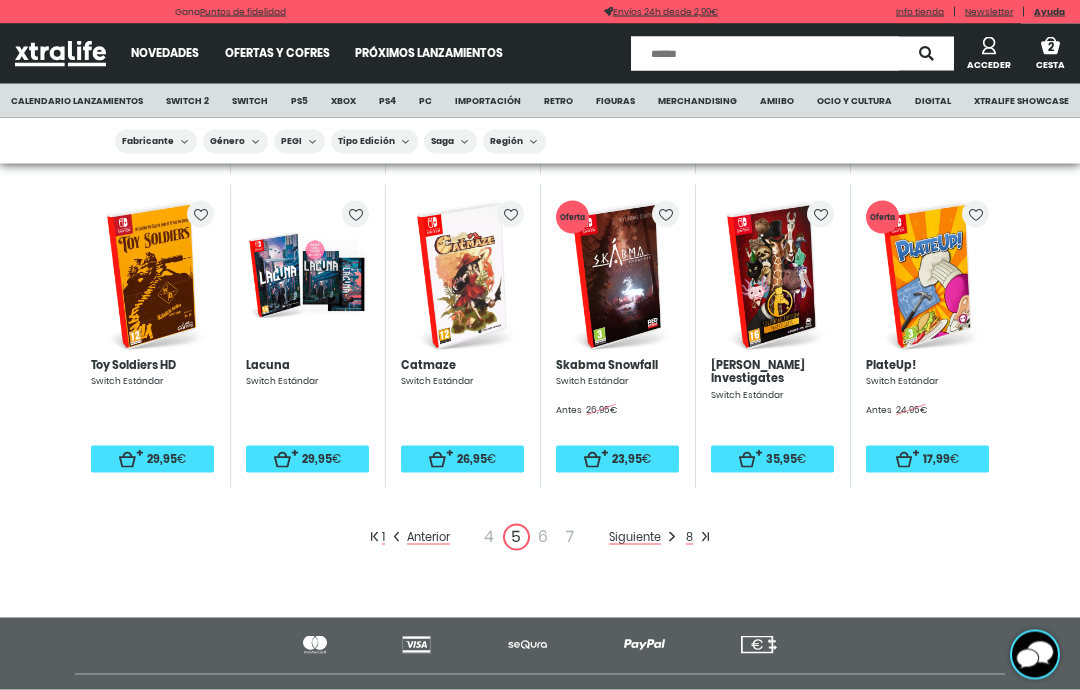 scroll, scrollTop: 562, scrollLeft: 0, axis: vertical 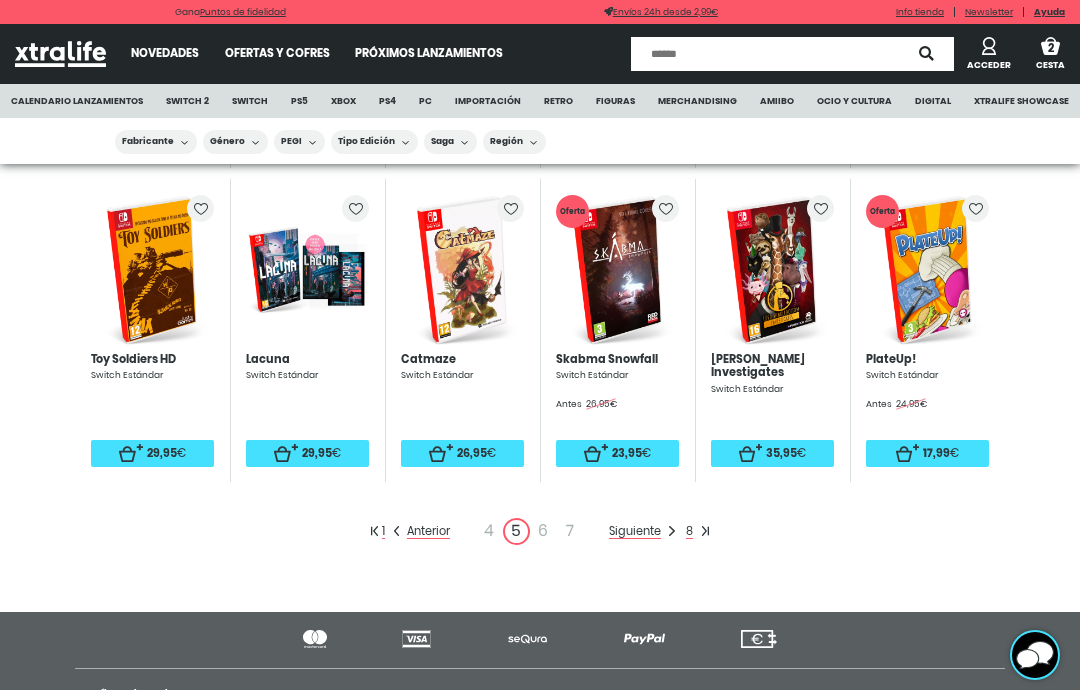 click on "Siguiente" 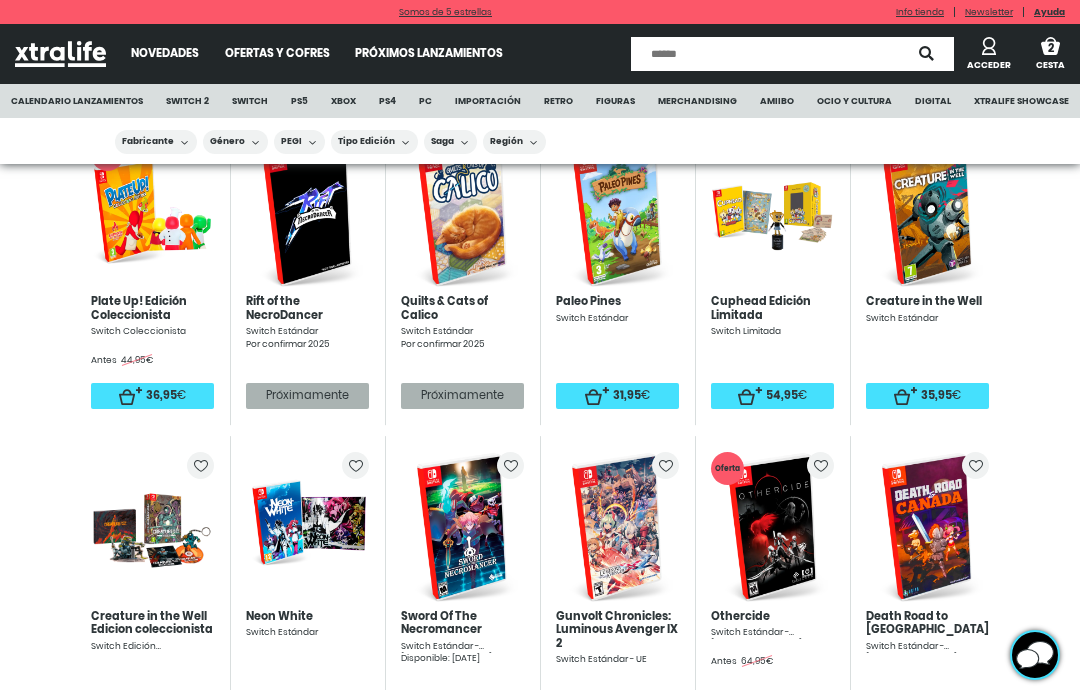 scroll, scrollTop: 408, scrollLeft: 0, axis: vertical 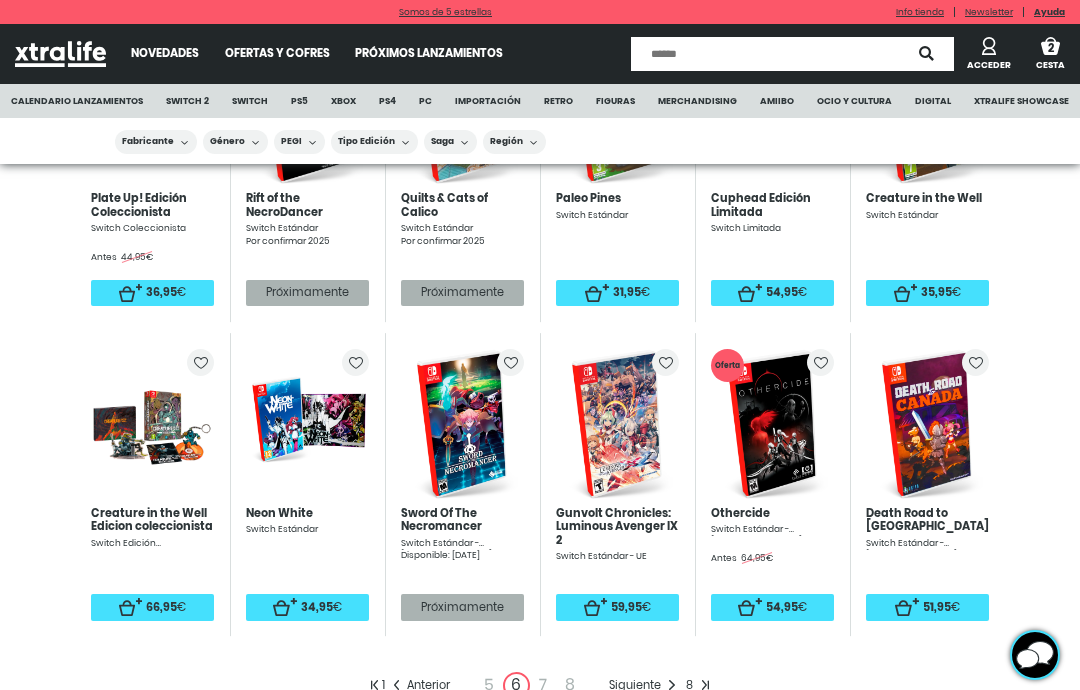 click on "Siguiente" 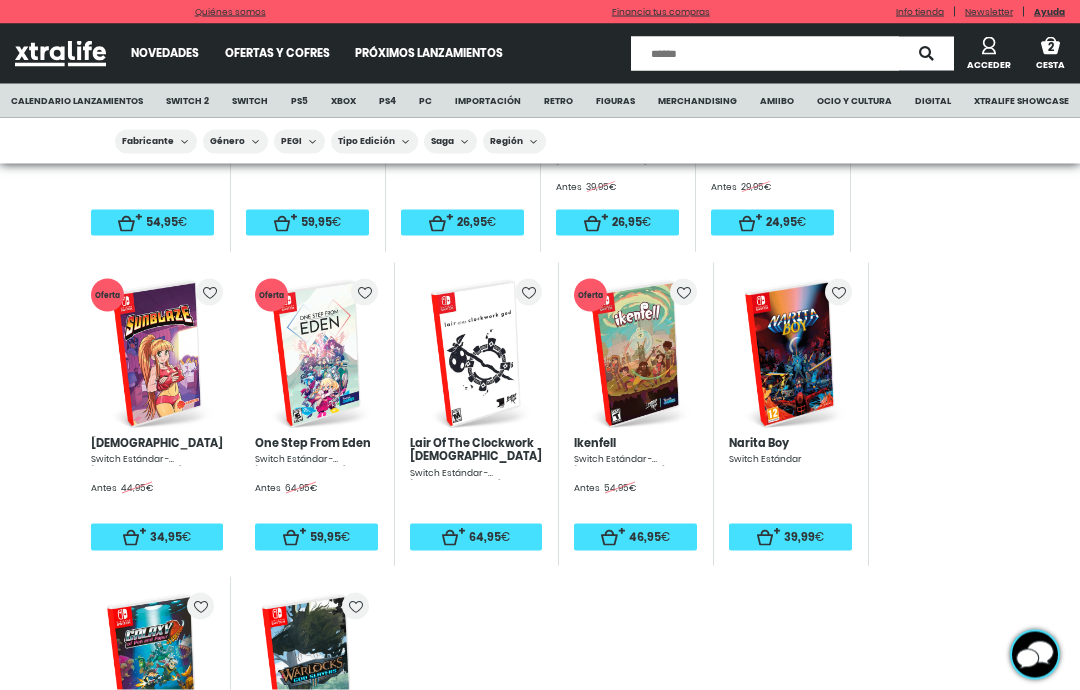 scroll, scrollTop: 479, scrollLeft: 0, axis: vertical 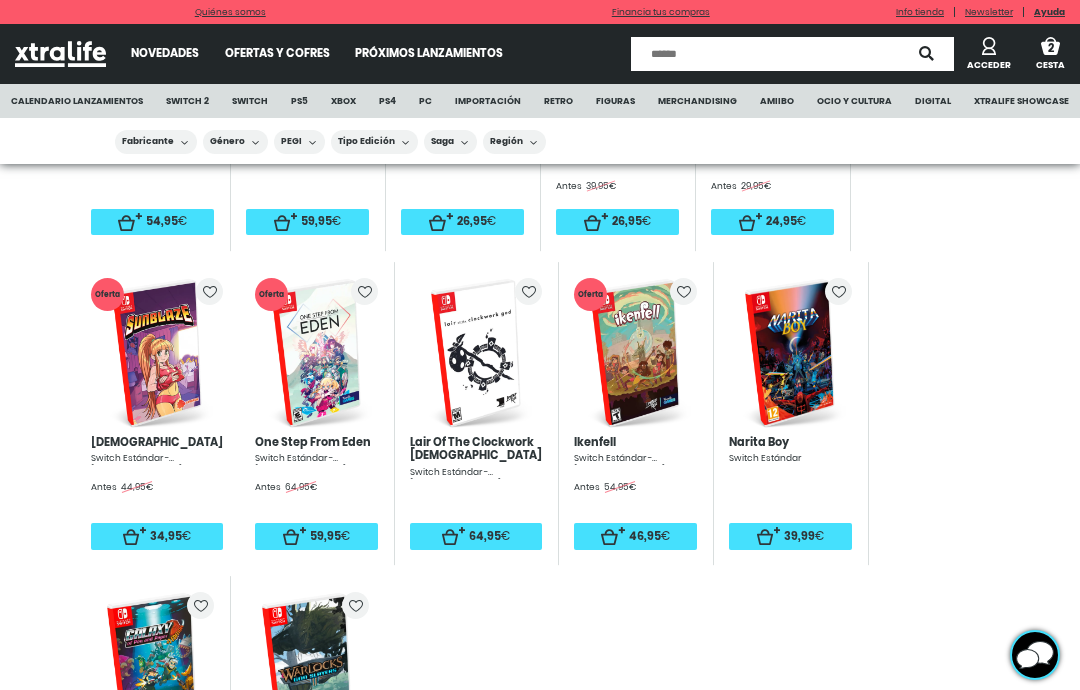 click on "Siguiente" 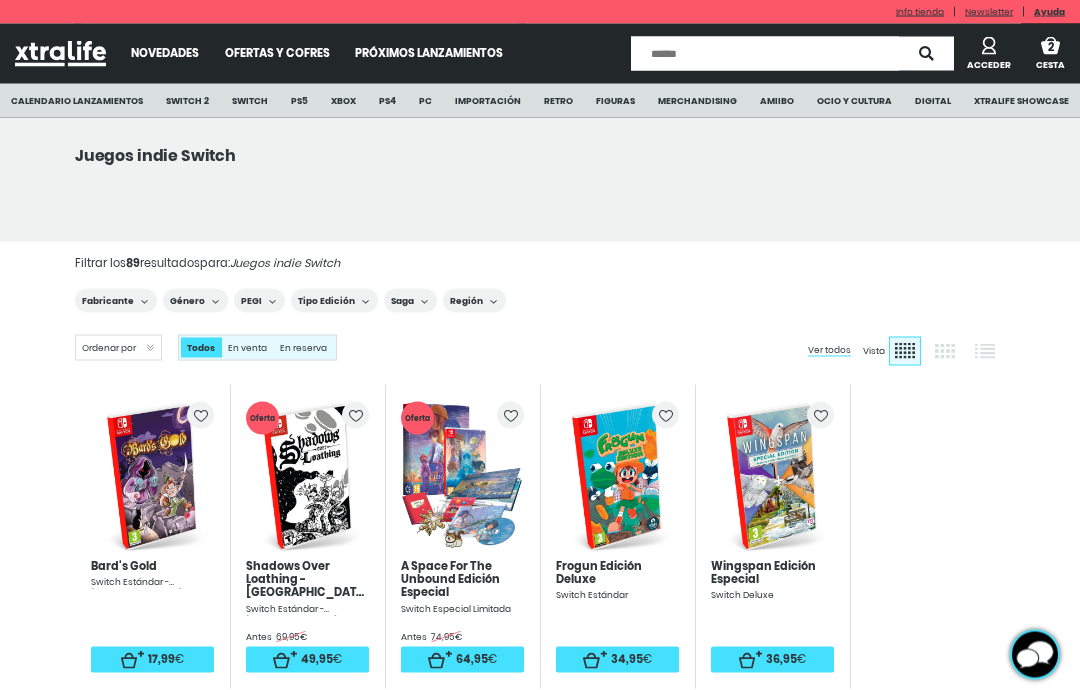 scroll, scrollTop: 42, scrollLeft: 0, axis: vertical 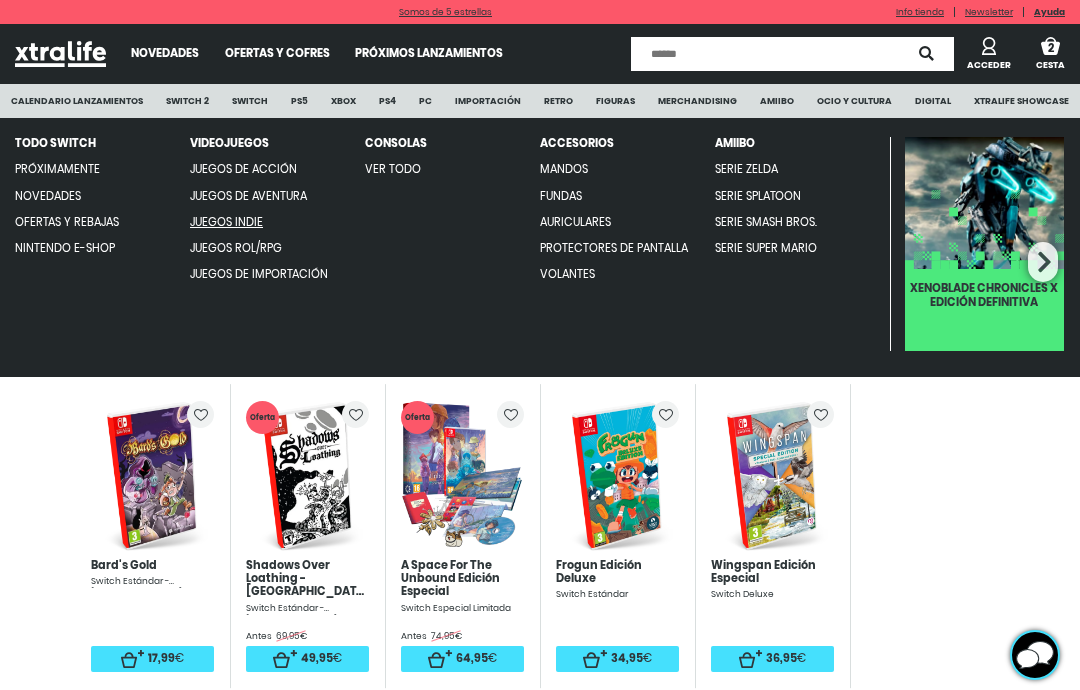 click on "Juegos de aventura" at bounding box center [248, 196] 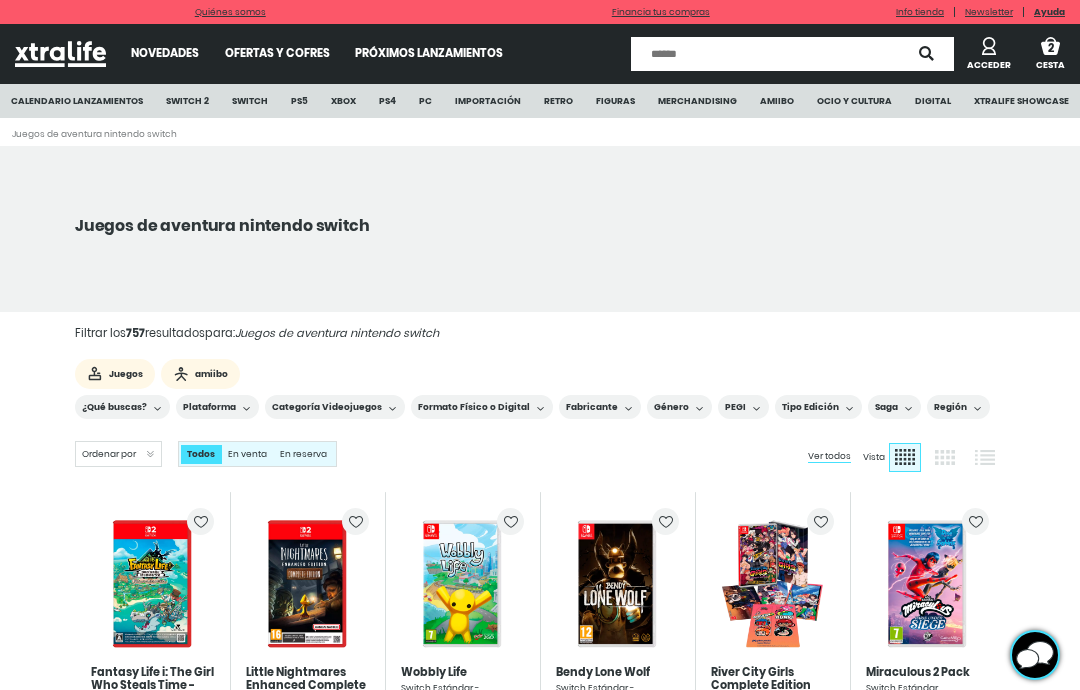 scroll, scrollTop: 198, scrollLeft: 0, axis: vertical 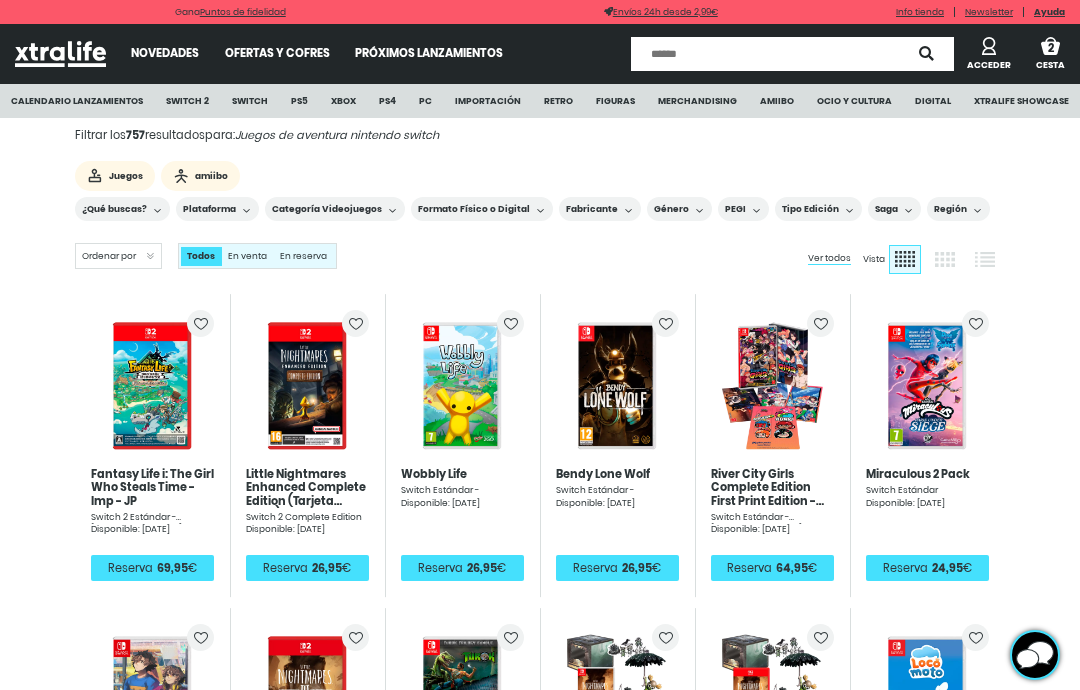 click on "Reserva" 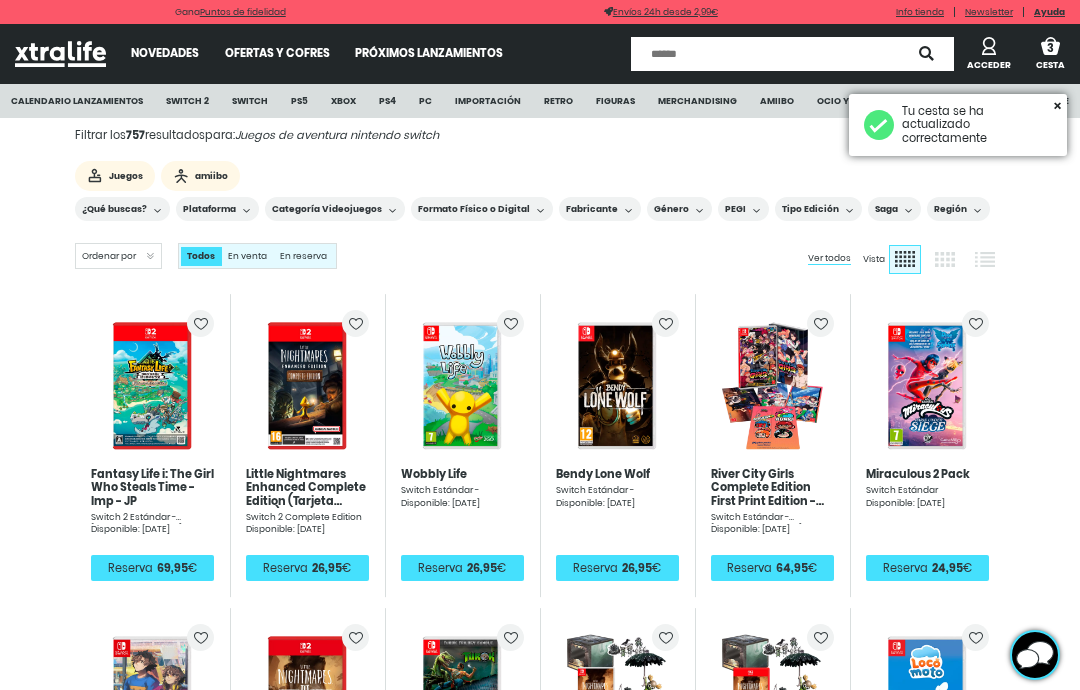 click at bounding box center (0, 0) 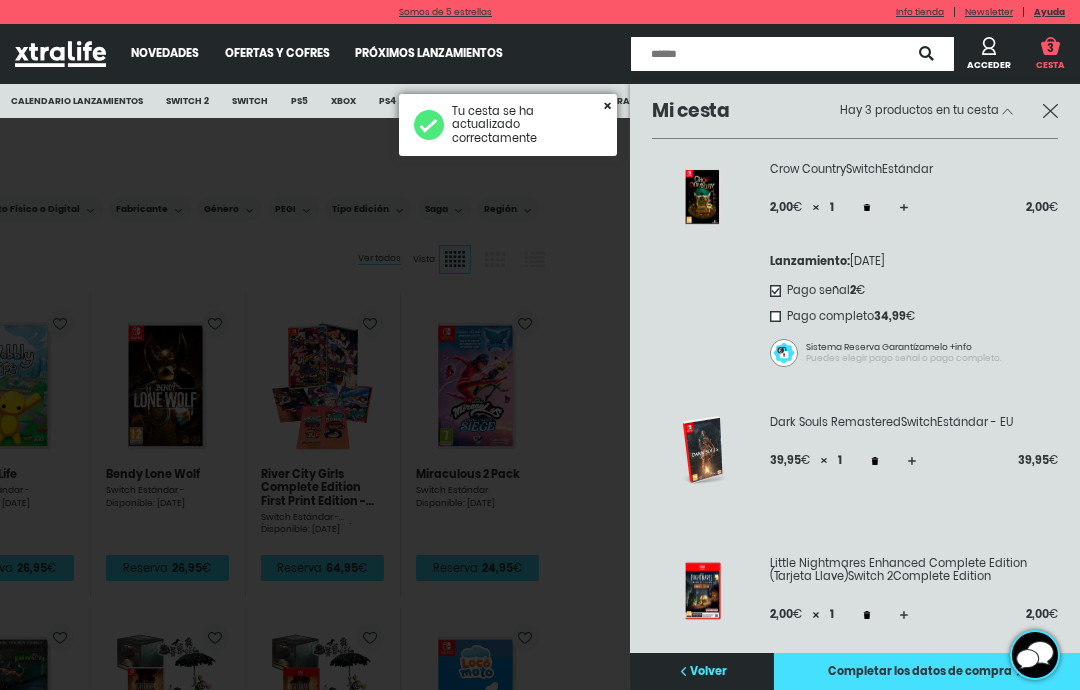 scroll, scrollTop: 286, scrollLeft: 0, axis: vertical 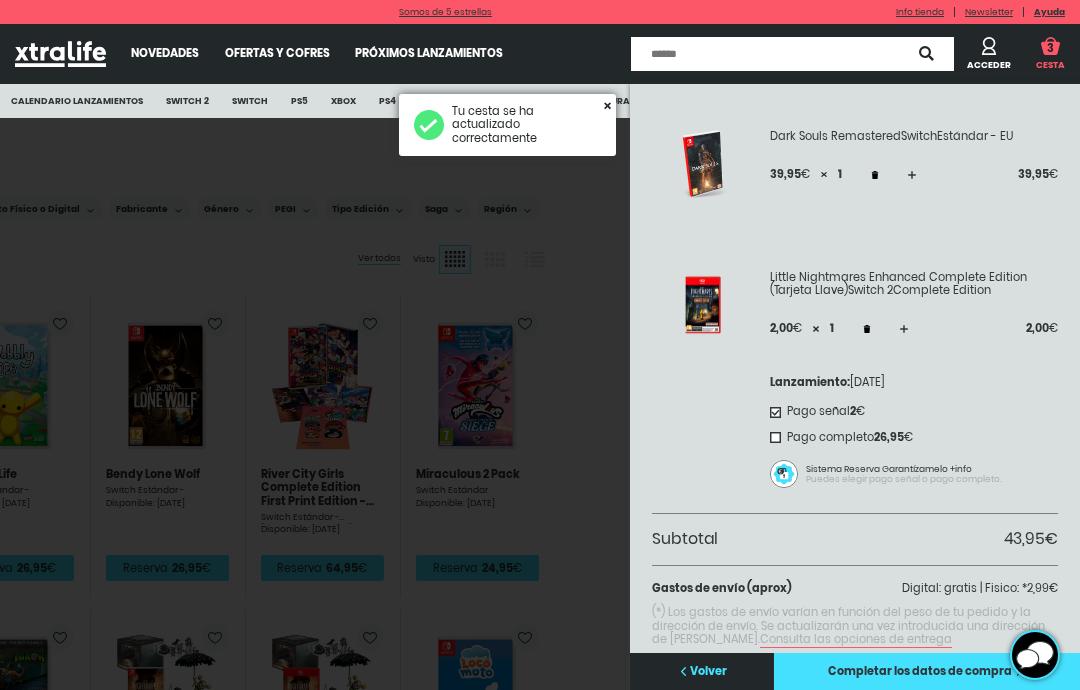 click 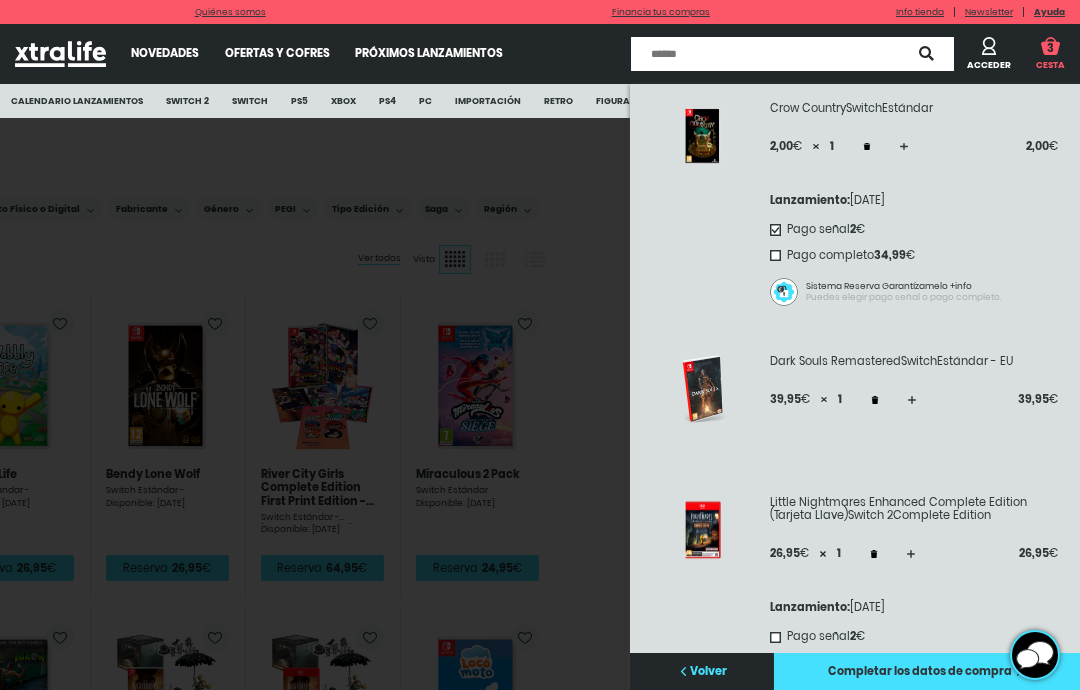 scroll, scrollTop: 58, scrollLeft: 0, axis: vertical 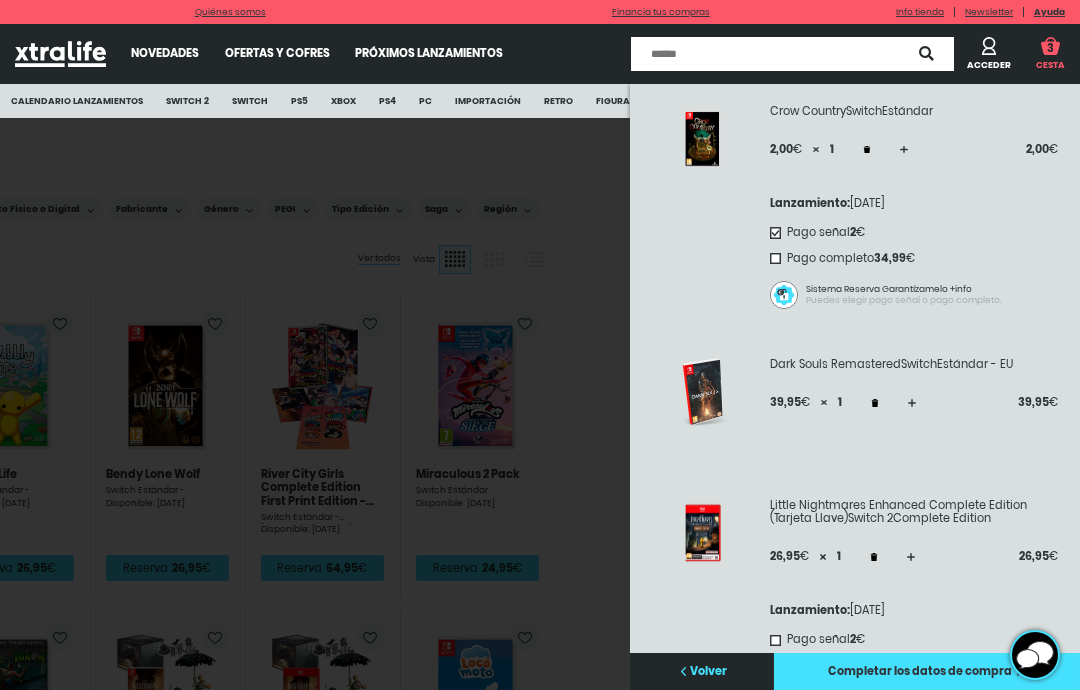 click 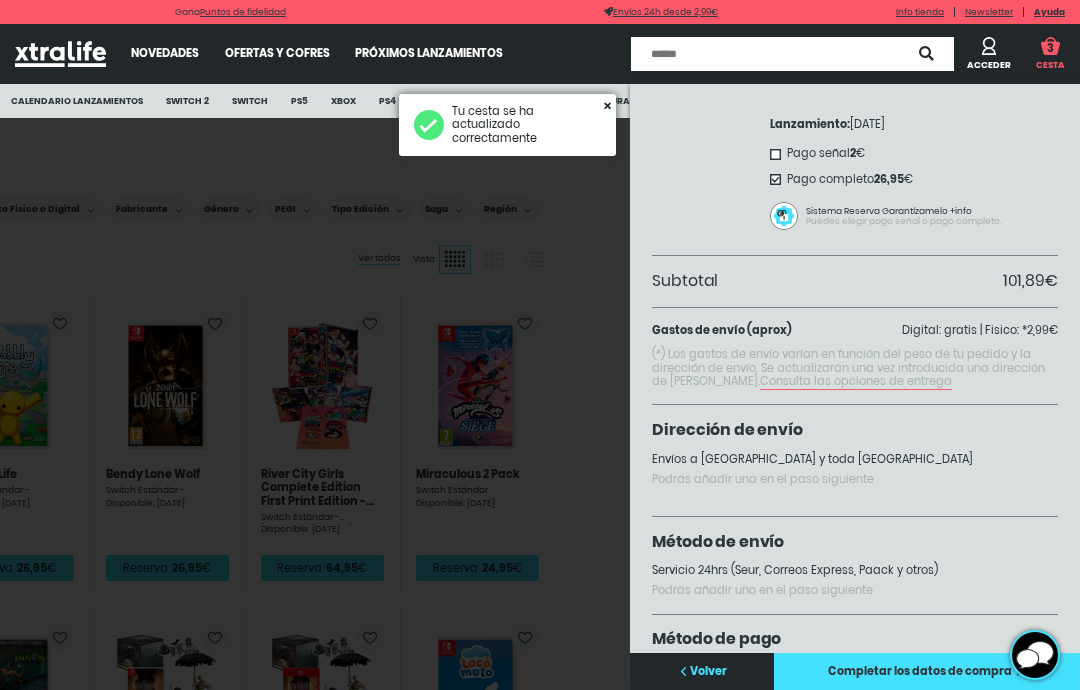 scroll, scrollTop: 542, scrollLeft: 0, axis: vertical 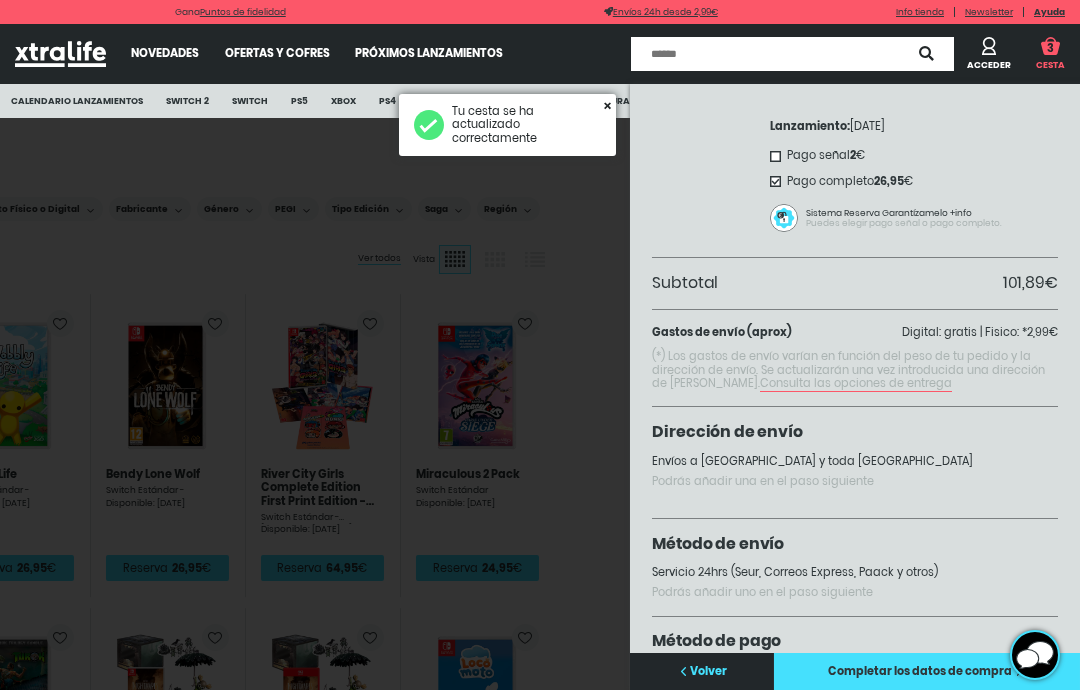 click at bounding box center [1050, 46] 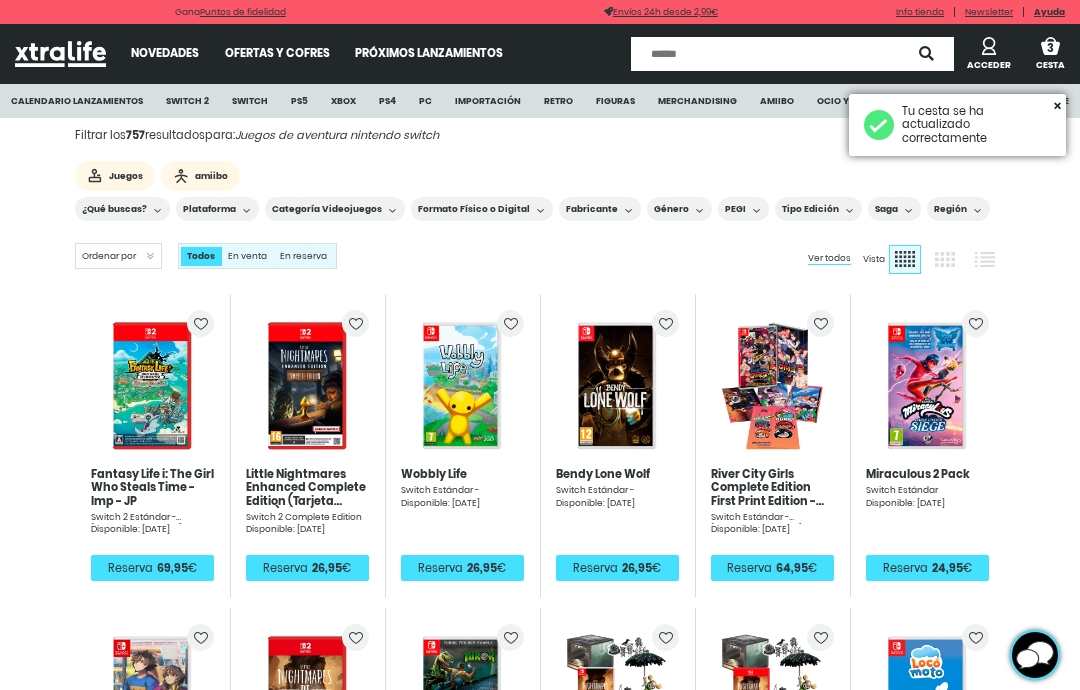 scroll, scrollTop: 0, scrollLeft: 0, axis: both 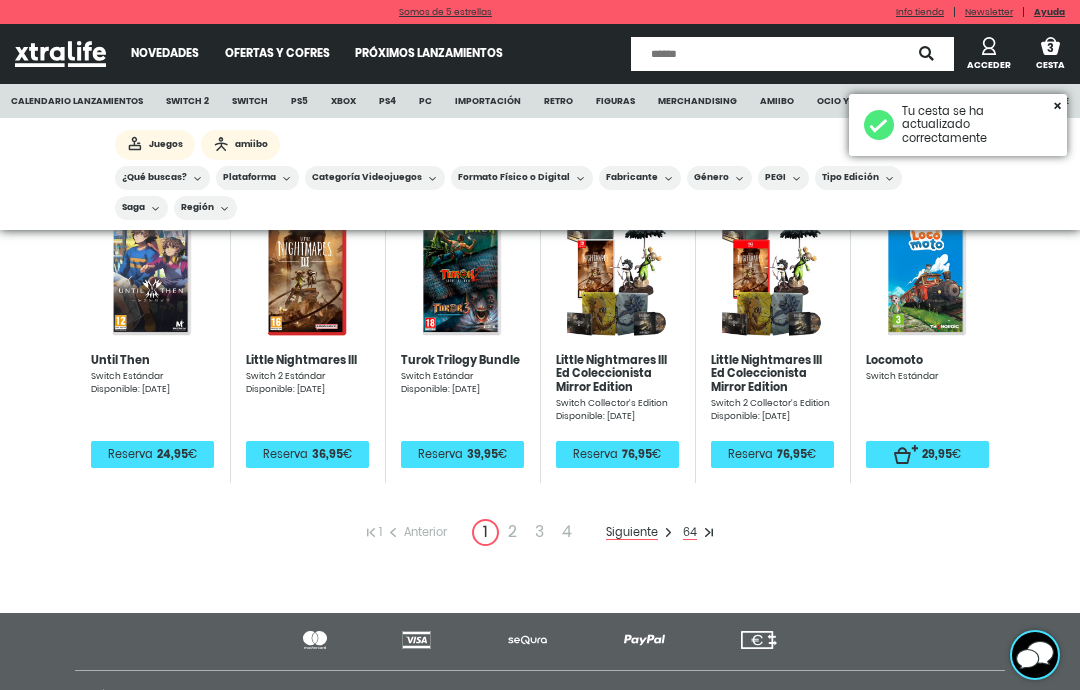 click on "Siguiente" 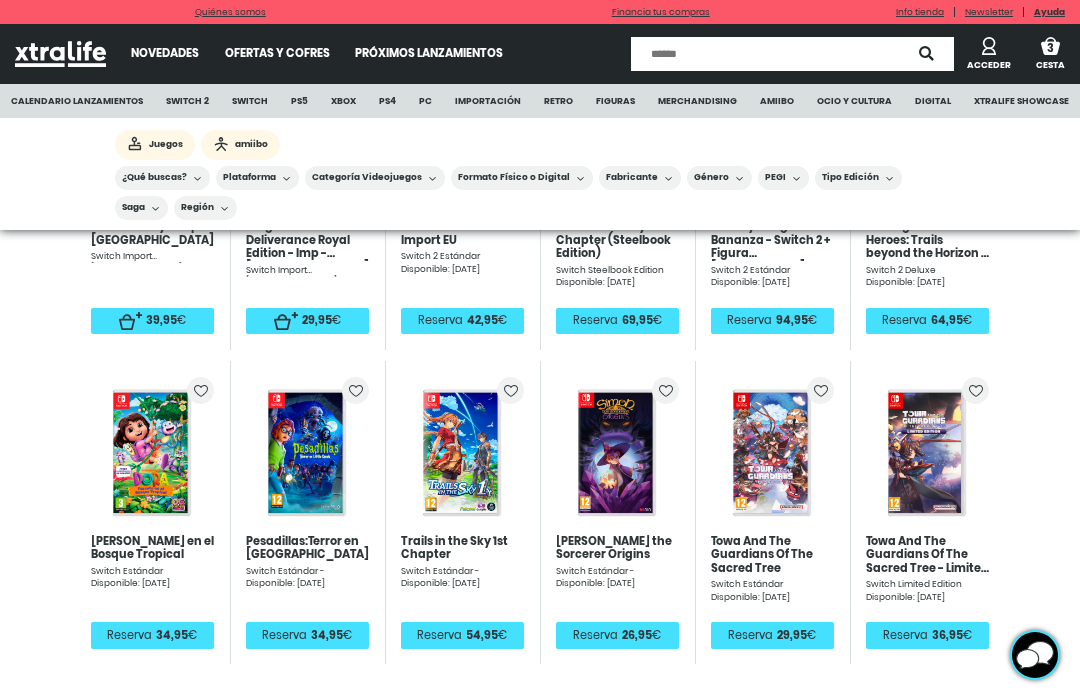 scroll, scrollTop: 445, scrollLeft: 0, axis: vertical 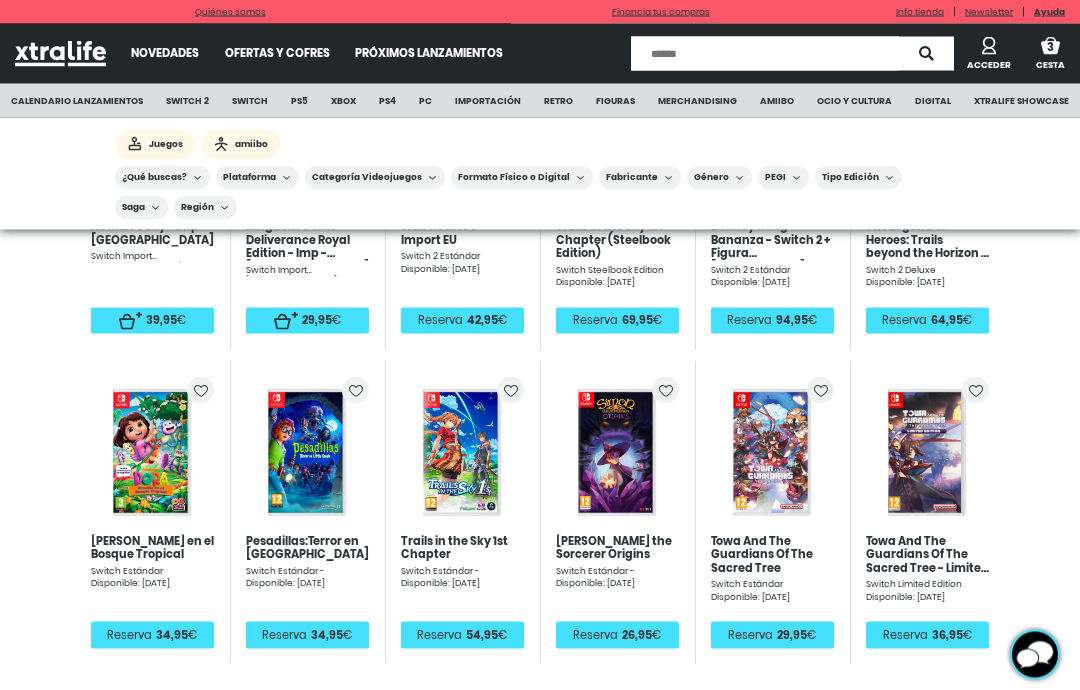 click on "1 Anterior   1  2  3 4   Siguiente   64" 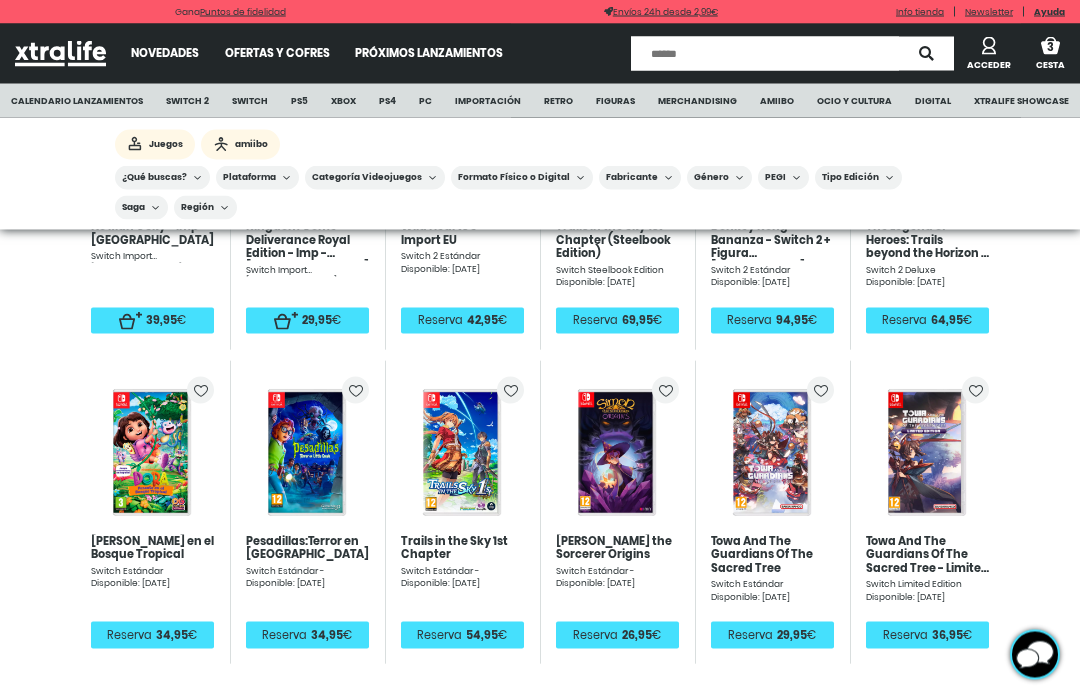 scroll, scrollTop: 446, scrollLeft: 0, axis: vertical 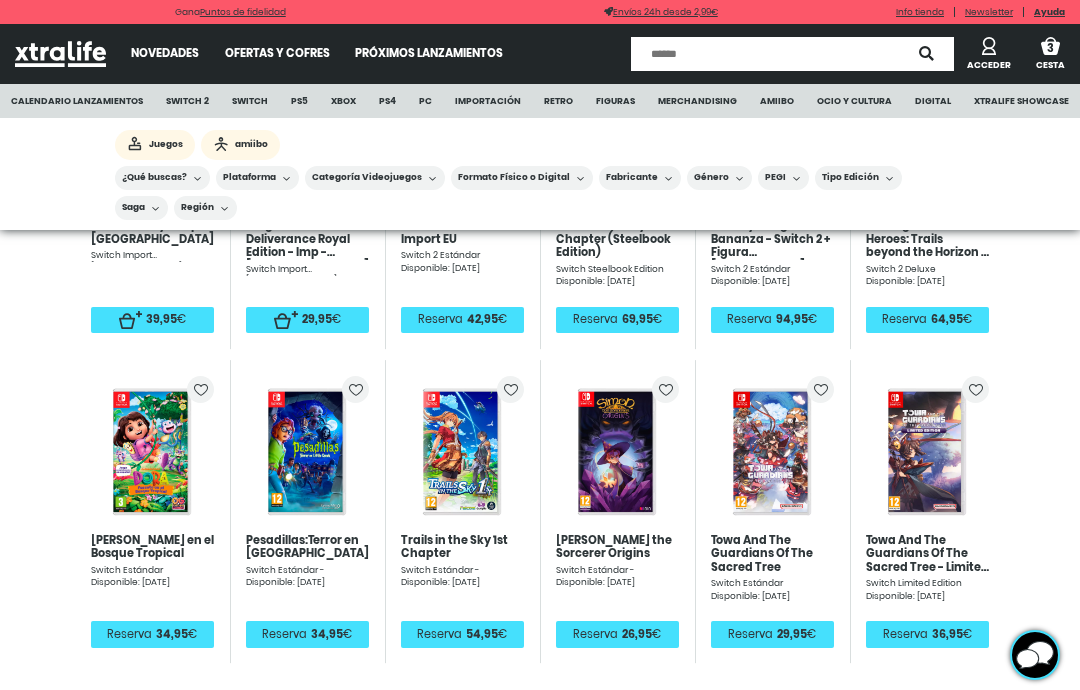click on "Siguiente" 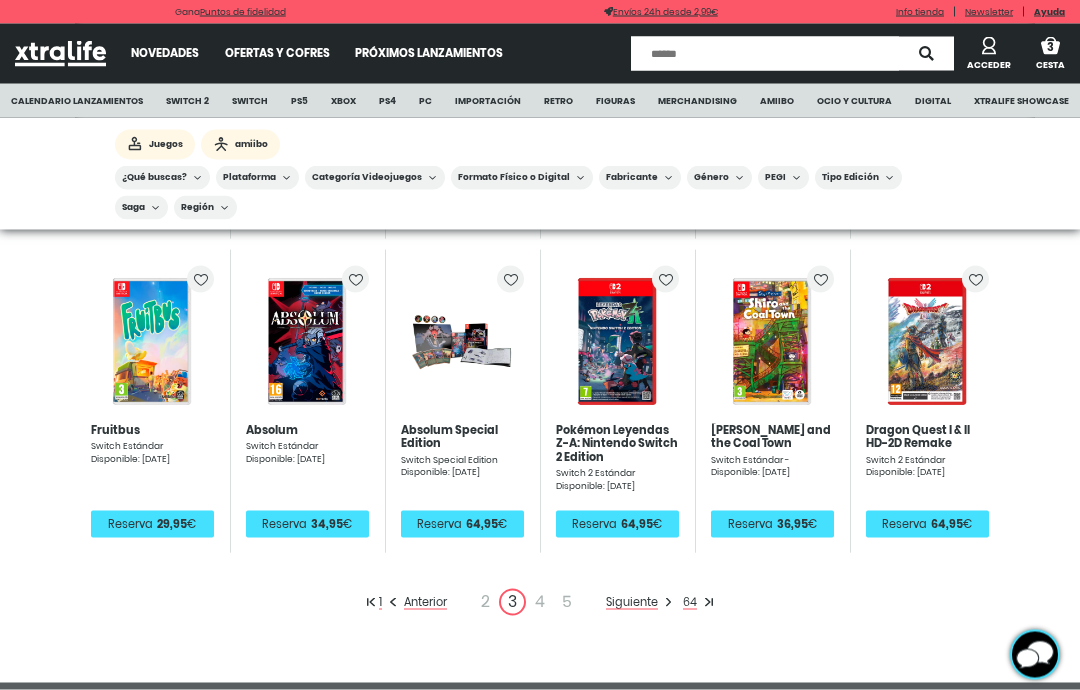 scroll, scrollTop: 557, scrollLeft: 0, axis: vertical 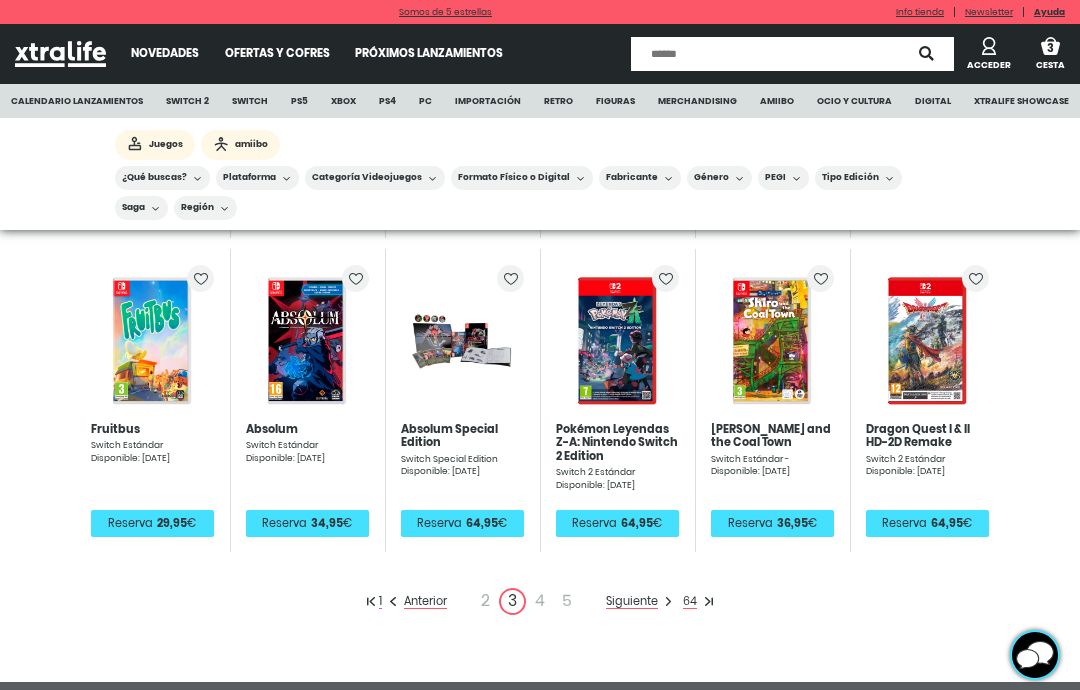 click on "1 Anterior   2  3  4 5   Siguiente   64" 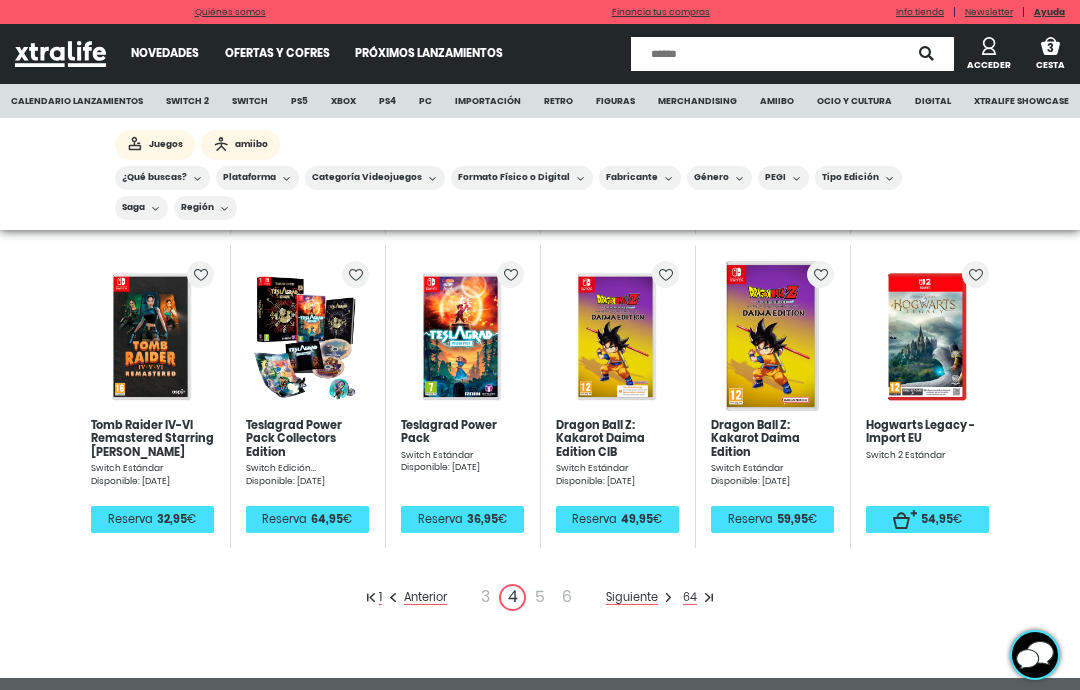 scroll, scrollTop: 564, scrollLeft: 0, axis: vertical 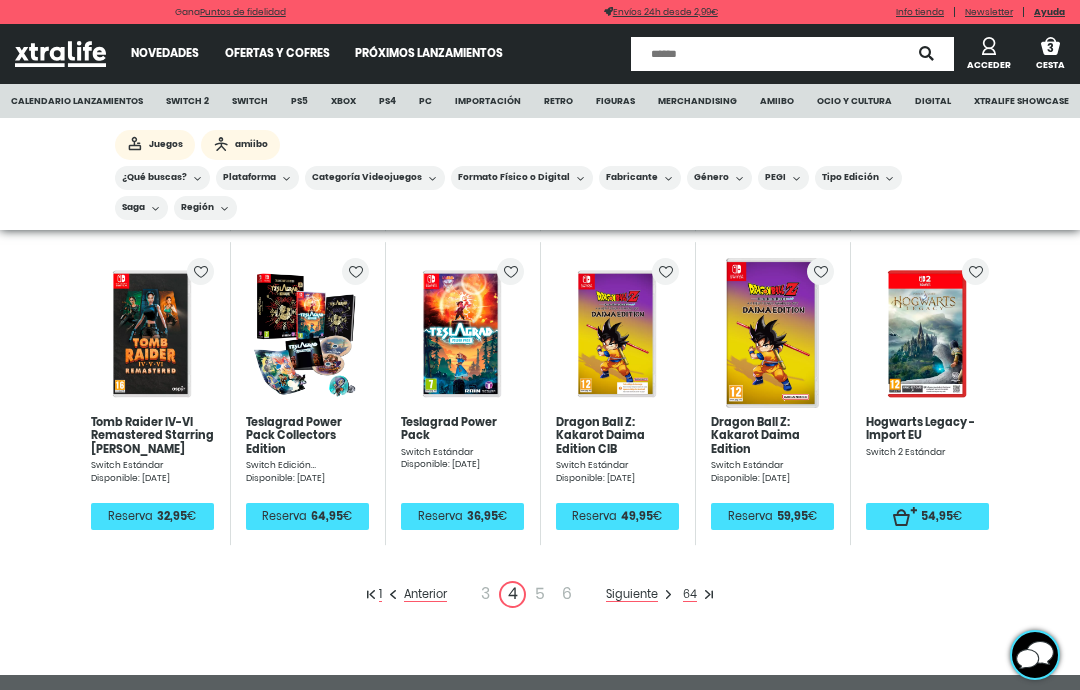click on "Siguiente" 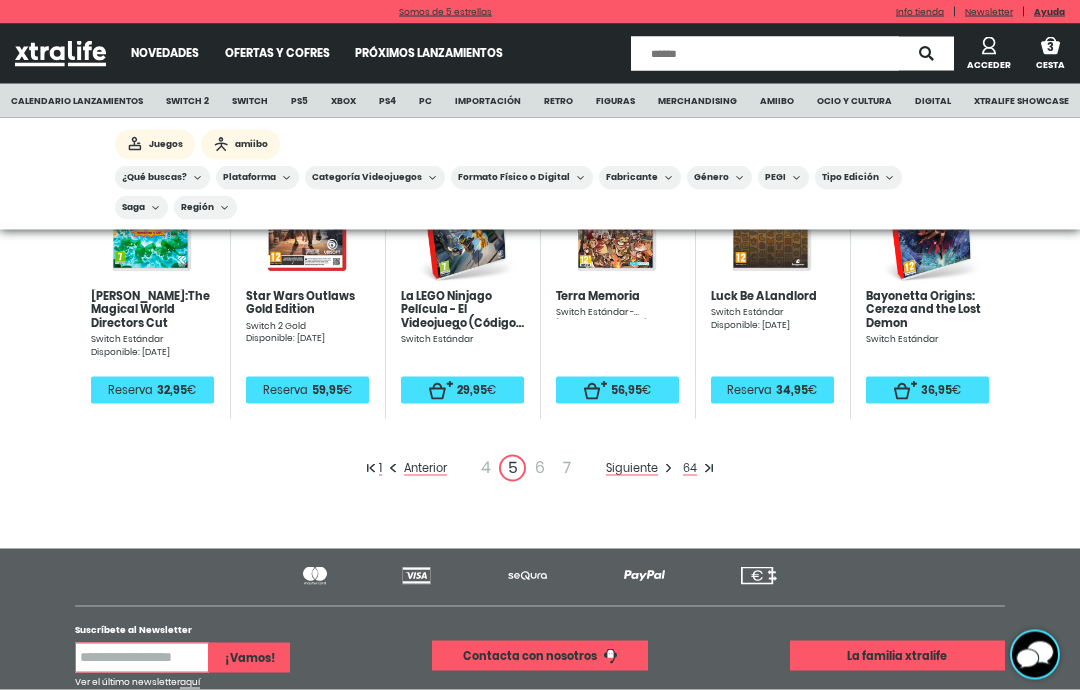 scroll, scrollTop: 691, scrollLeft: 0, axis: vertical 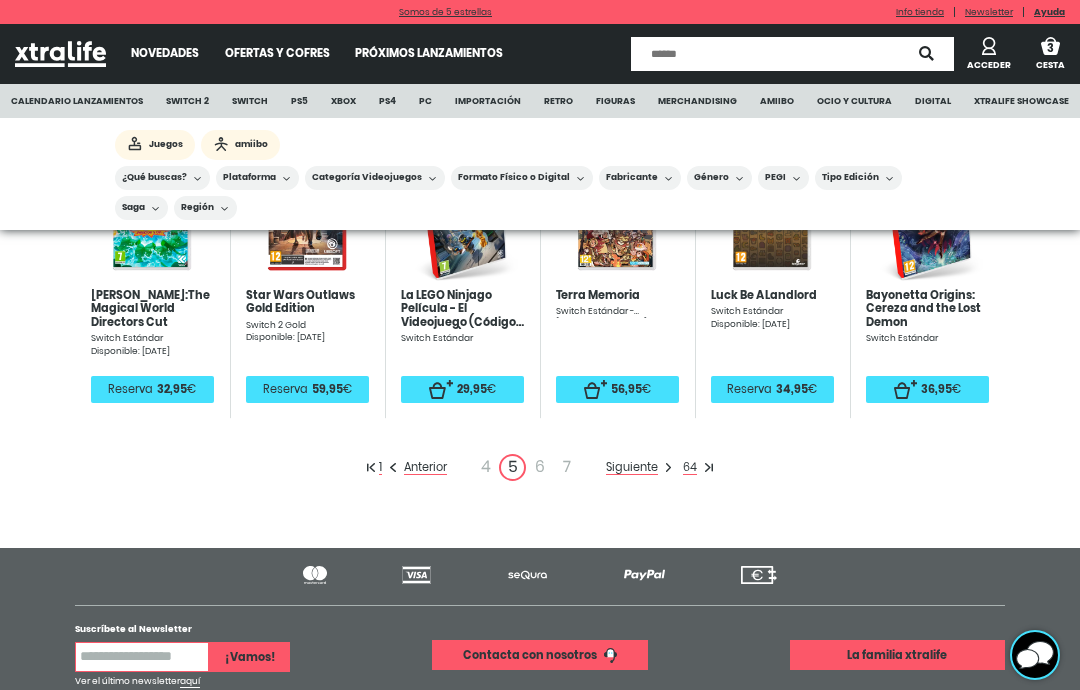 click on "Siguiente" 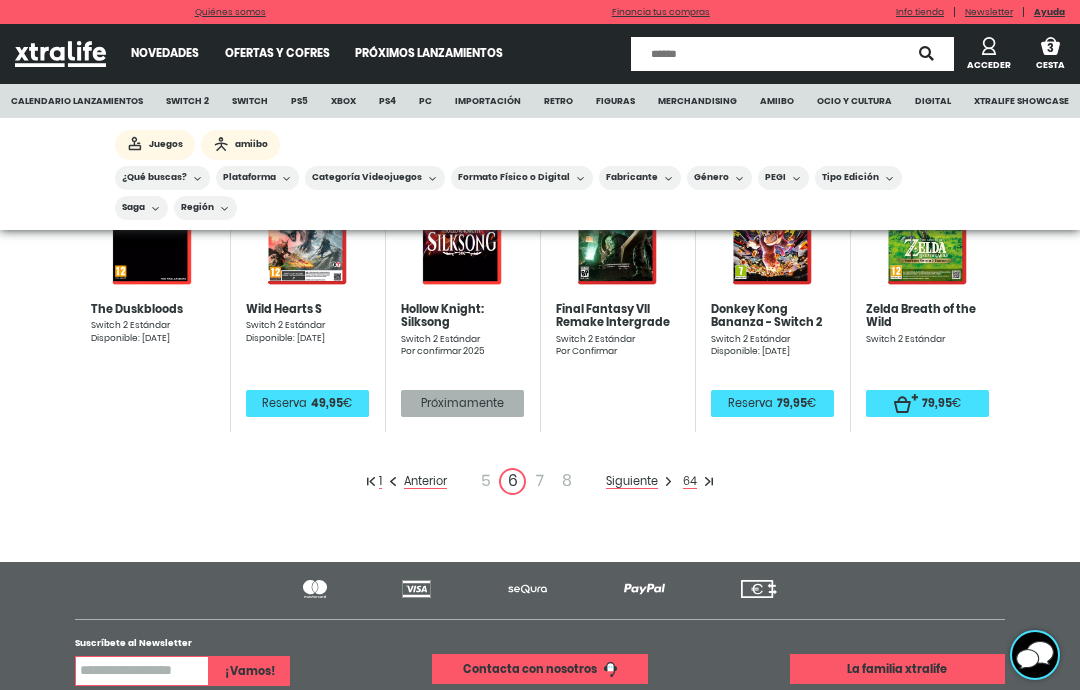 scroll, scrollTop: 682, scrollLeft: 0, axis: vertical 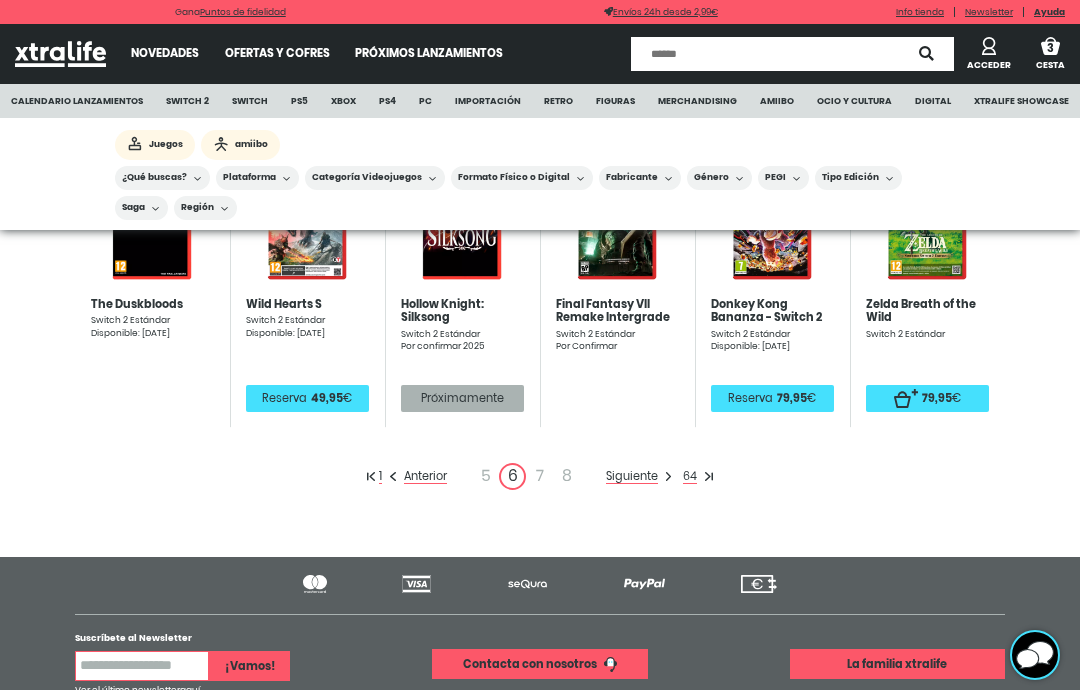 click on "1 Anterior   5  6  7 8   Siguiente   64" 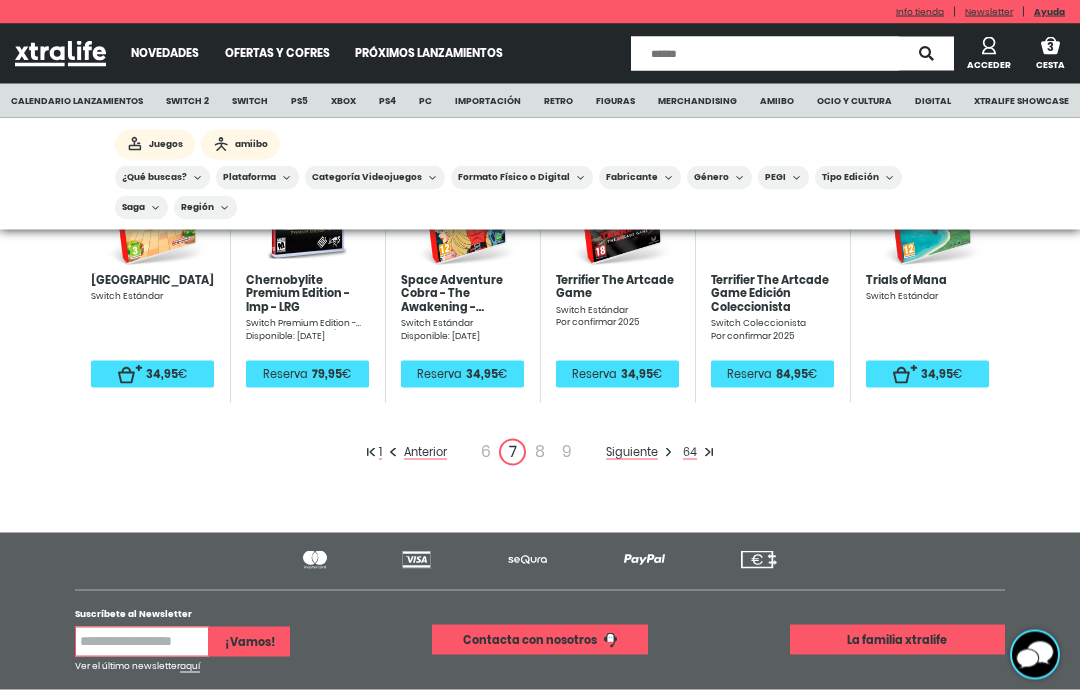 scroll, scrollTop: 707, scrollLeft: 0, axis: vertical 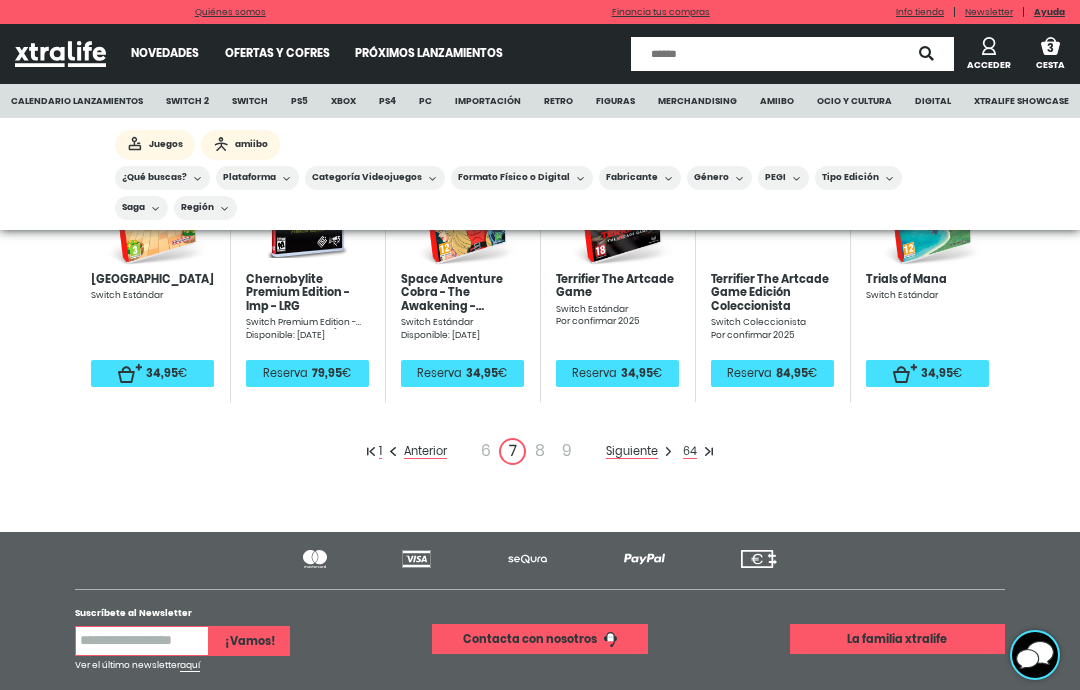 click on "Siguiente" 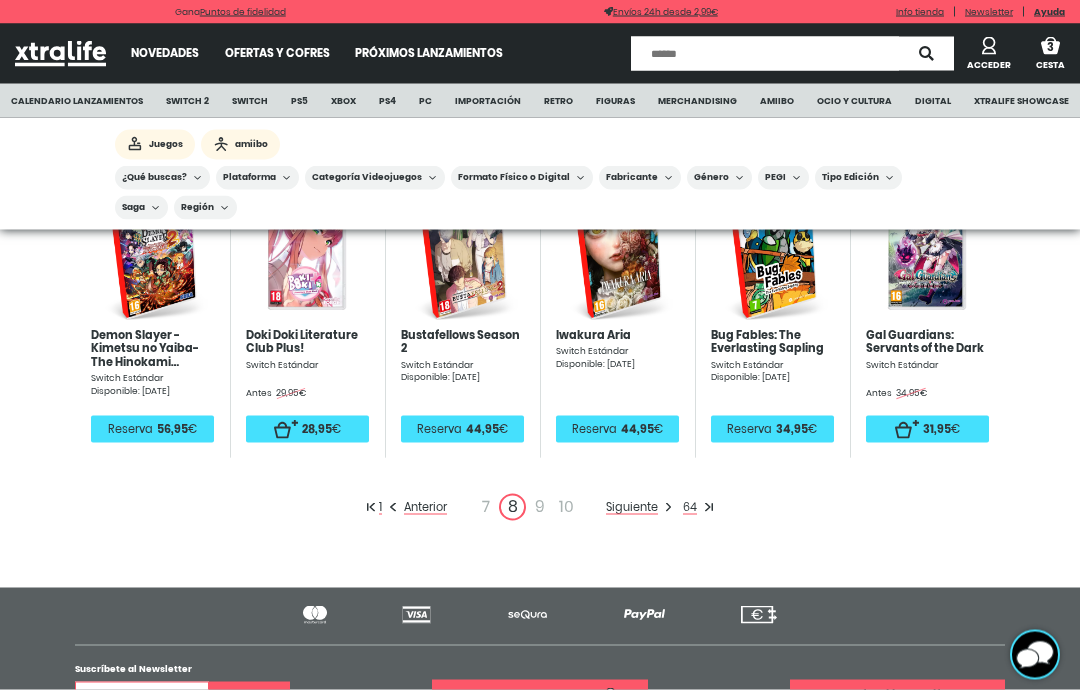 scroll, scrollTop: 652, scrollLeft: 0, axis: vertical 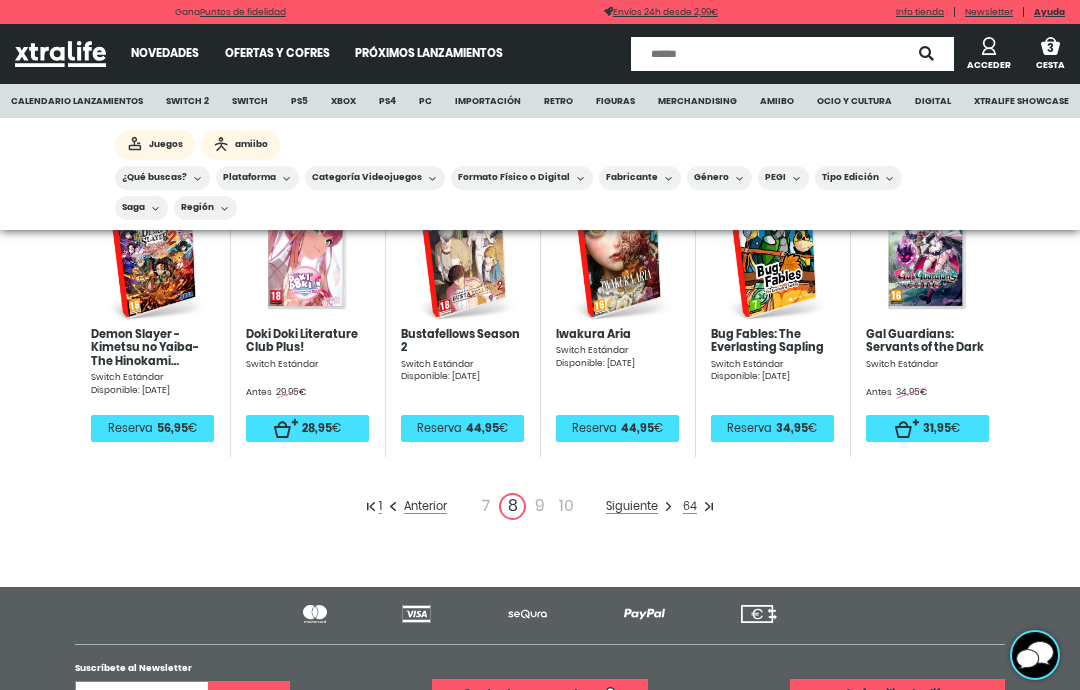 click on "9" 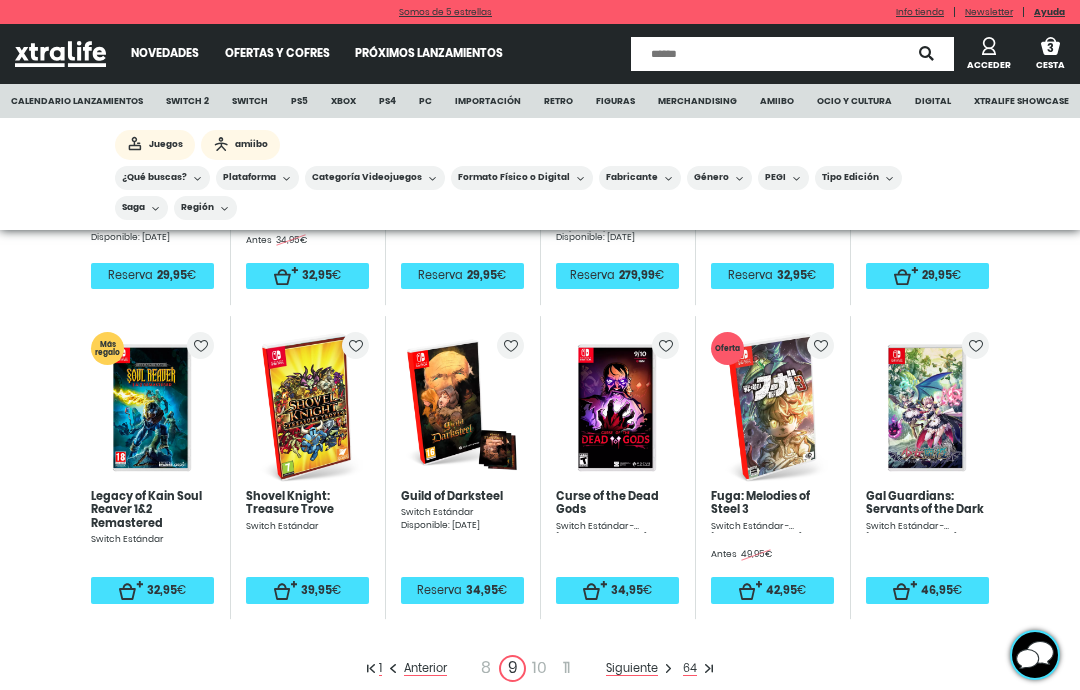scroll, scrollTop: 683, scrollLeft: 0, axis: vertical 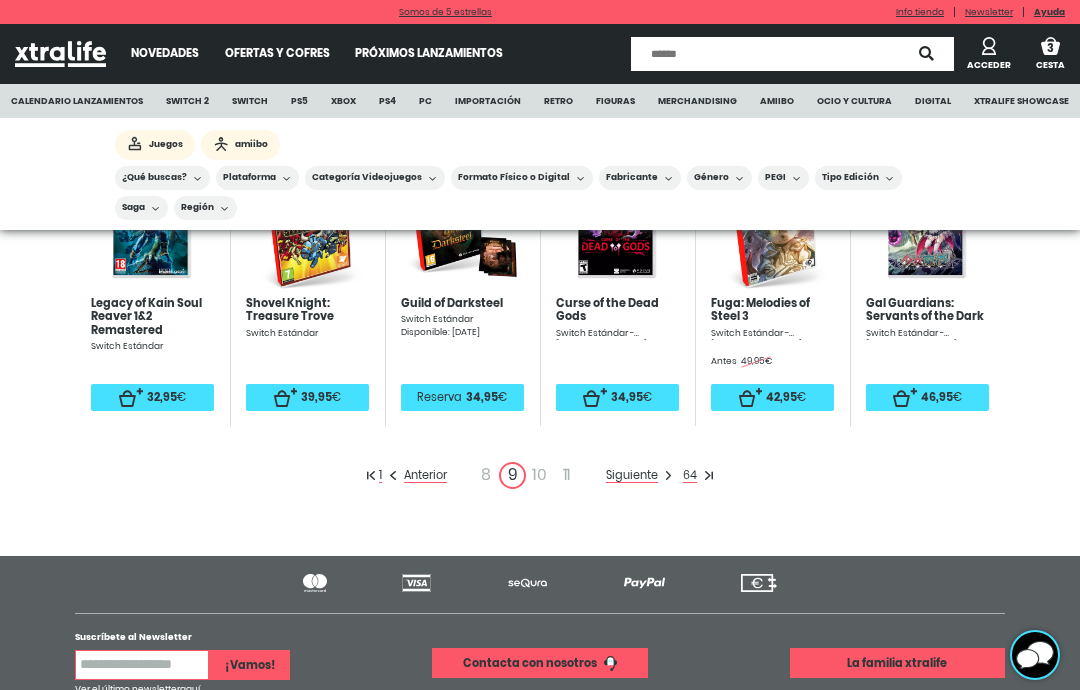 click on "10" 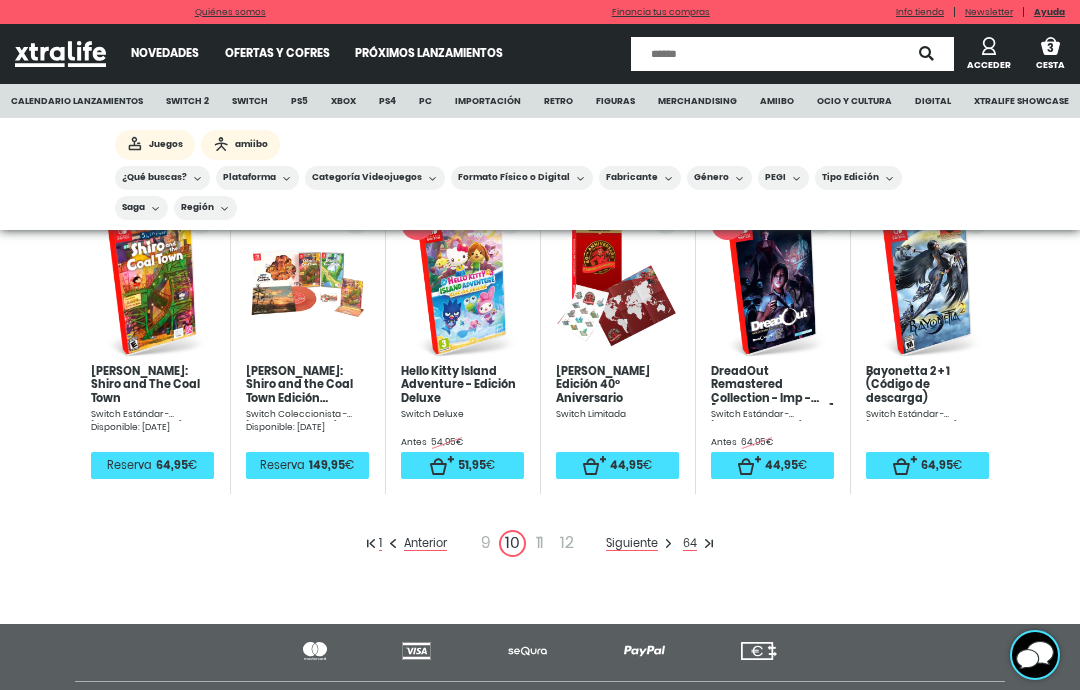 scroll, scrollTop: 624, scrollLeft: 0, axis: vertical 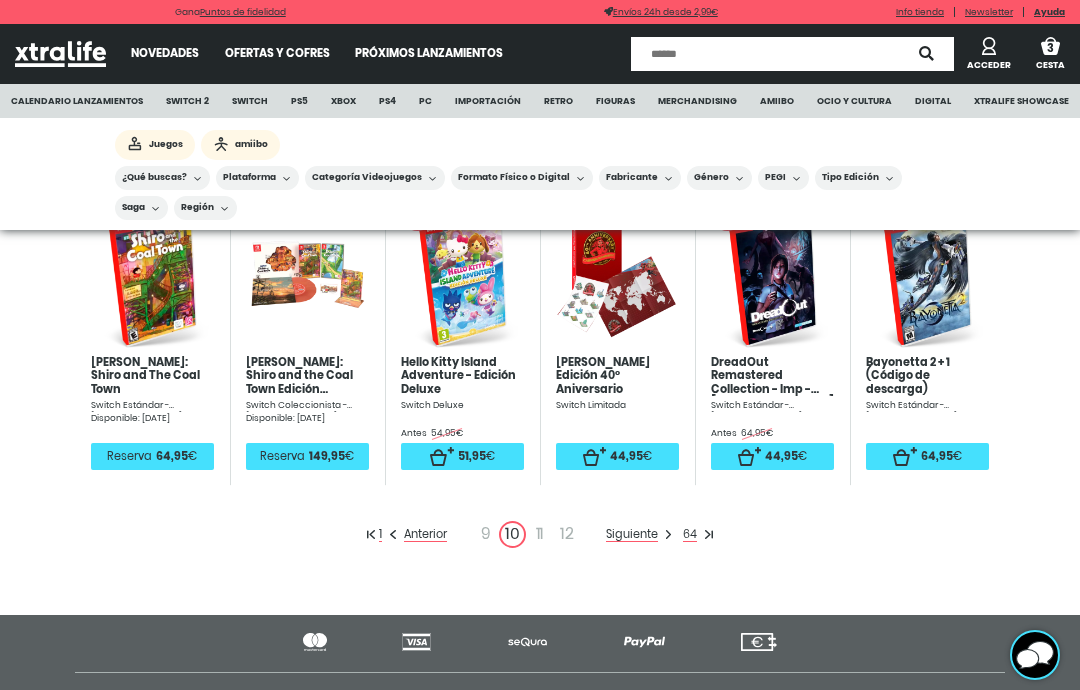 click on "9" 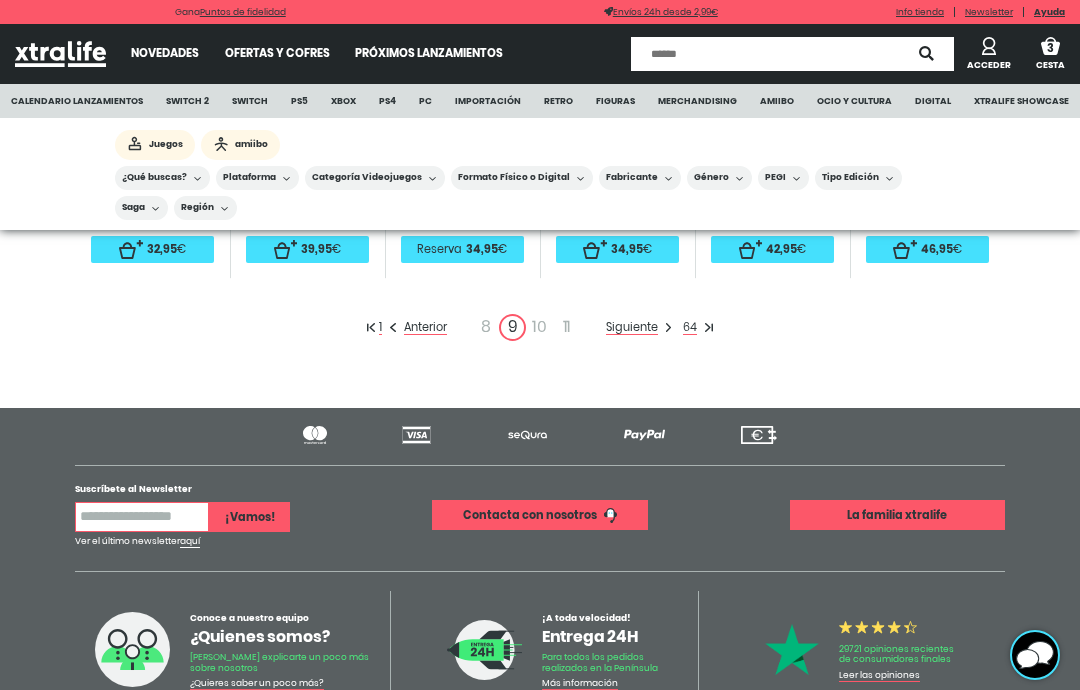 scroll, scrollTop: 826, scrollLeft: 0, axis: vertical 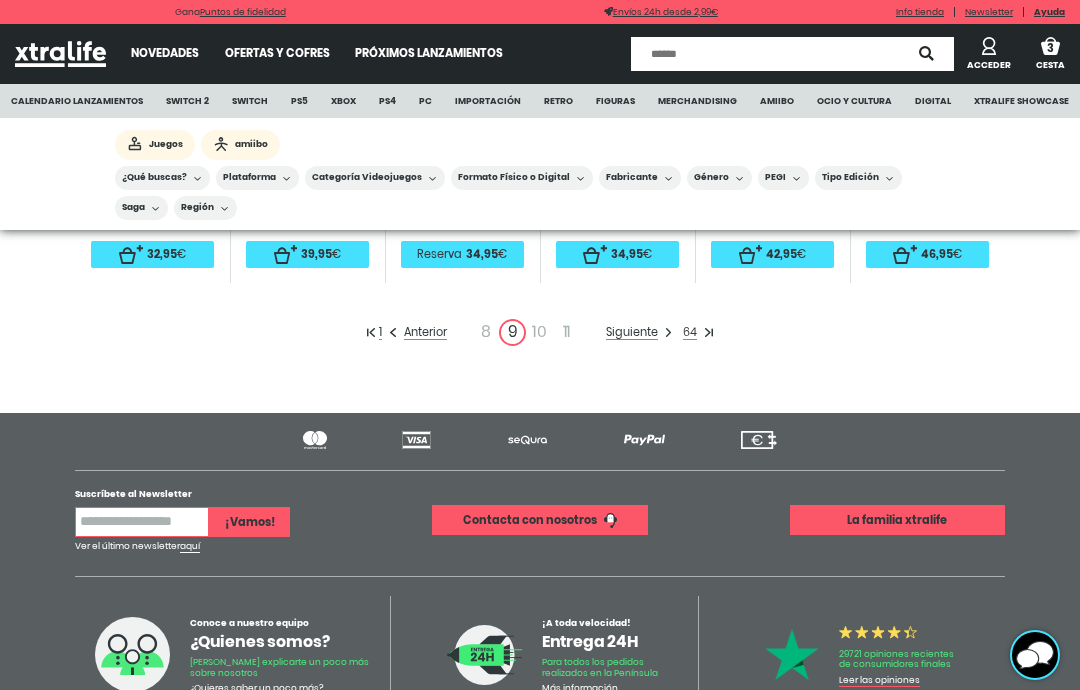 click on "1" 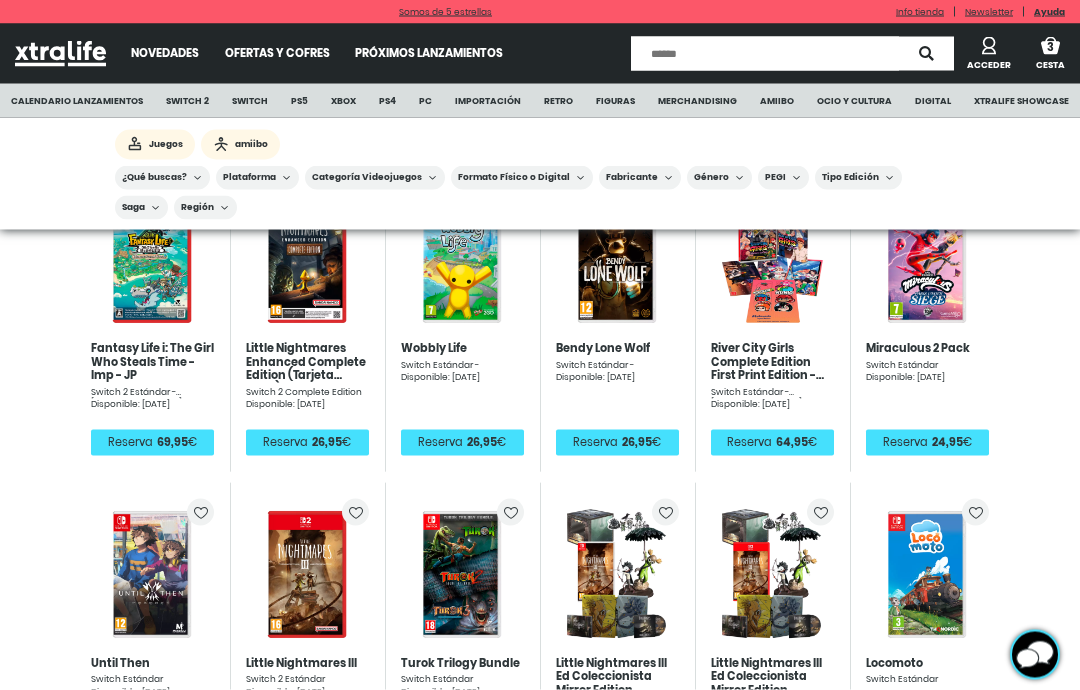 scroll, scrollTop: 320, scrollLeft: 0, axis: vertical 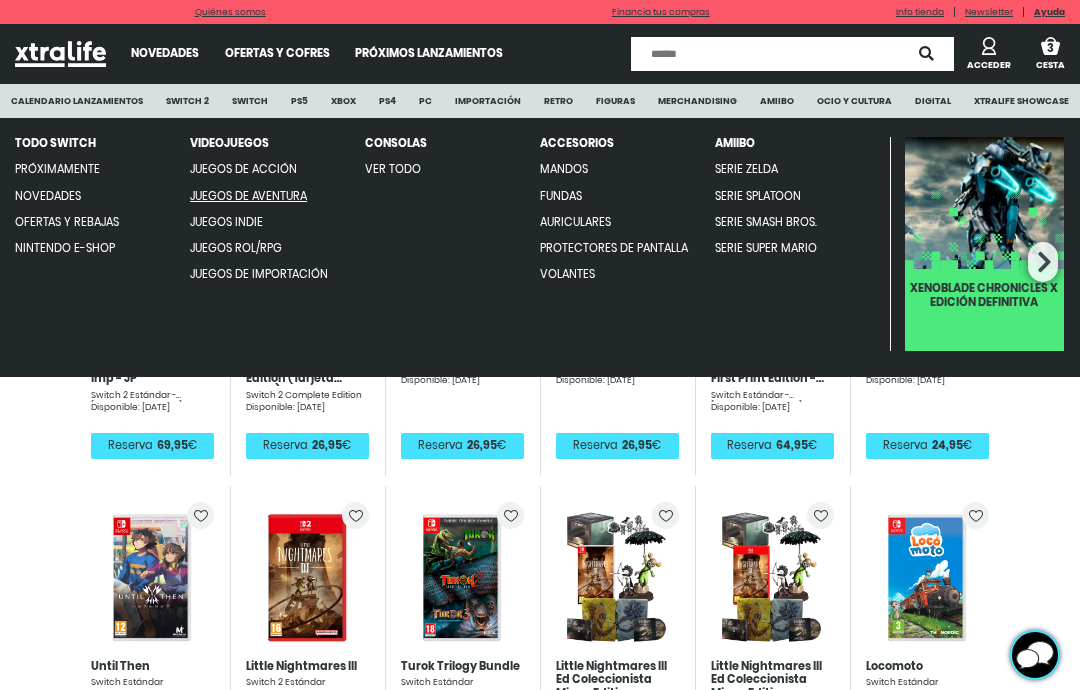 click on "Juegos indie" at bounding box center [226, 222] 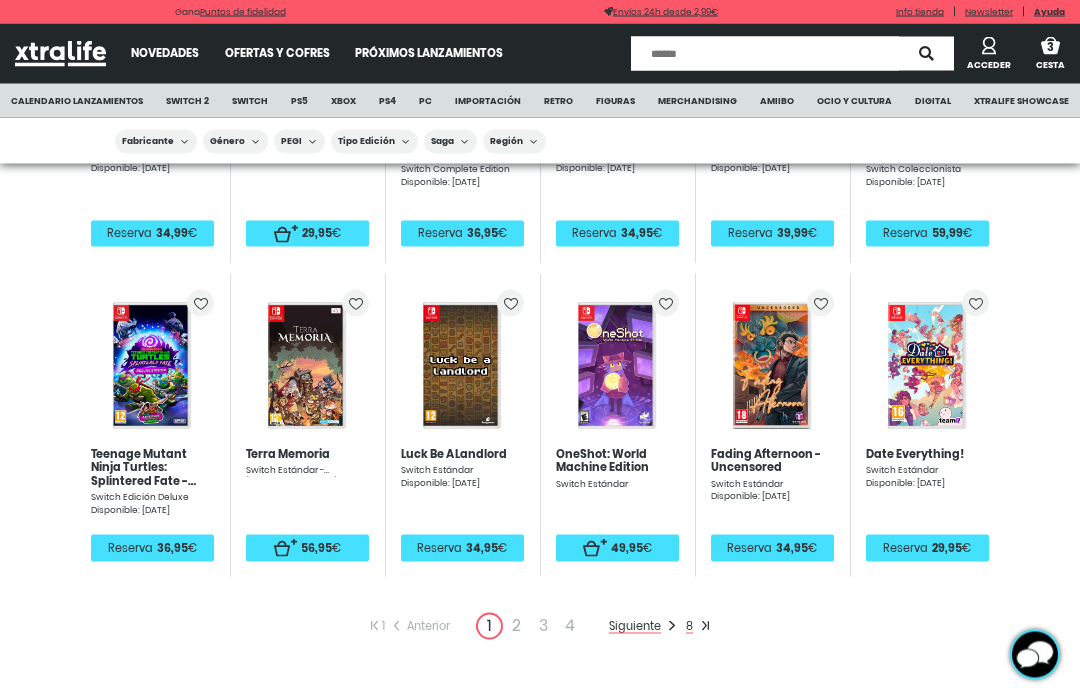 scroll, scrollTop: 468, scrollLeft: 0, axis: vertical 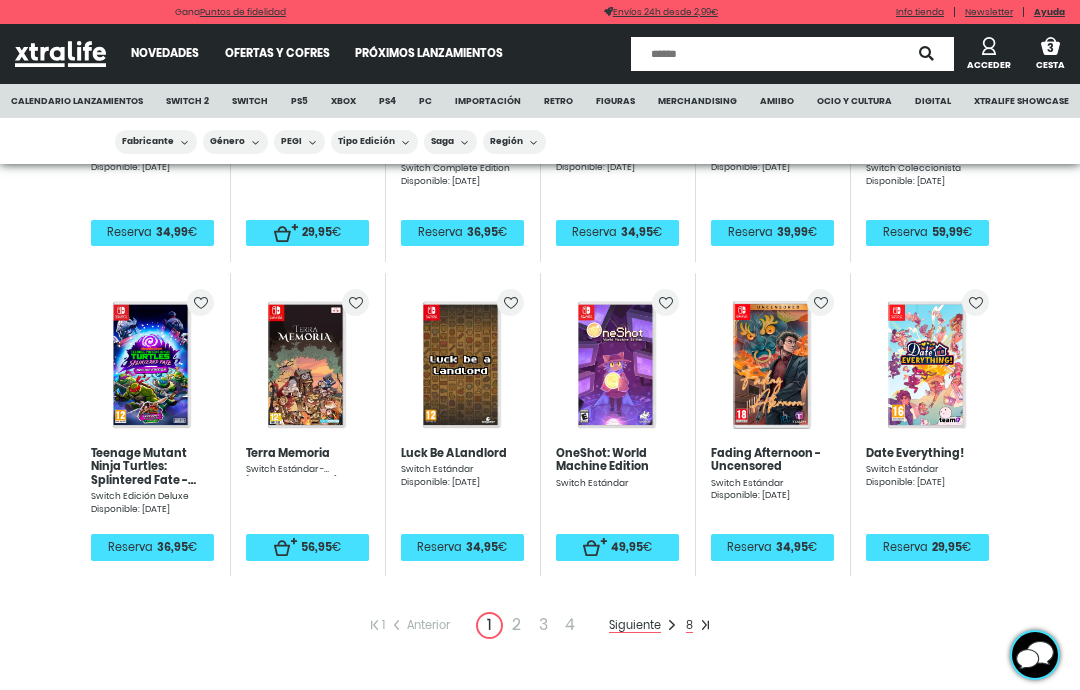 click on "4" 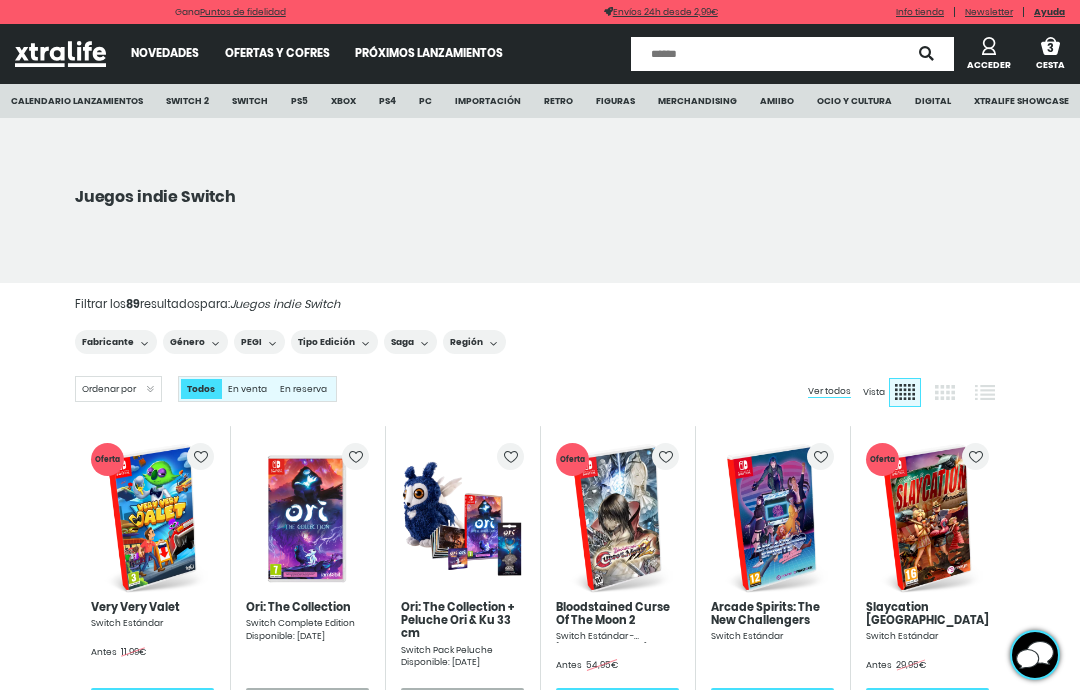 click on "Bloodstained Curse Of The Moon 2" 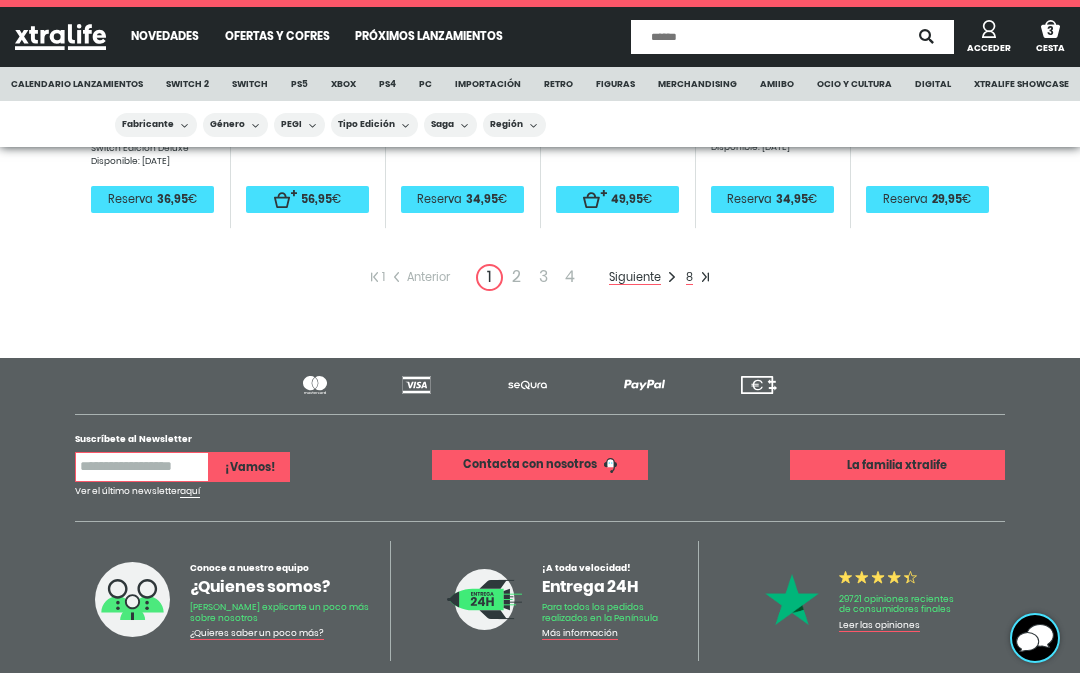 scroll, scrollTop: 879, scrollLeft: 0, axis: vertical 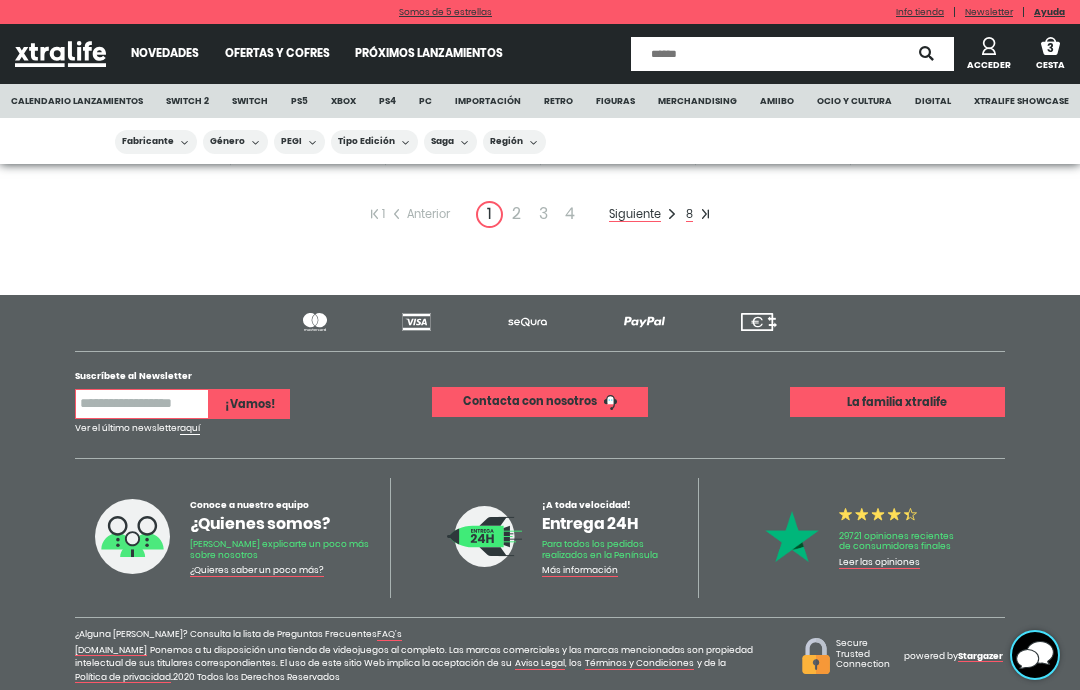 click on "4" 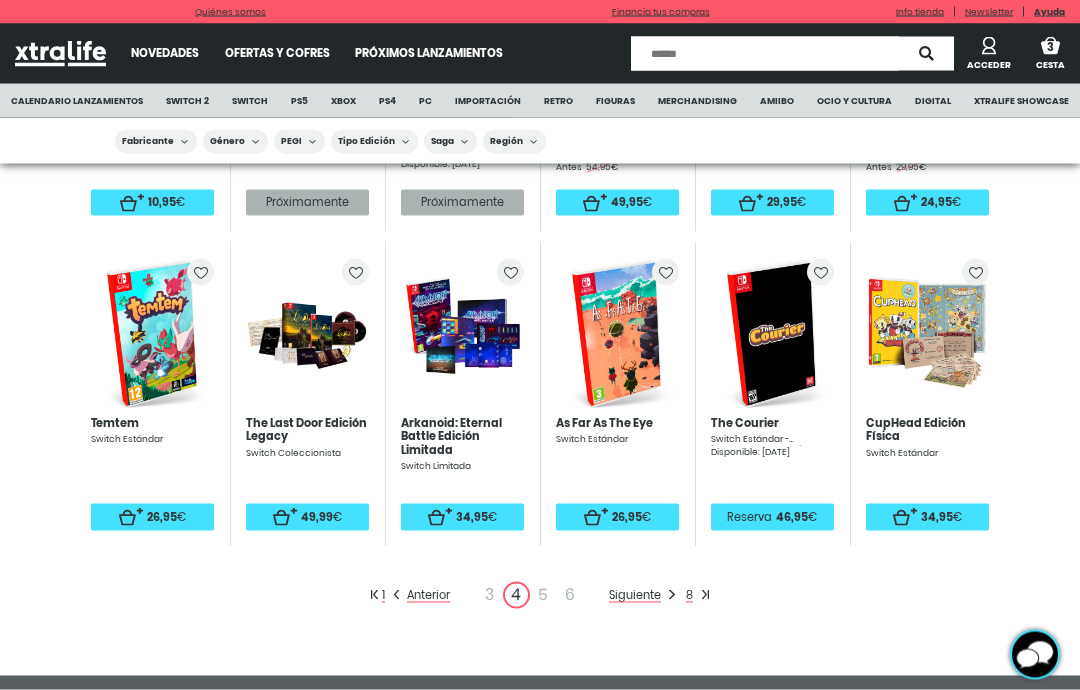 scroll, scrollTop: 502, scrollLeft: 0, axis: vertical 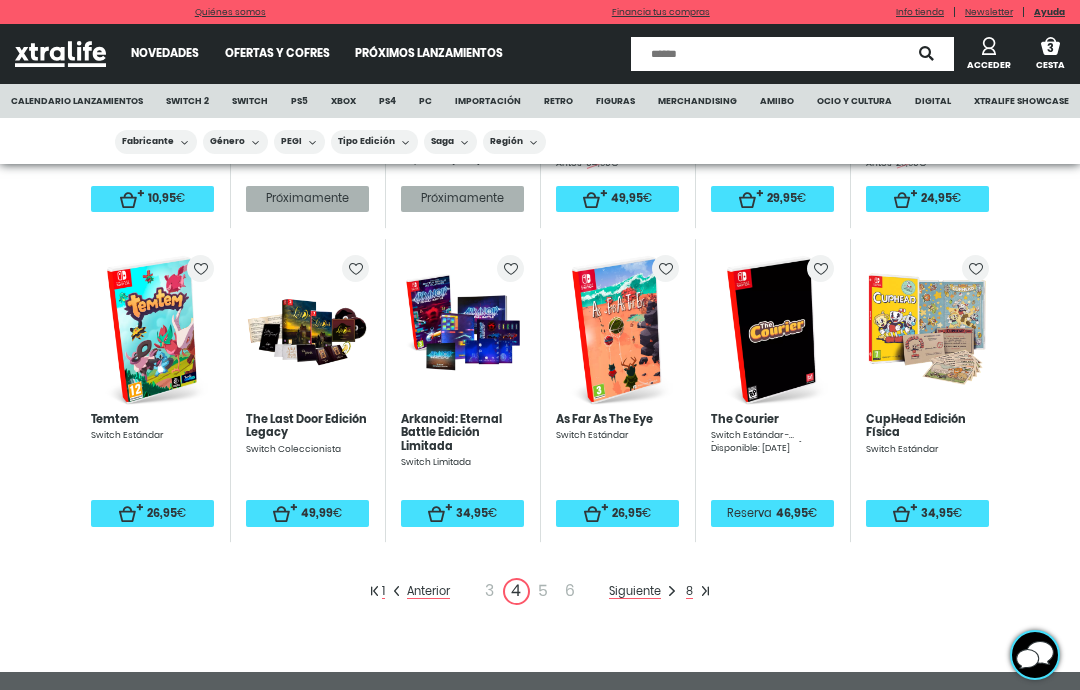 click on "6" 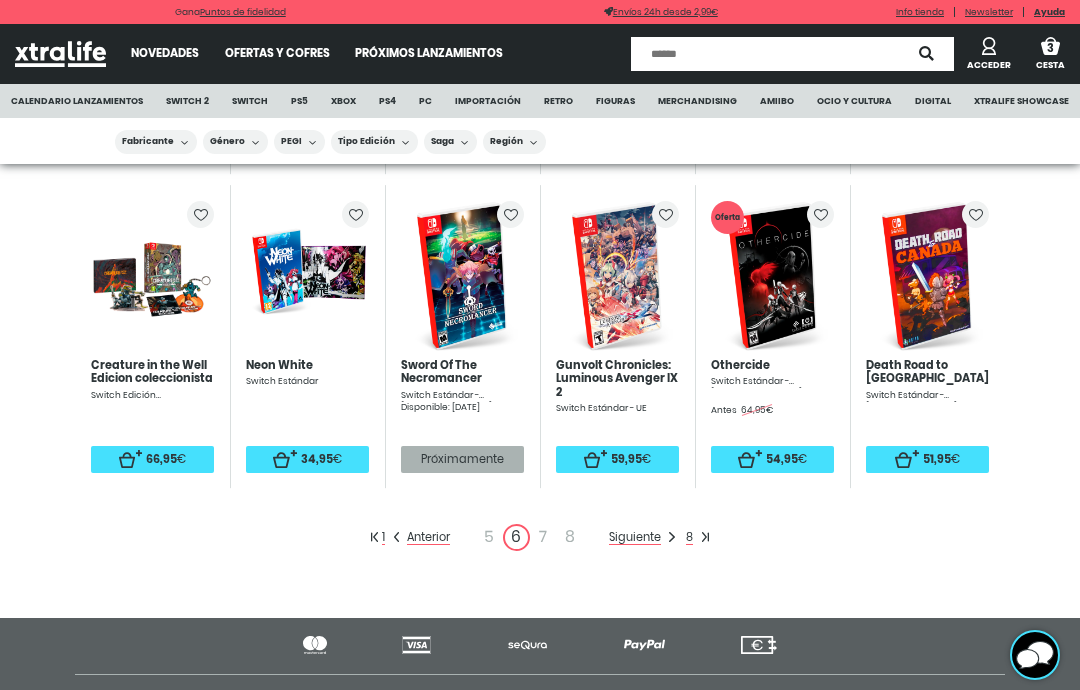 scroll, scrollTop: 562, scrollLeft: 0, axis: vertical 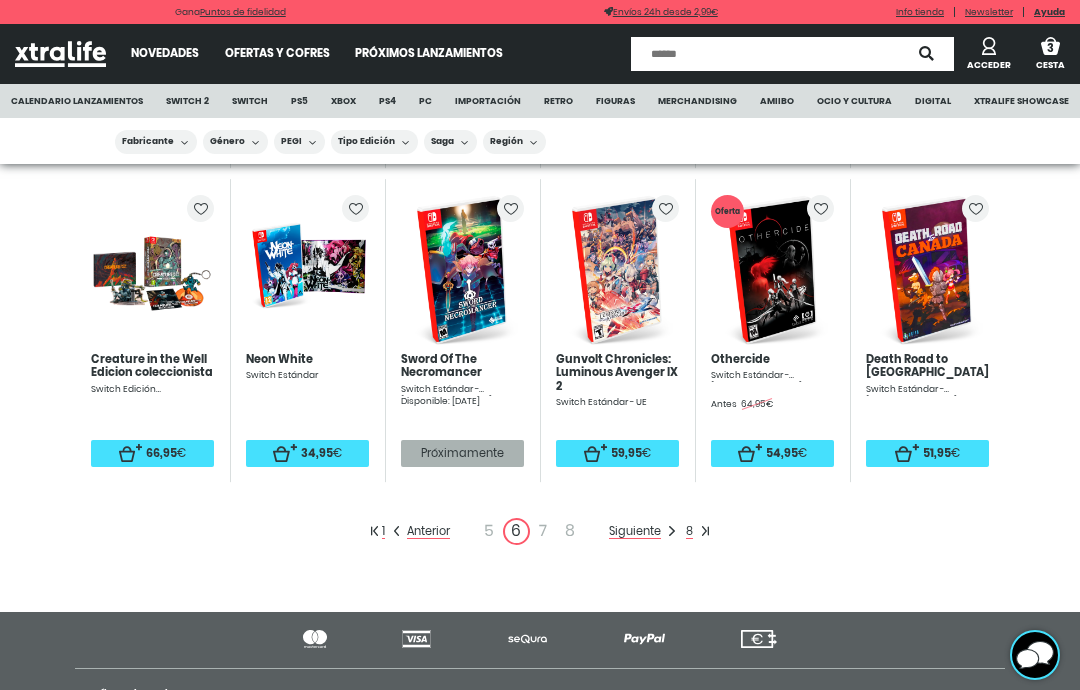 click on "8" 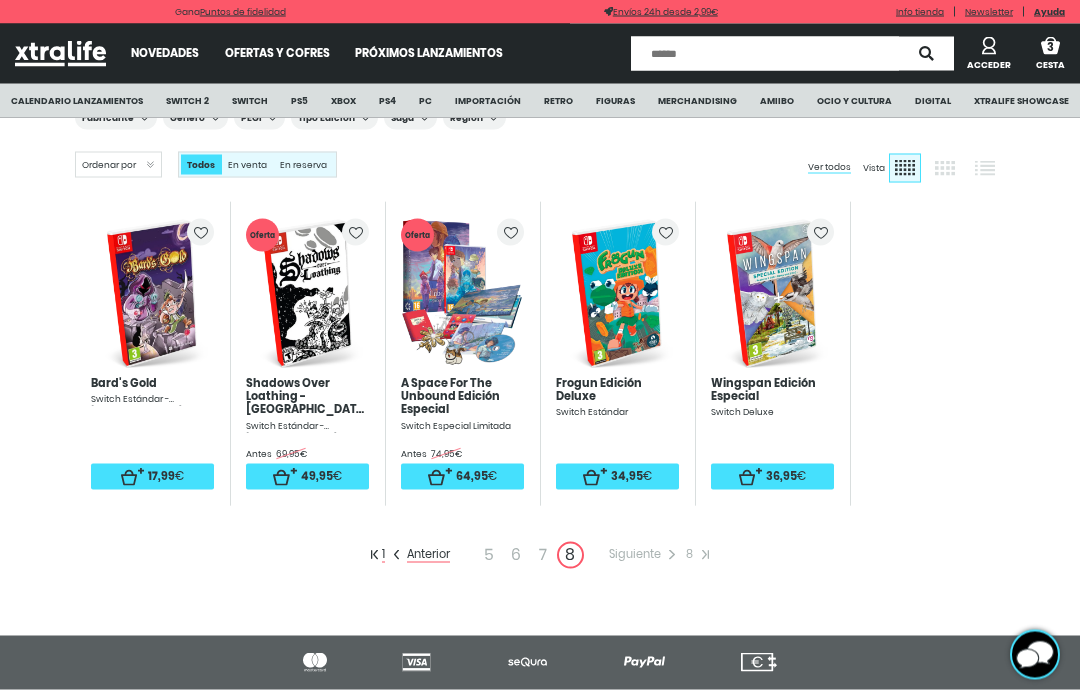 scroll, scrollTop: 226, scrollLeft: 0, axis: vertical 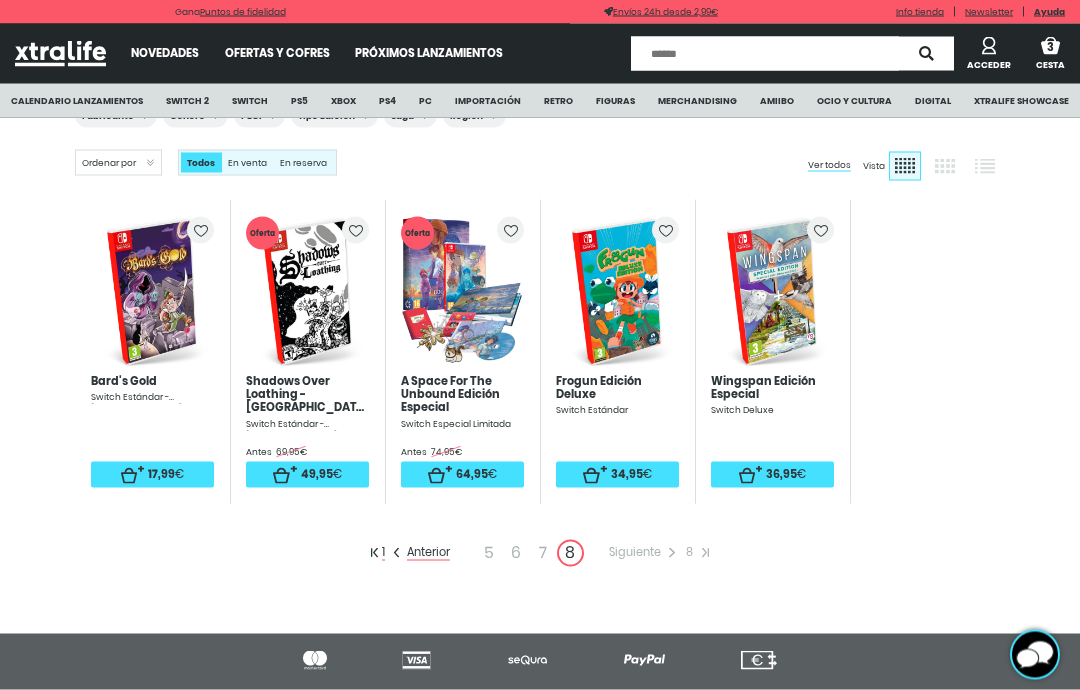 click on "7" 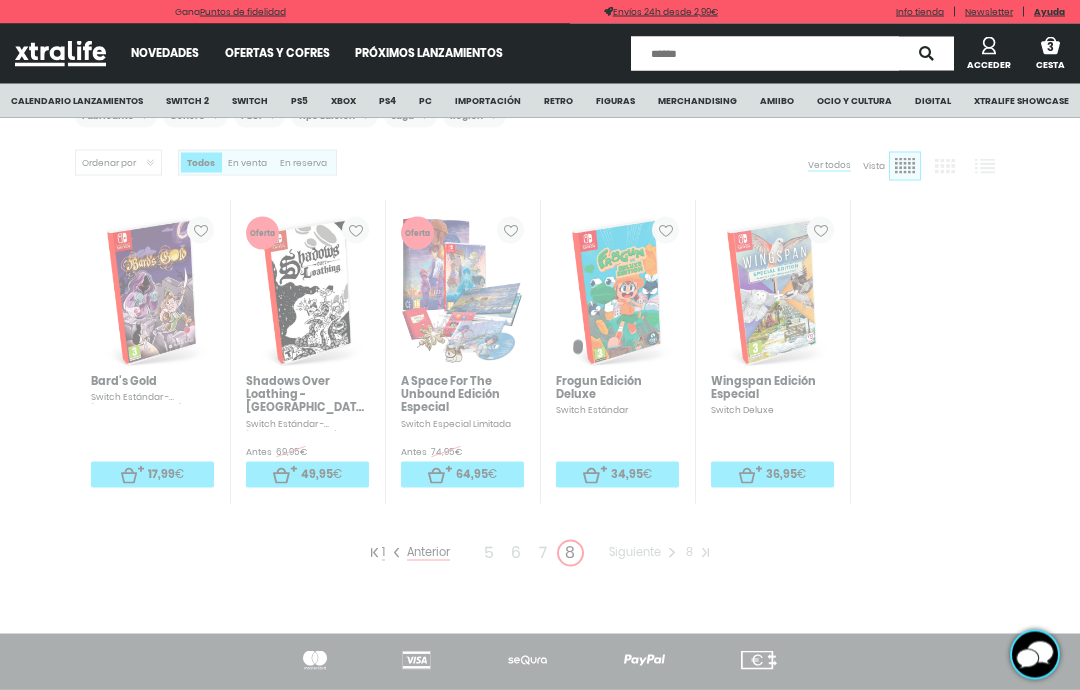 scroll, scrollTop: 0, scrollLeft: 0, axis: both 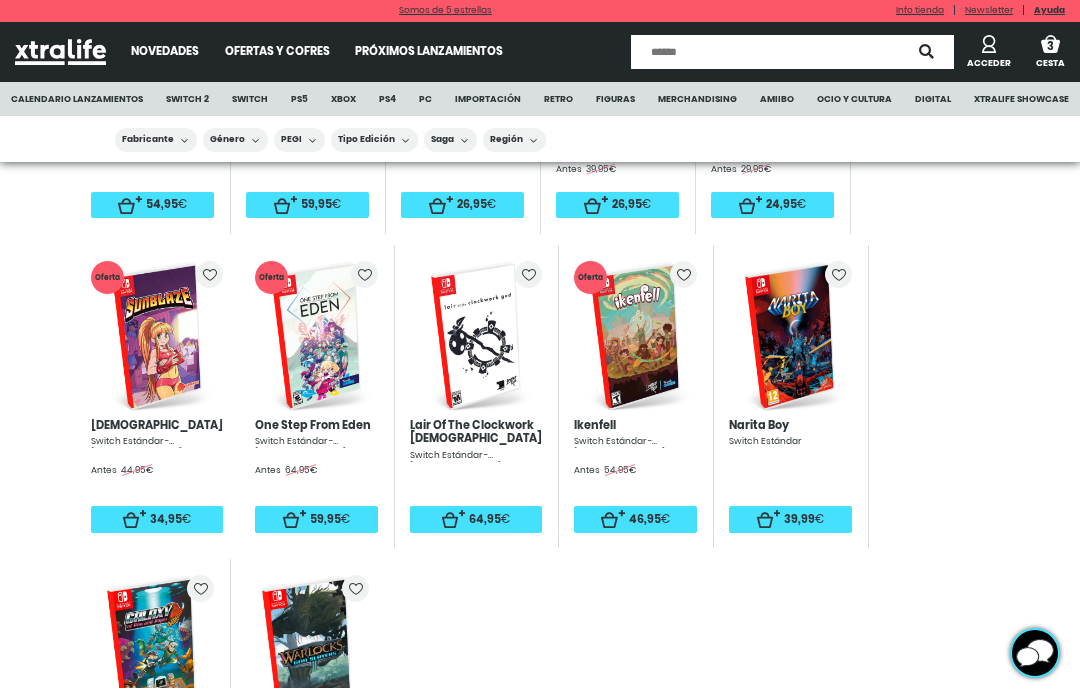 click on "6" 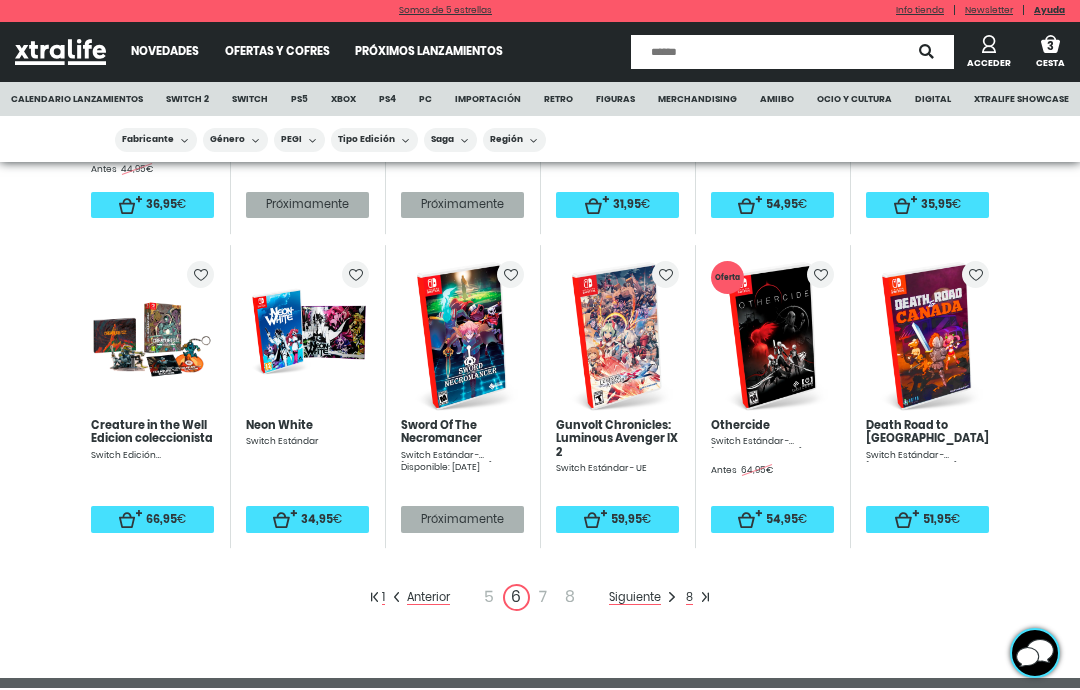 scroll, scrollTop: 496, scrollLeft: 0, axis: vertical 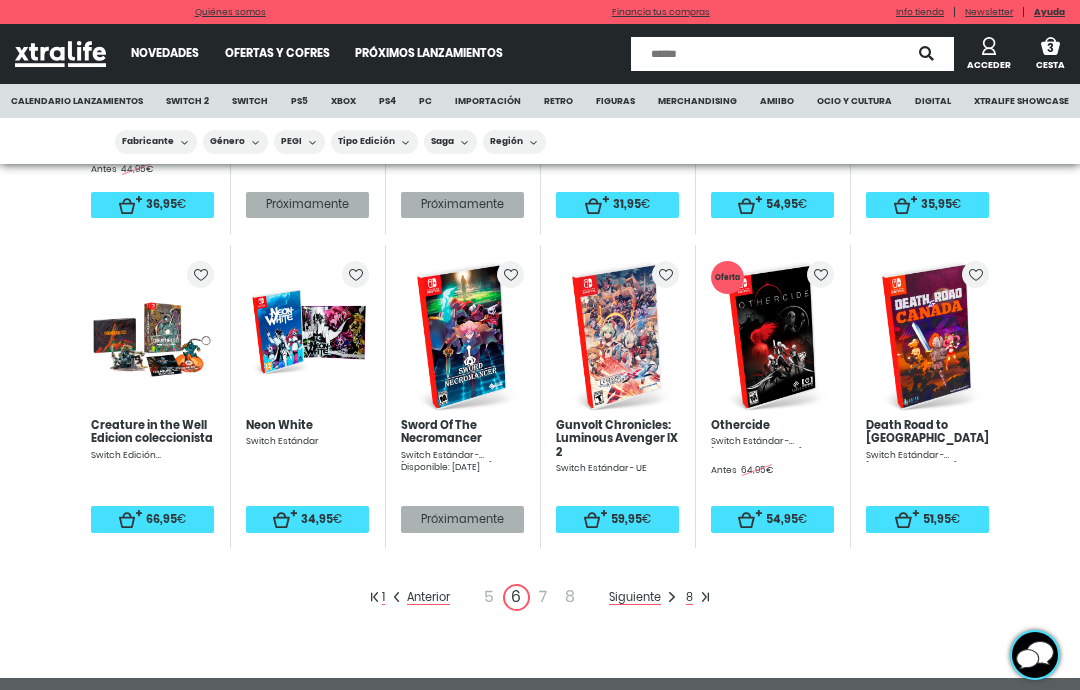 click on "5" 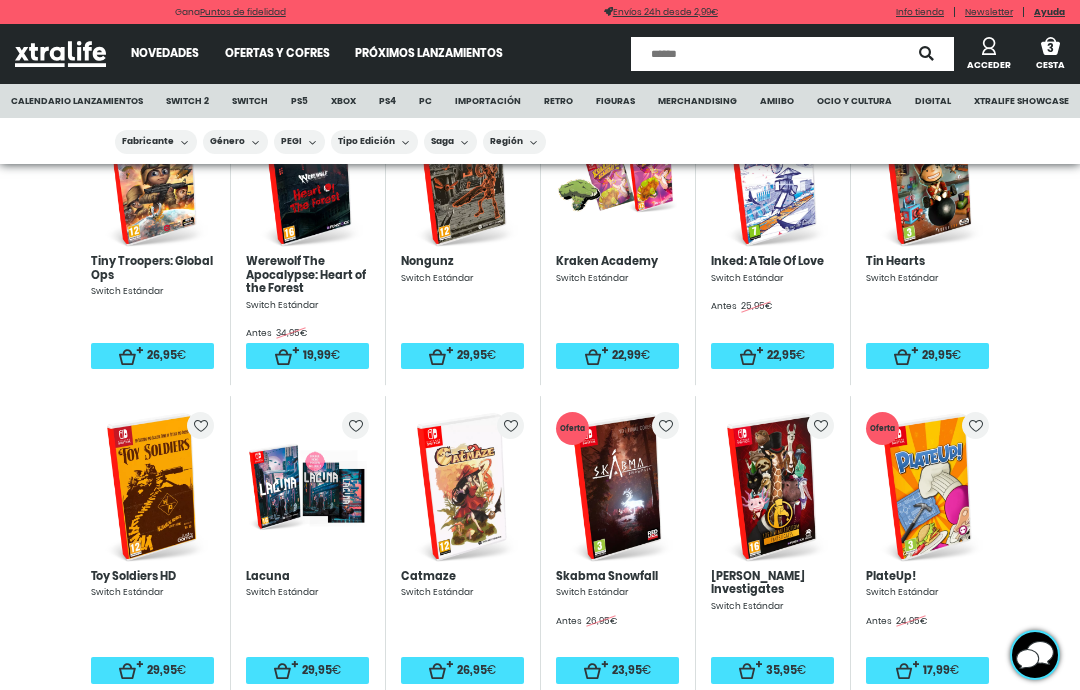 click 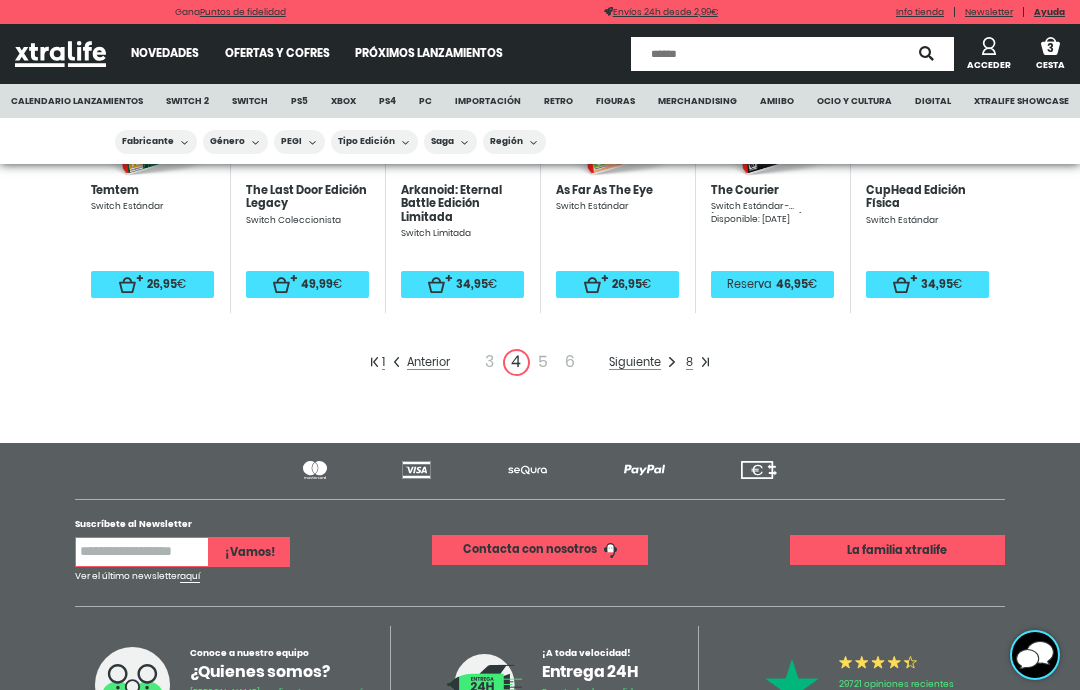 click on "Anterior" 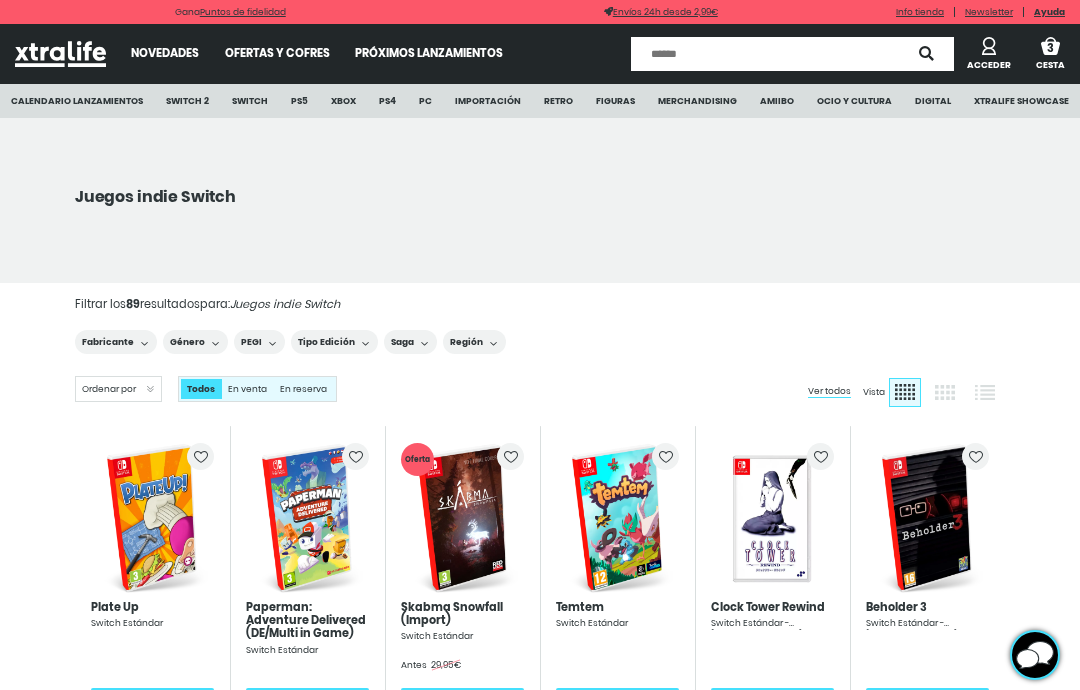 click on "Clock Tower Rewind" 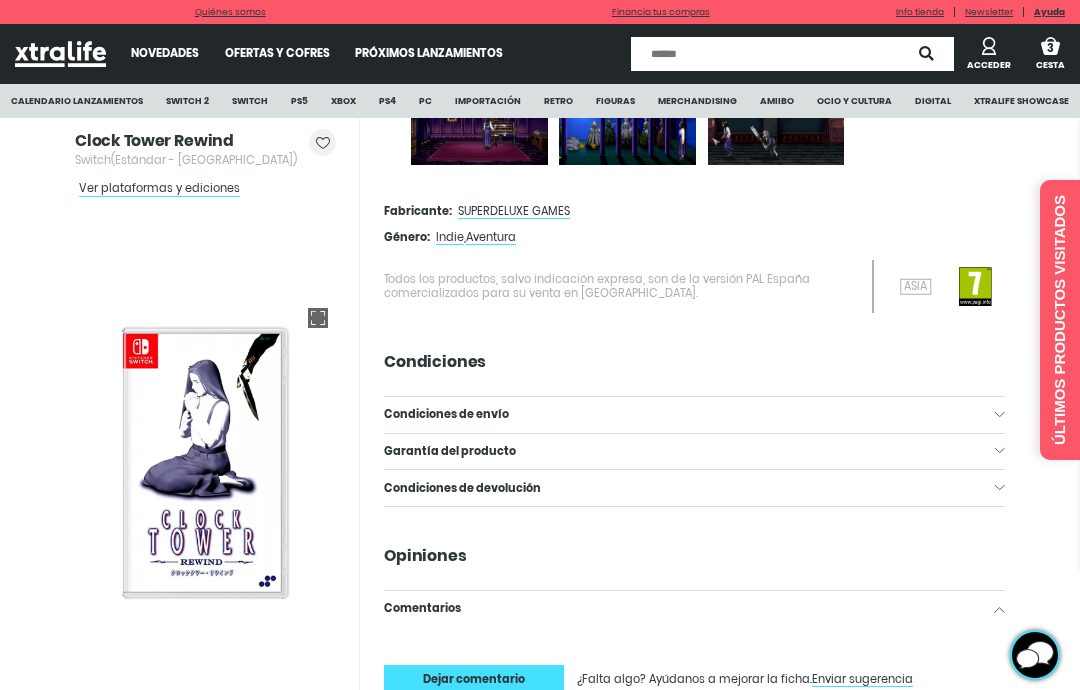click on "Condiciones" 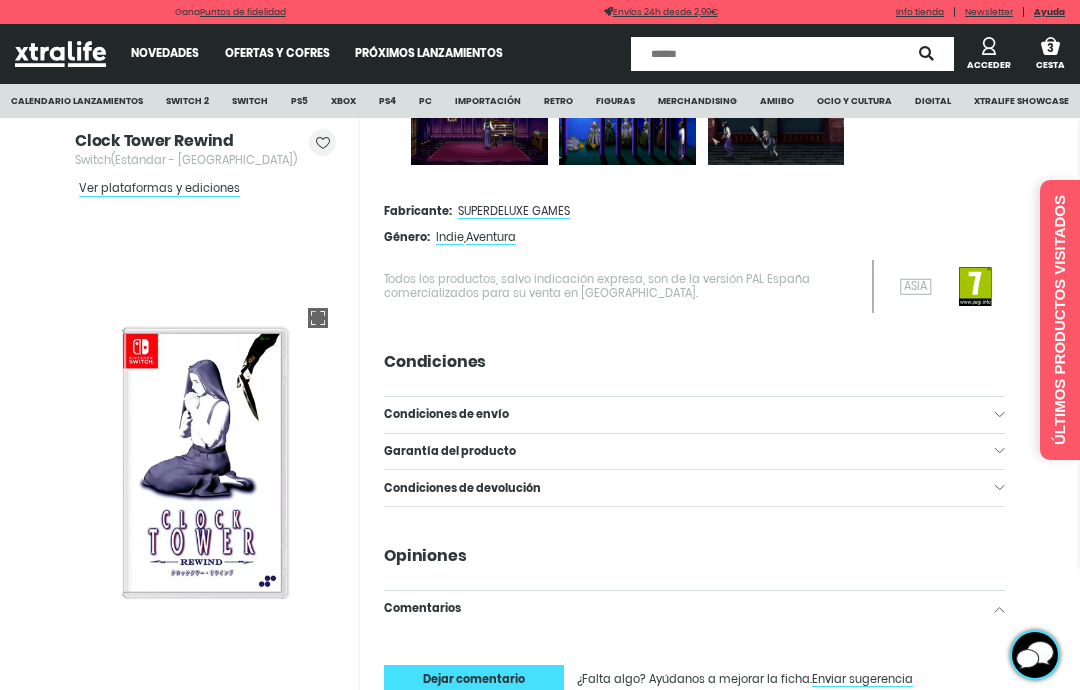click on "Garantía del producto" 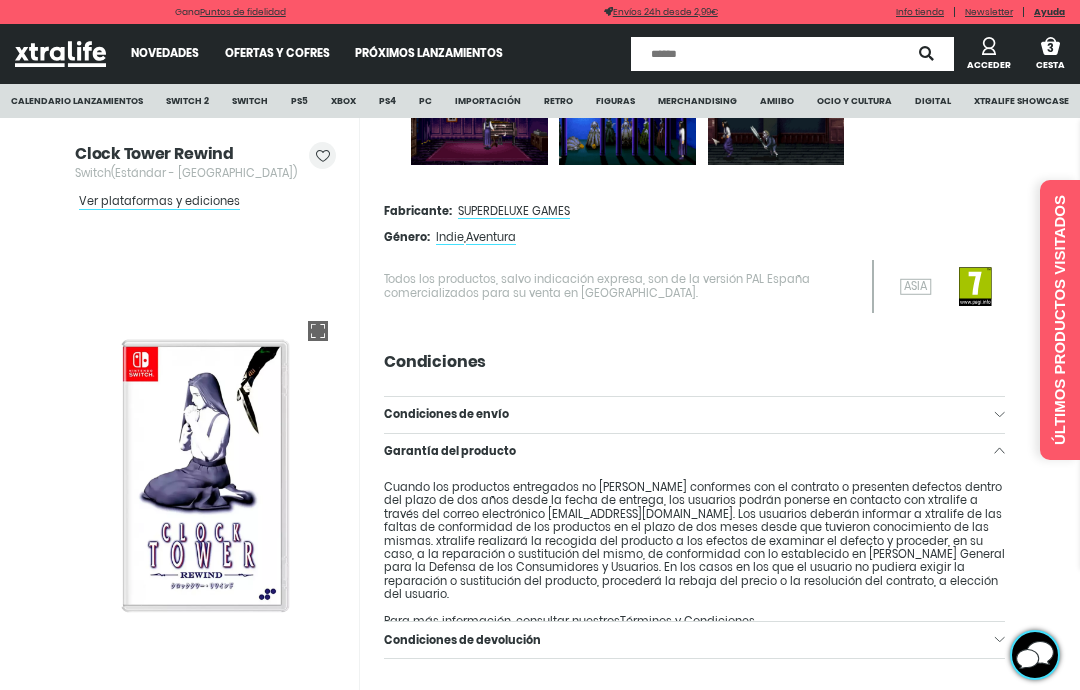 click on "Garantía del producto" 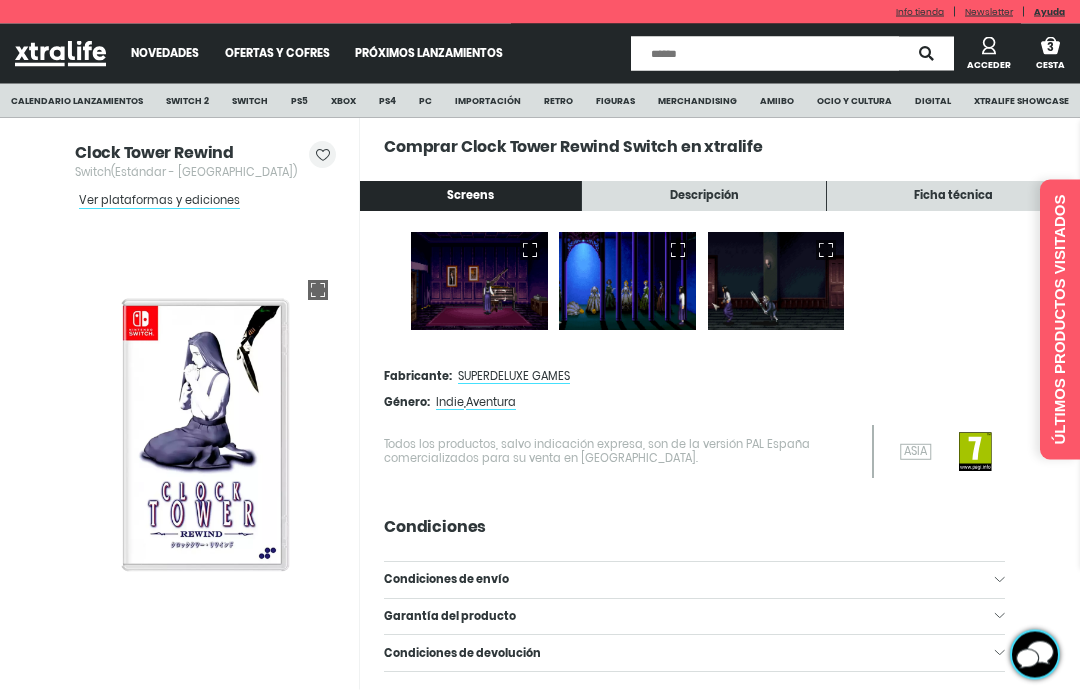 scroll, scrollTop: 686, scrollLeft: 0, axis: vertical 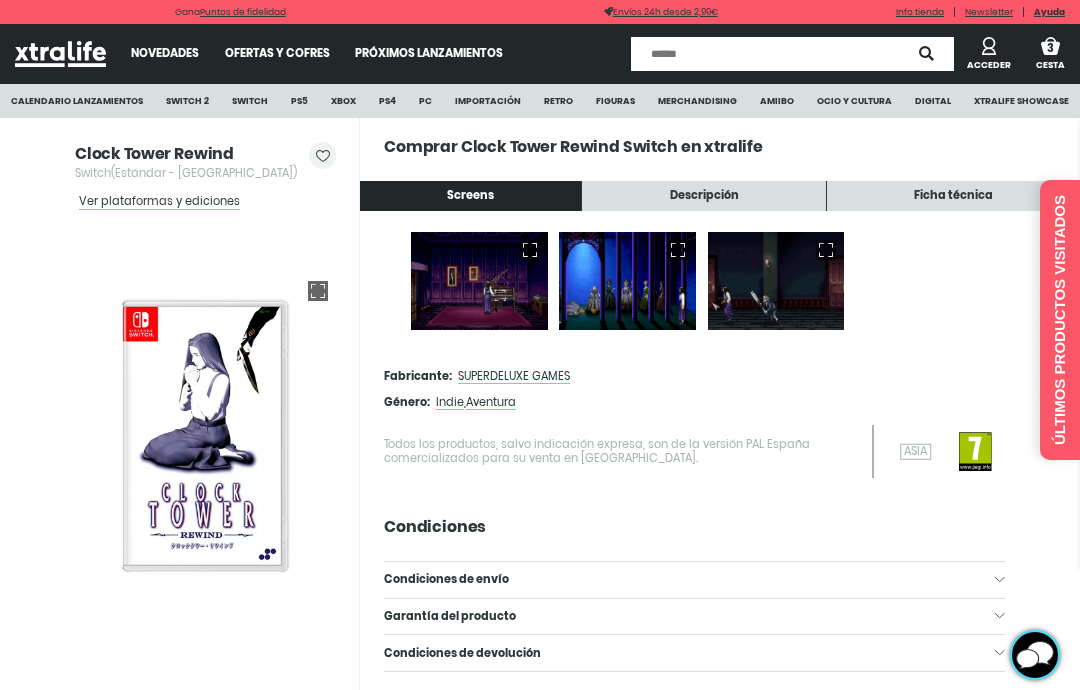click 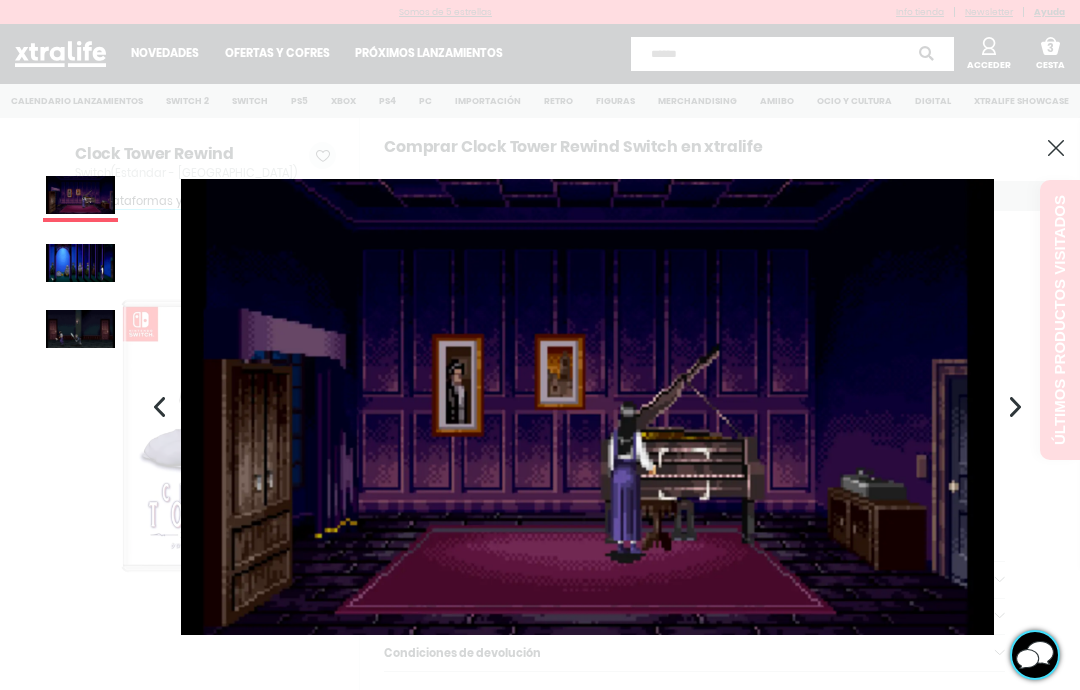 click 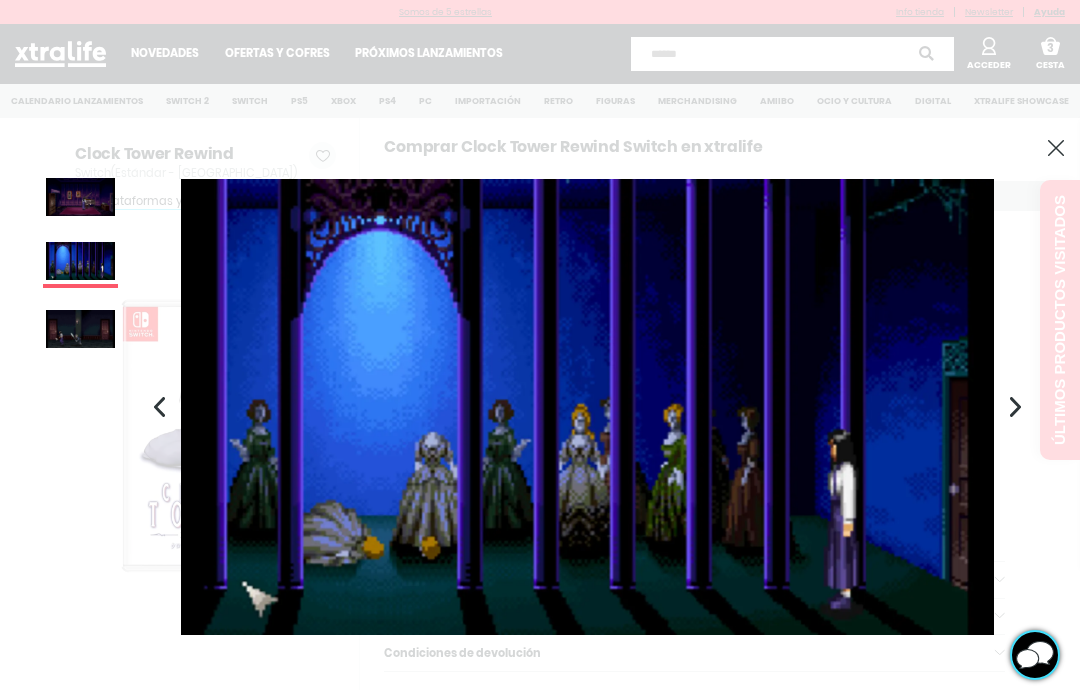 click 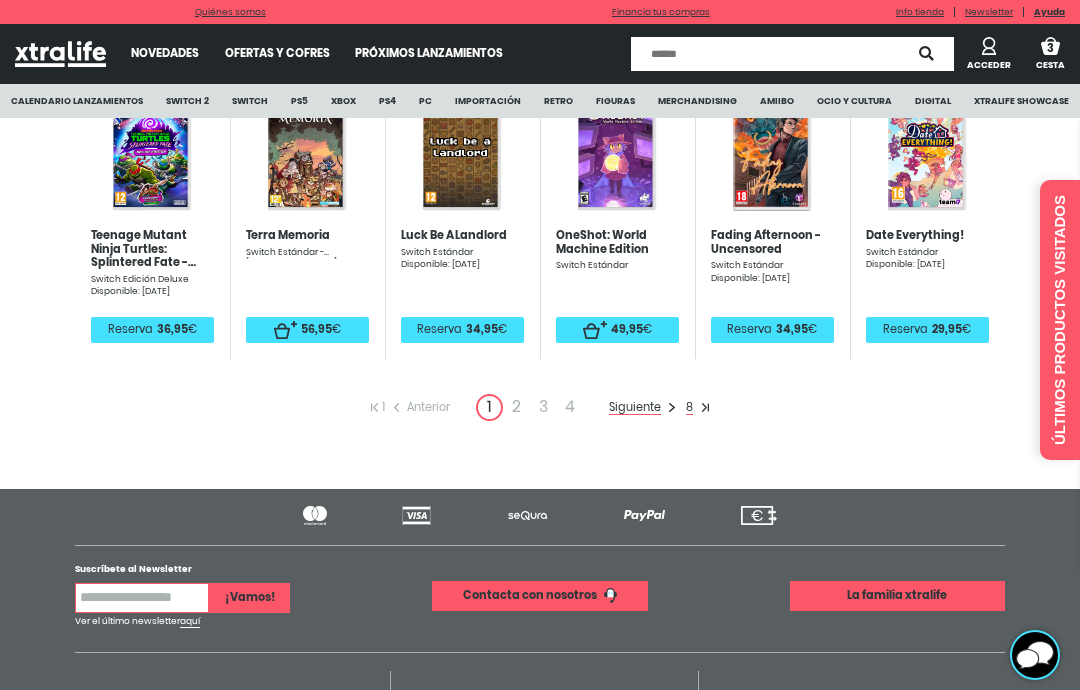 scroll, scrollTop: 80, scrollLeft: 0, axis: vertical 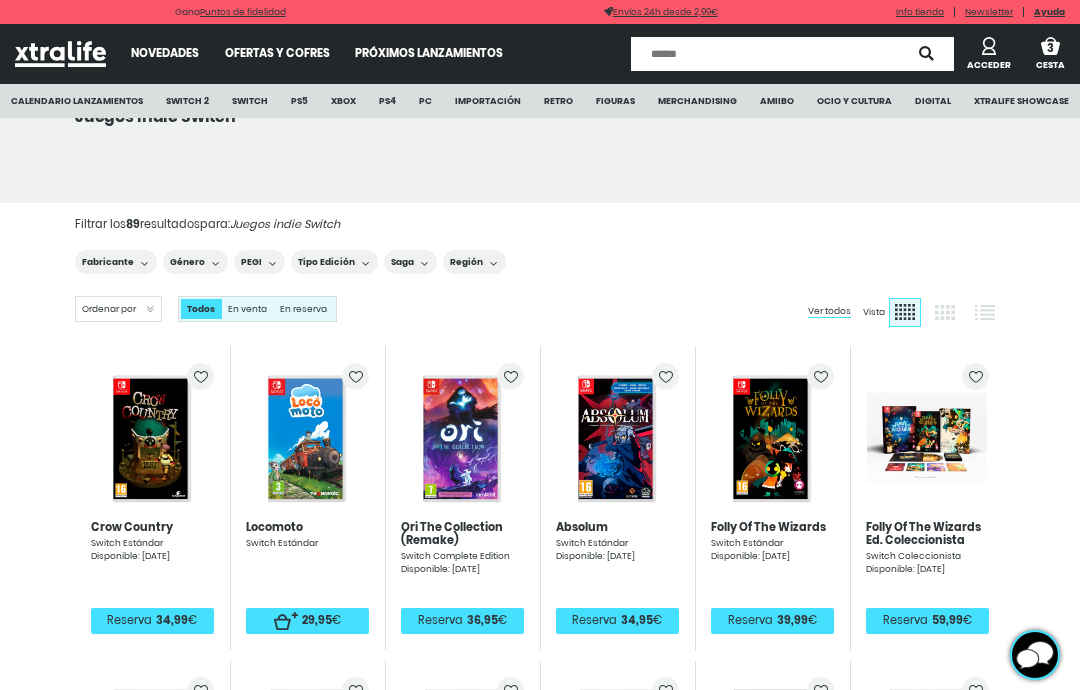 click at bounding box center (0, 0) 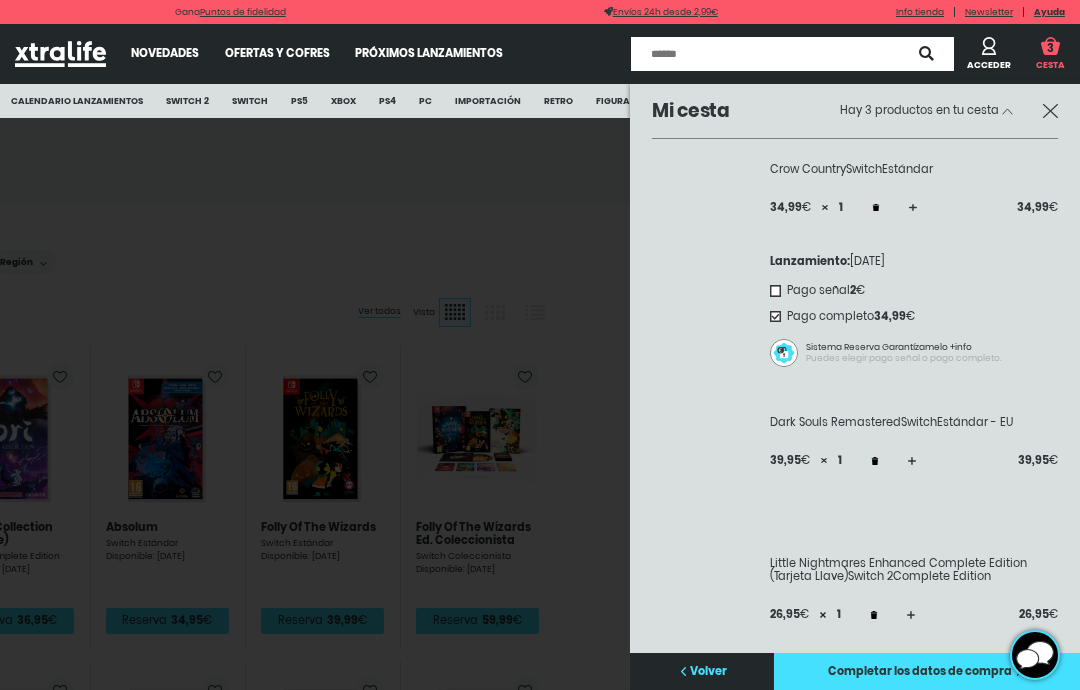 select on "**" 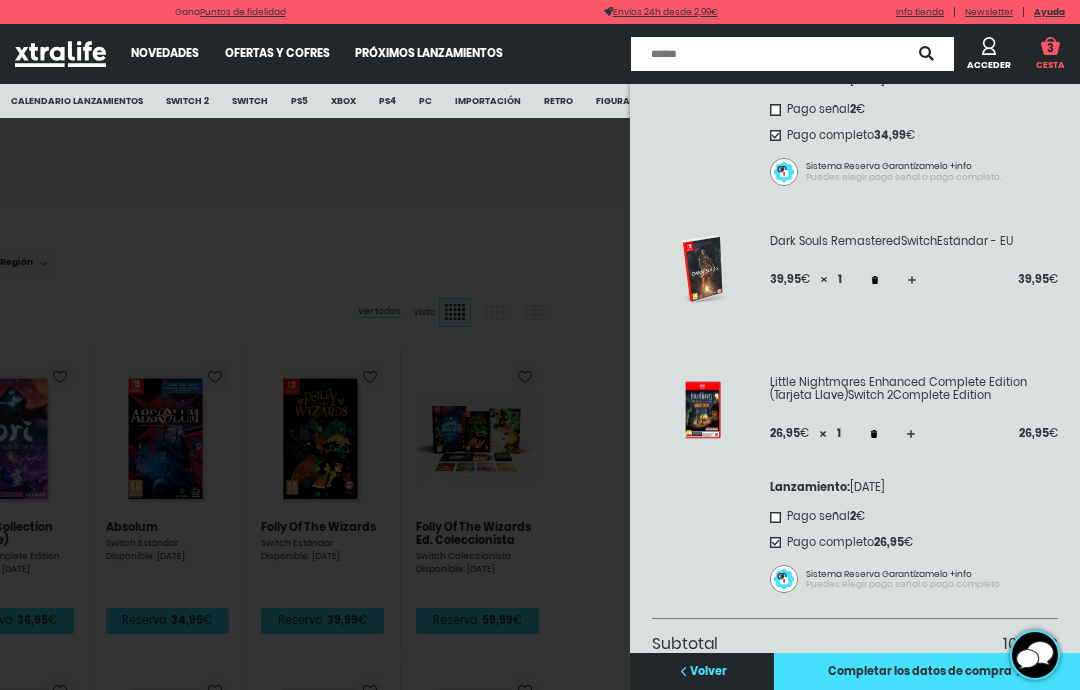 scroll, scrollTop: 186, scrollLeft: 0, axis: vertical 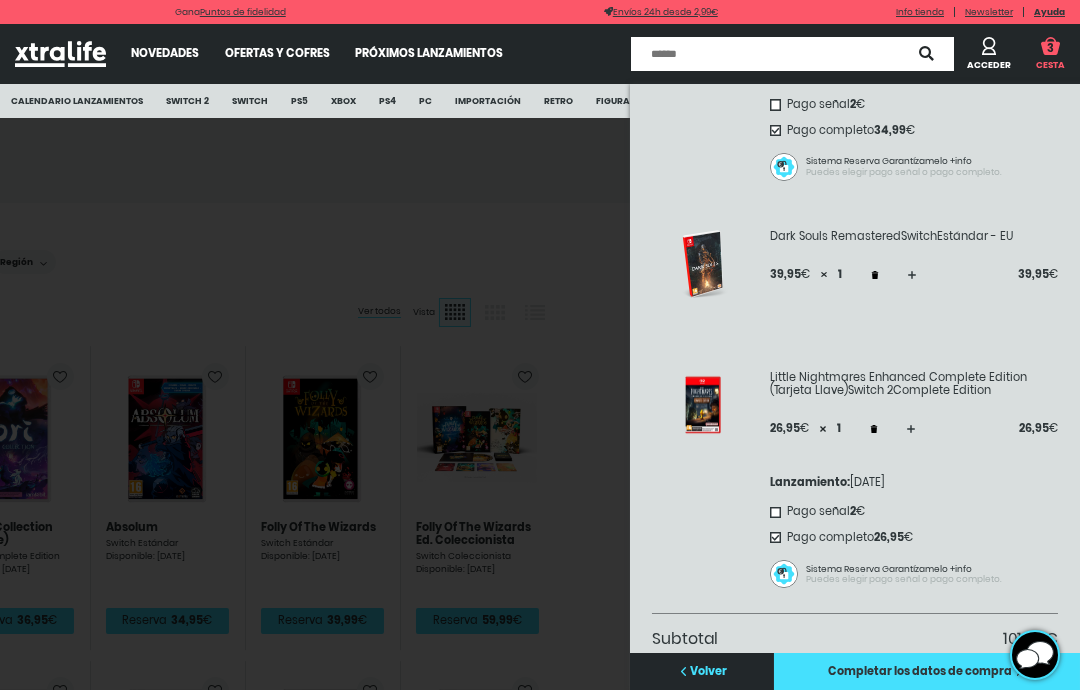 click on "Cesta" at bounding box center [1050, 65] 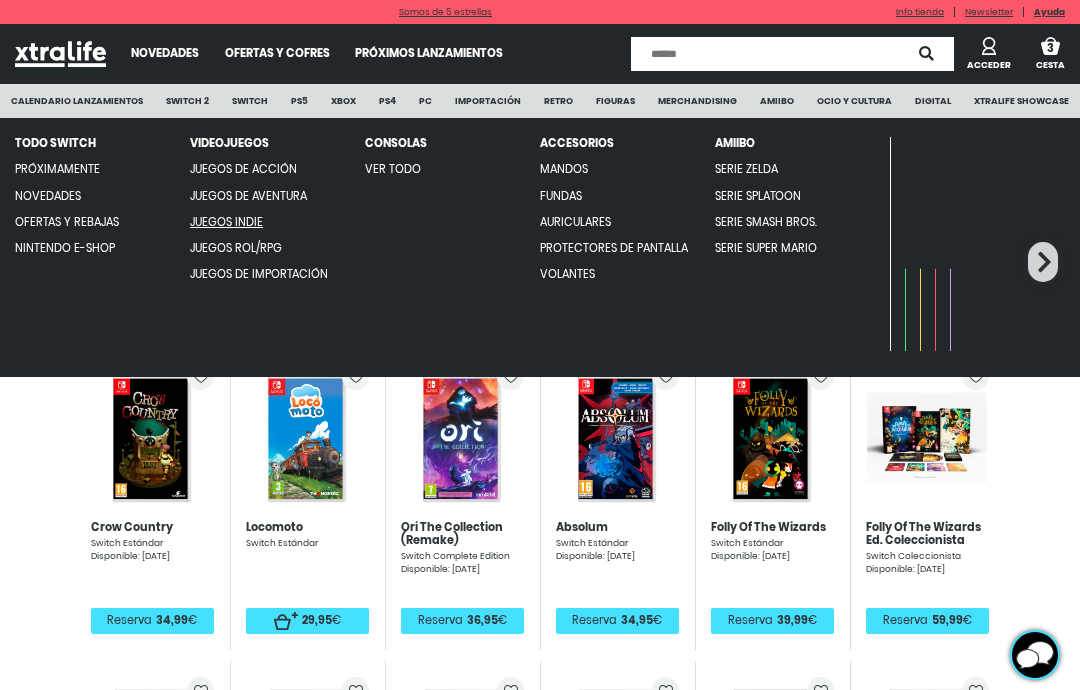 scroll, scrollTop: 0, scrollLeft: 0, axis: both 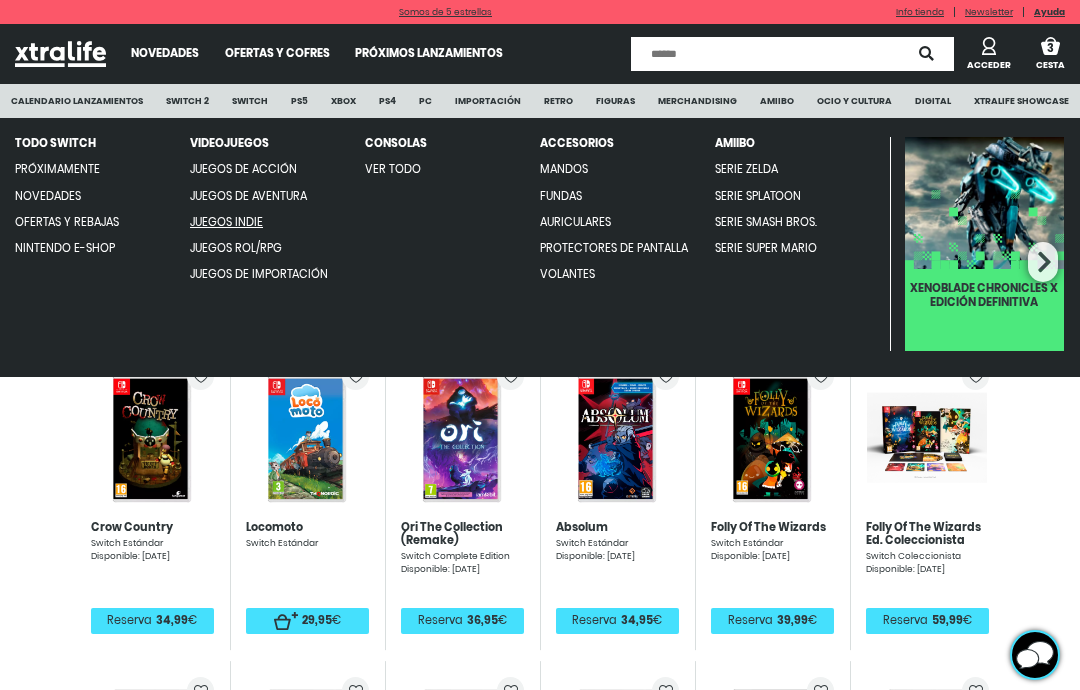 click on "Mandos" at bounding box center (564, 169) 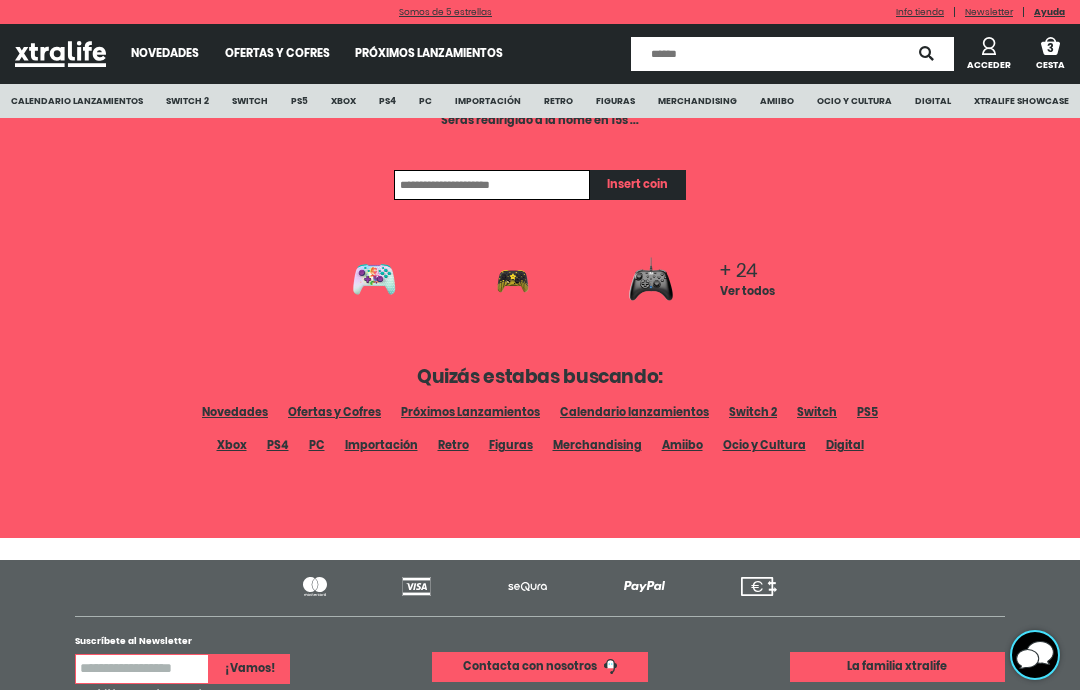 scroll, scrollTop: 133, scrollLeft: 0, axis: vertical 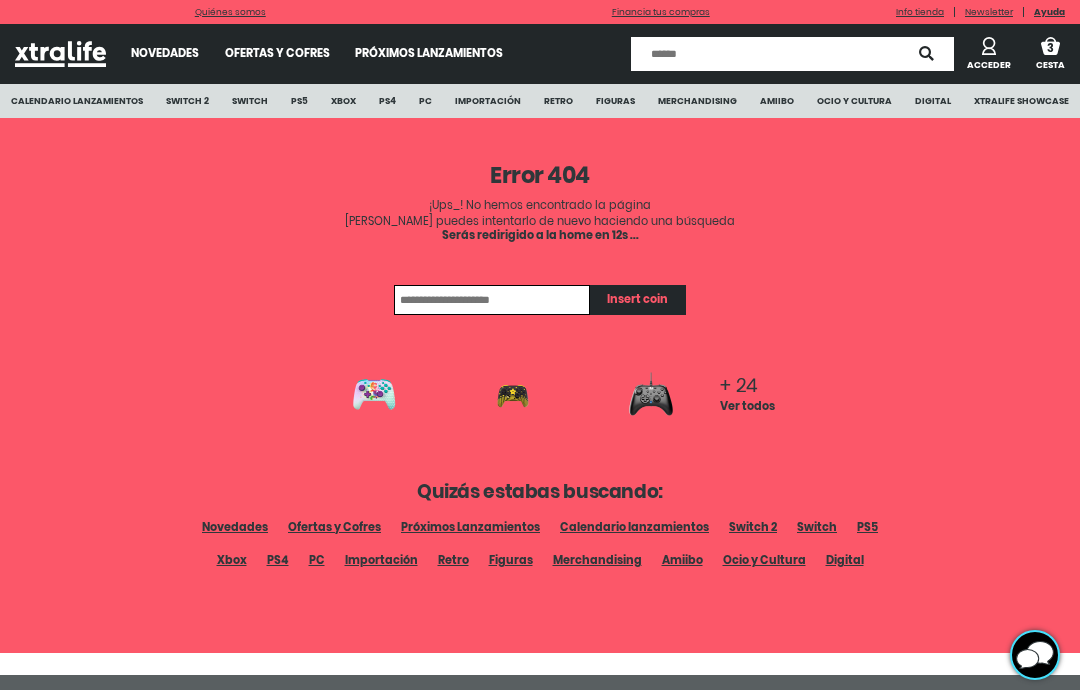click on "+ 24" 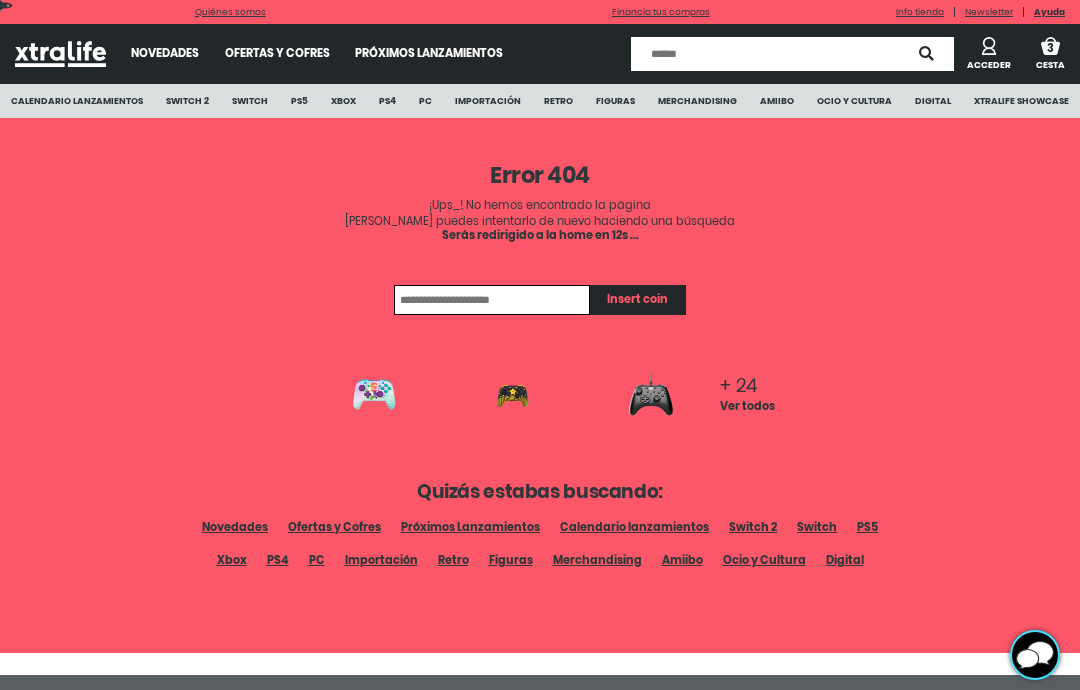 scroll, scrollTop: 0, scrollLeft: 0, axis: both 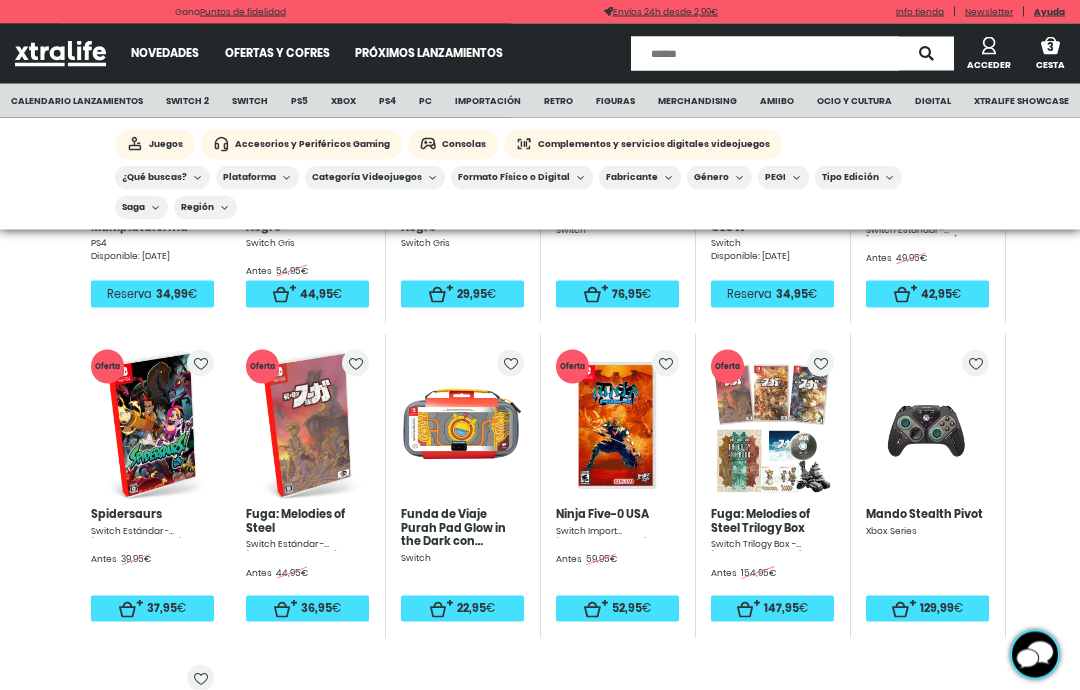 click on "2" 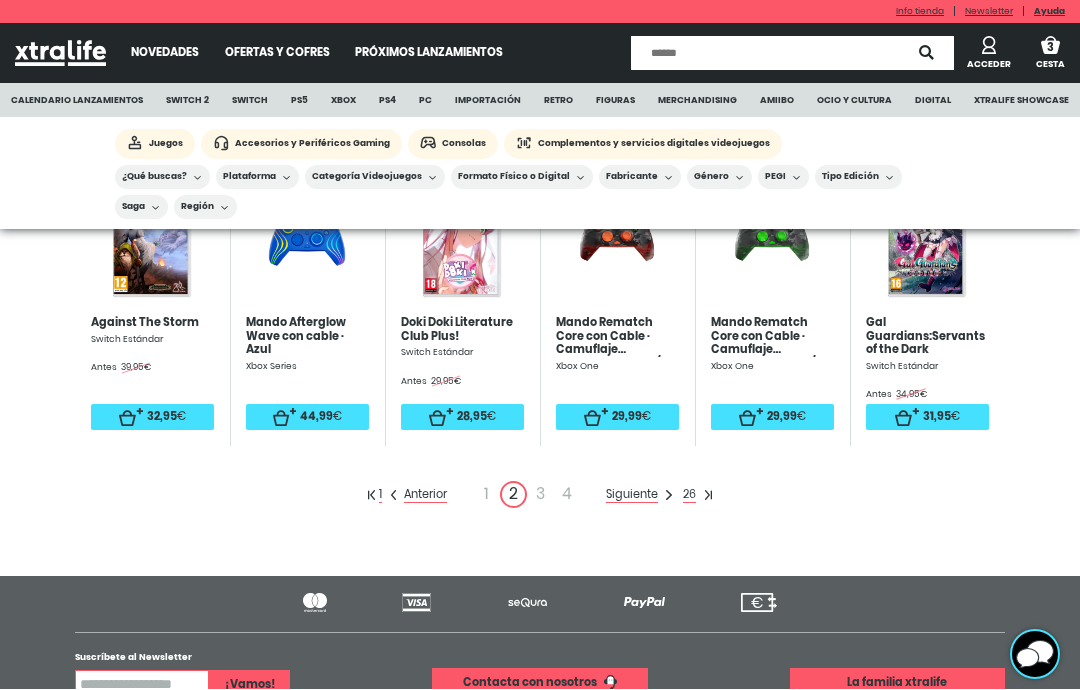 scroll, scrollTop: 1323, scrollLeft: 0, axis: vertical 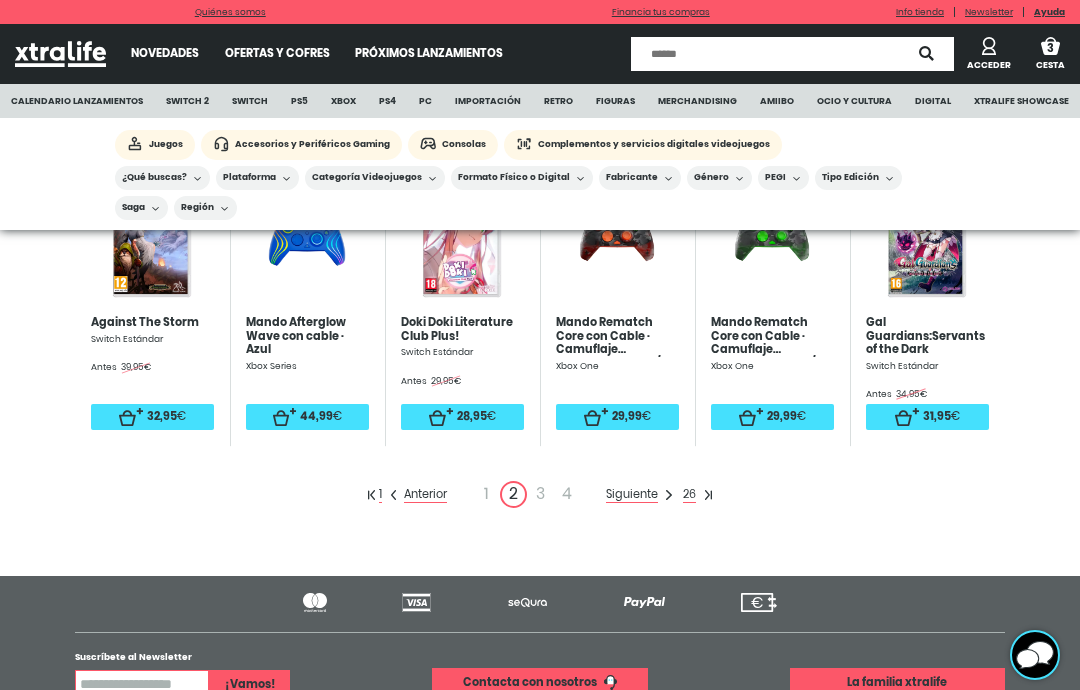 click on "3" 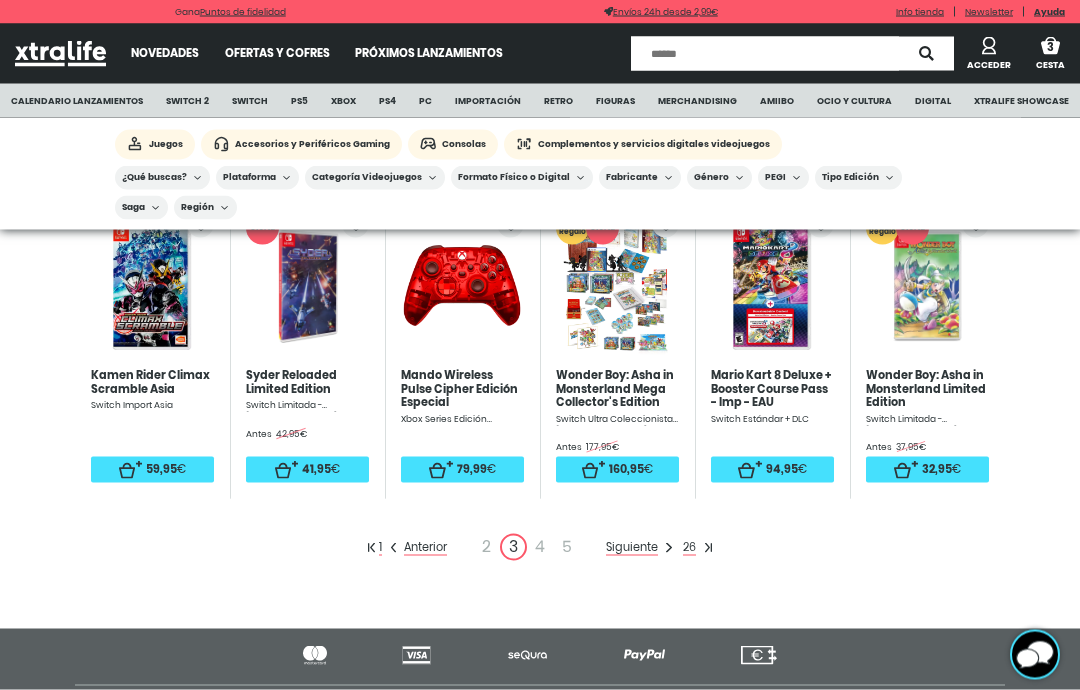 scroll, scrollTop: 1273, scrollLeft: 0, axis: vertical 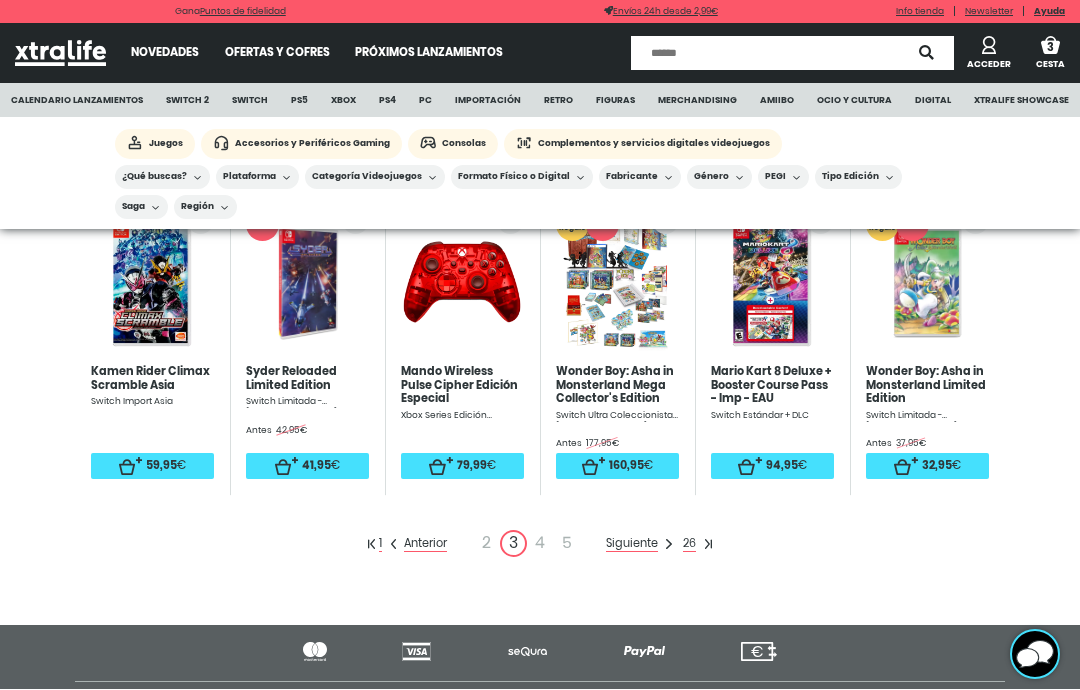click on "4" 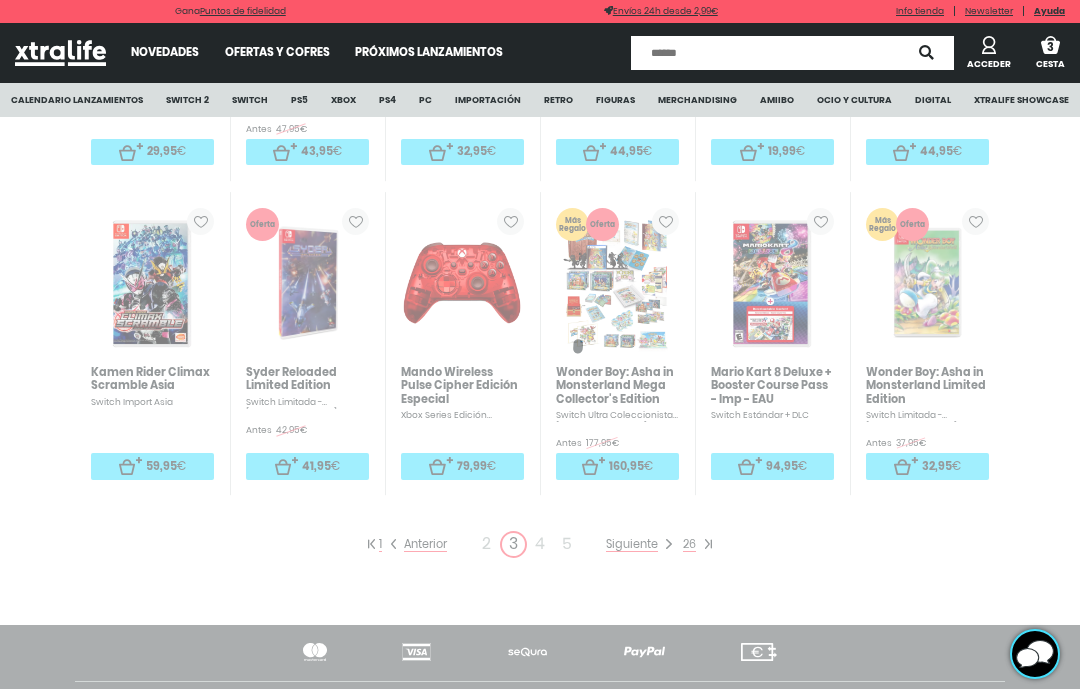 scroll, scrollTop: 0, scrollLeft: 0, axis: both 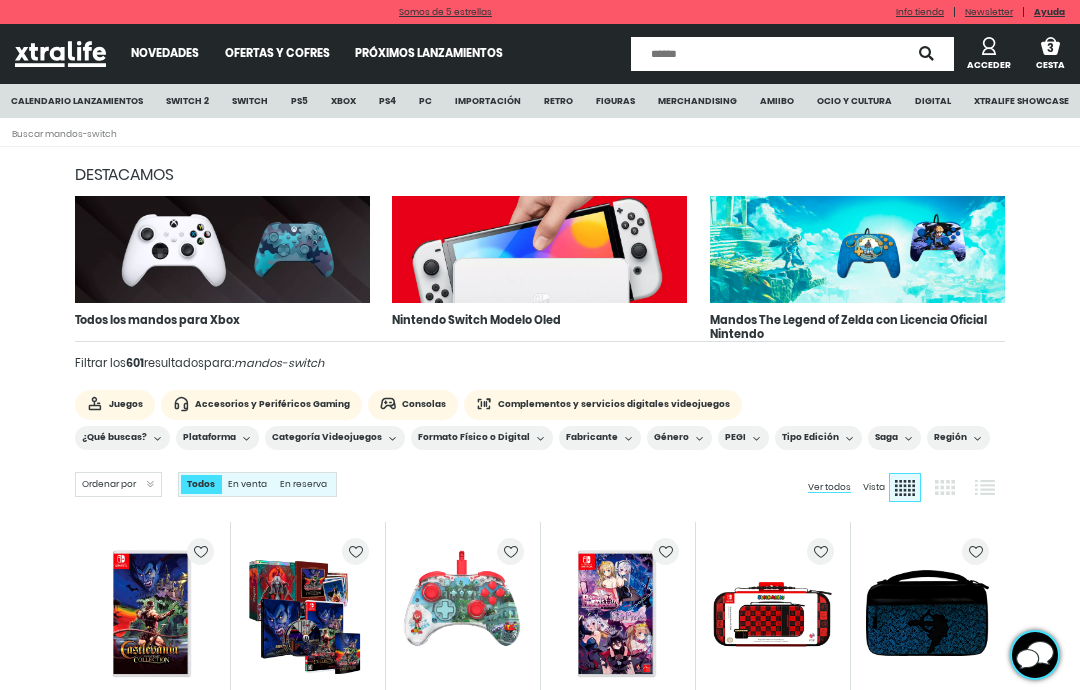click on "Plataforma" 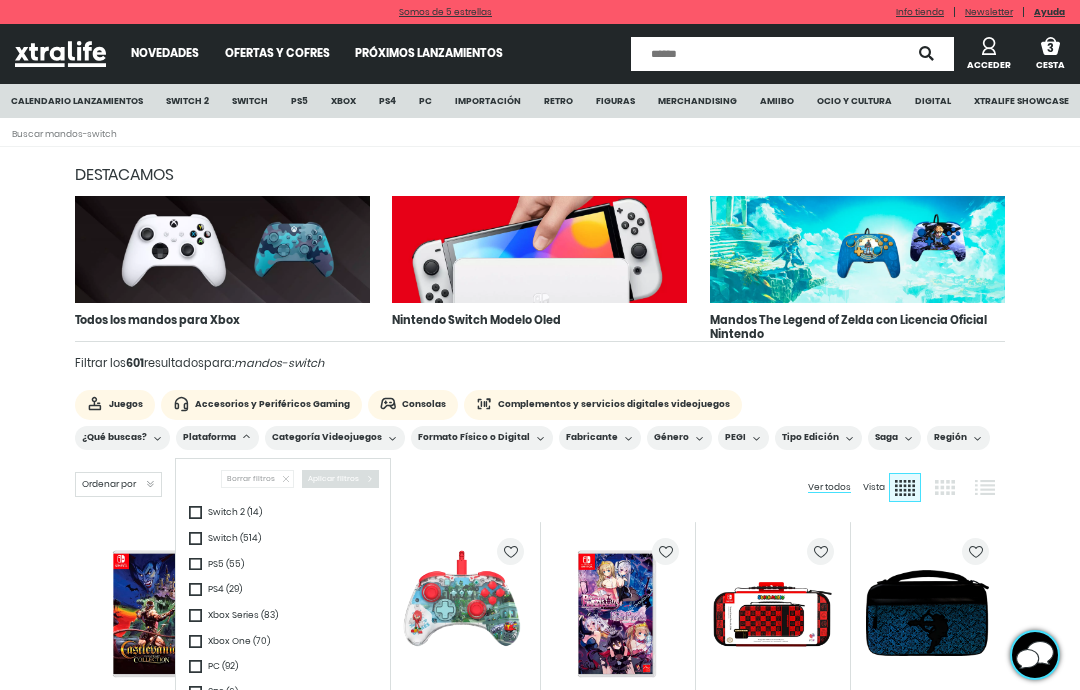 click 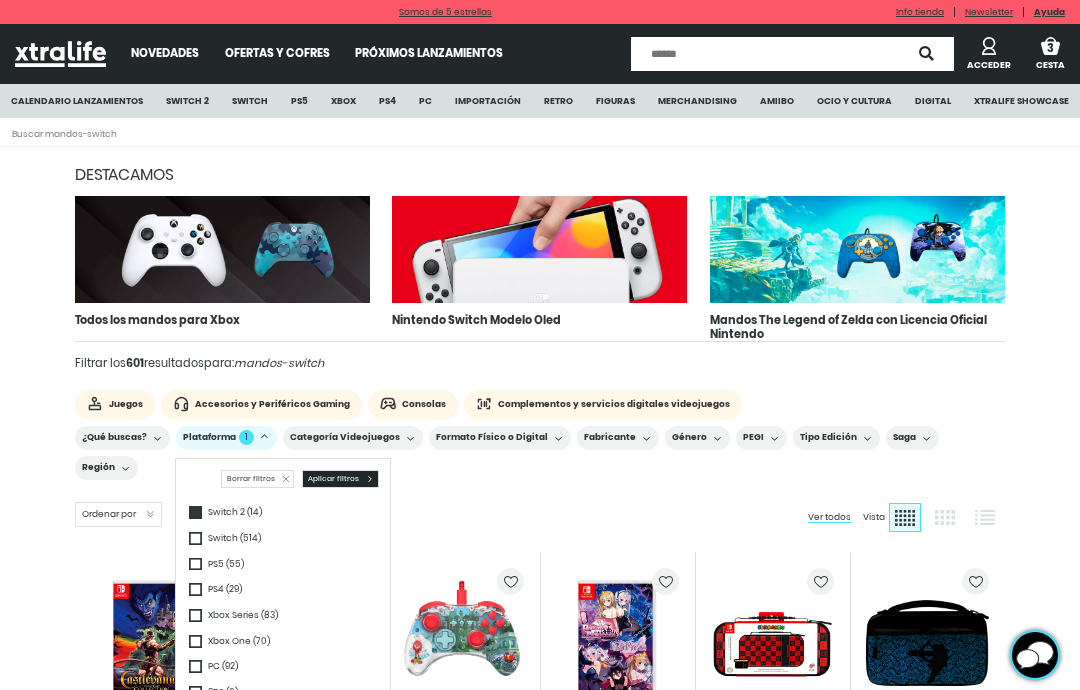 click 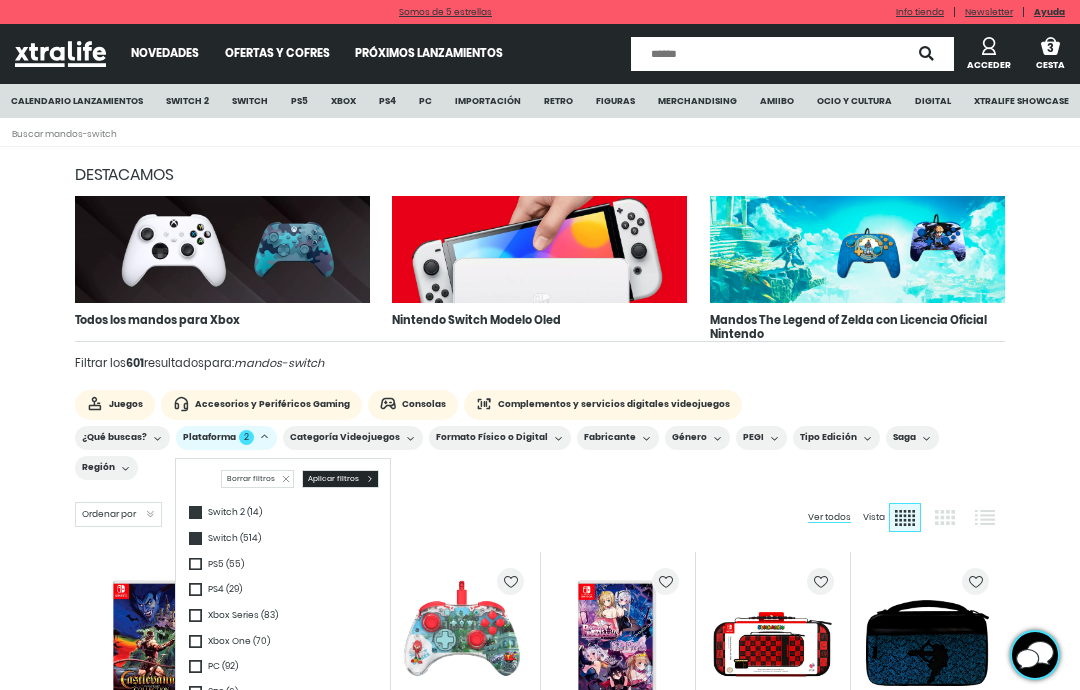click on "Aplicar filtros" 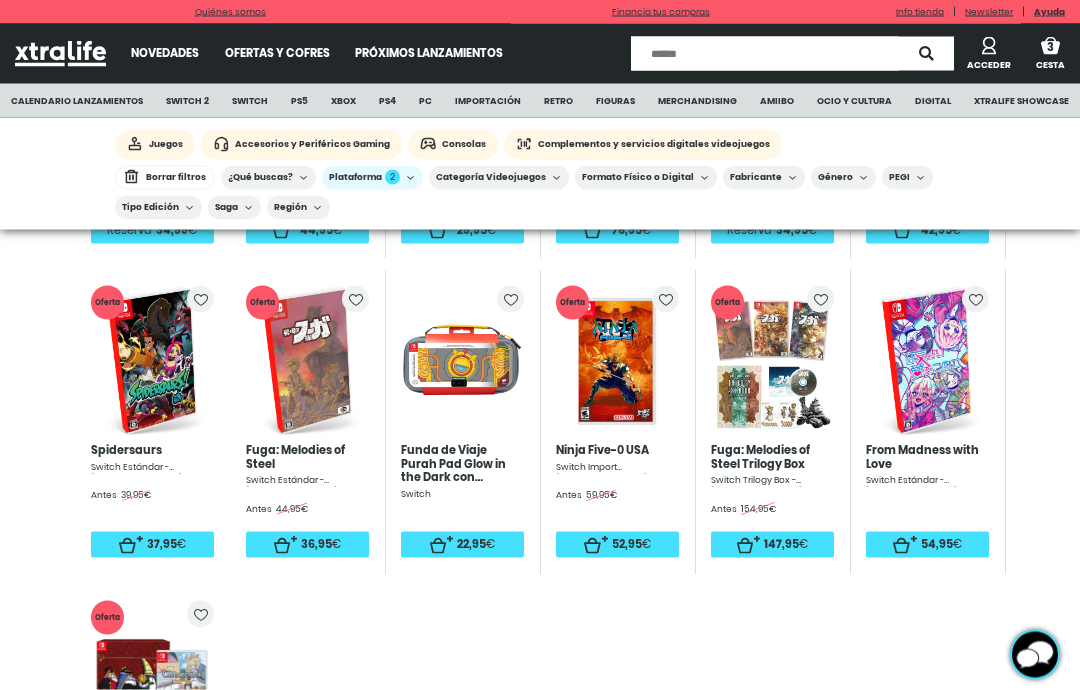 scroll, scrollTop: 1226, scrollLeft: 0, axis: vertical 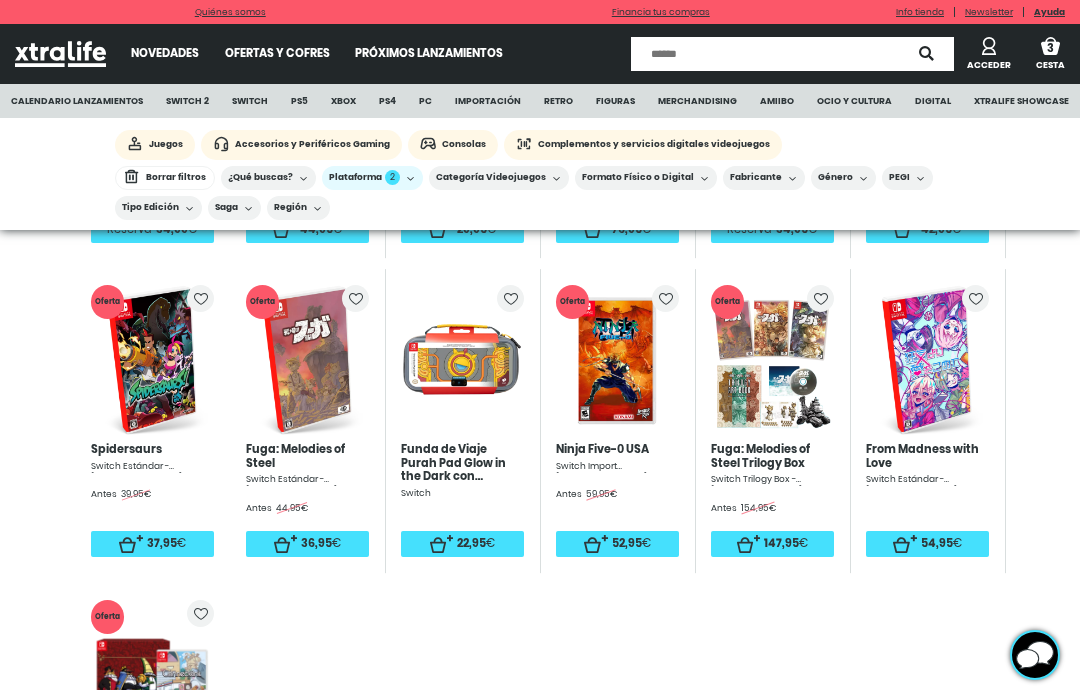 click on "Siguiente" 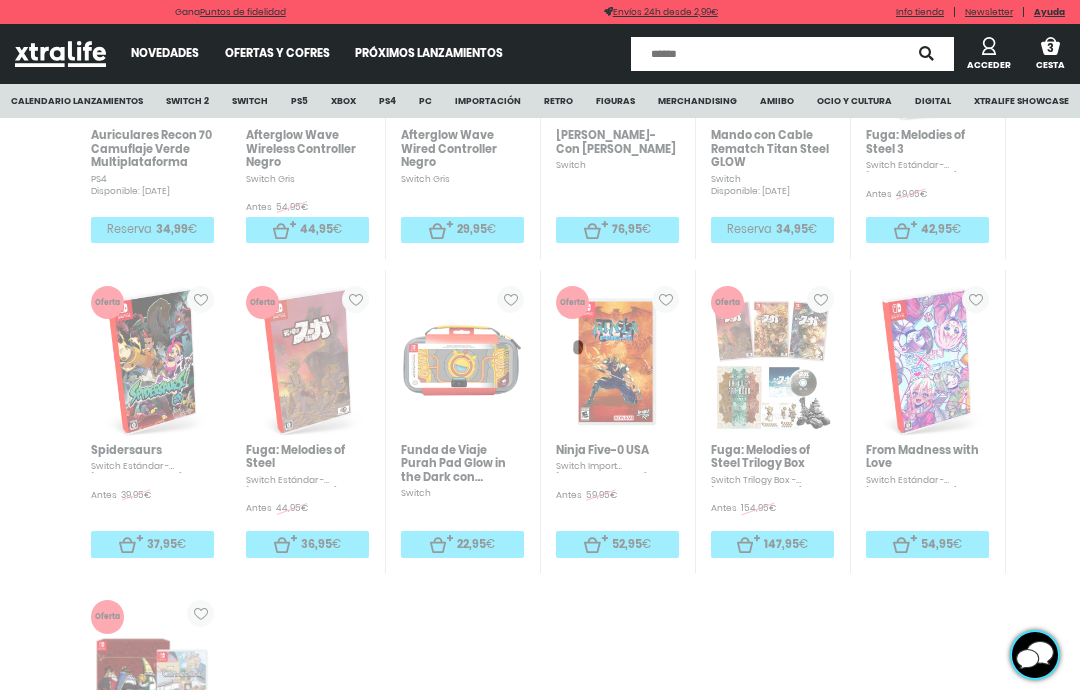 scroll, scrollTop: 0, scrollLeft: 0, axis: both 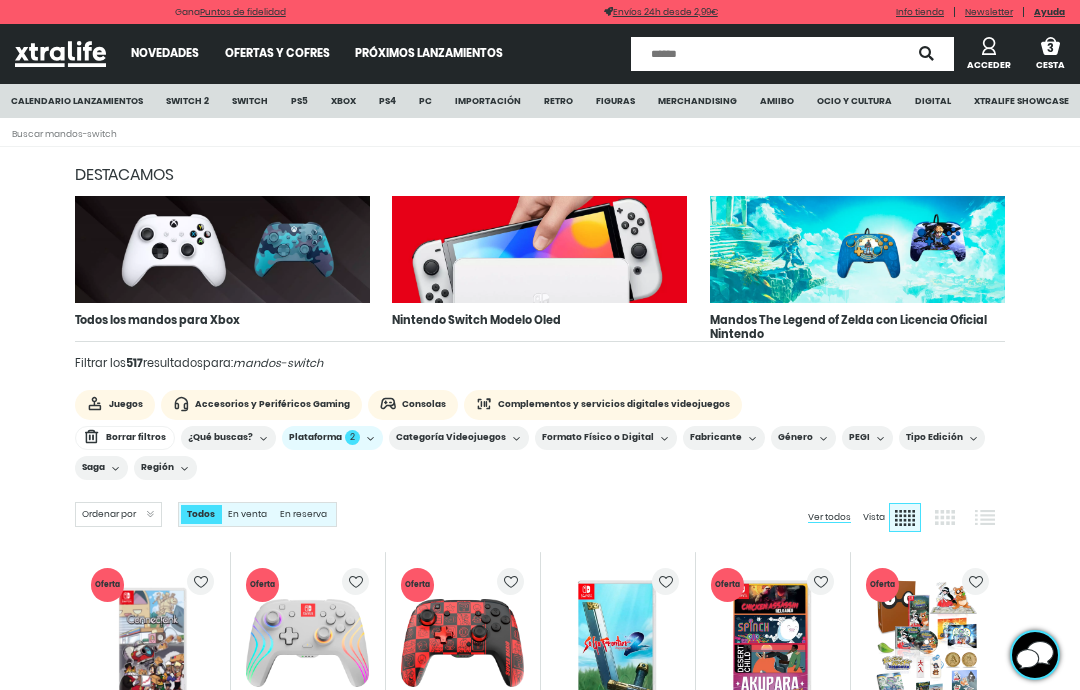click on "Accesorios y Periféricos Gaming" 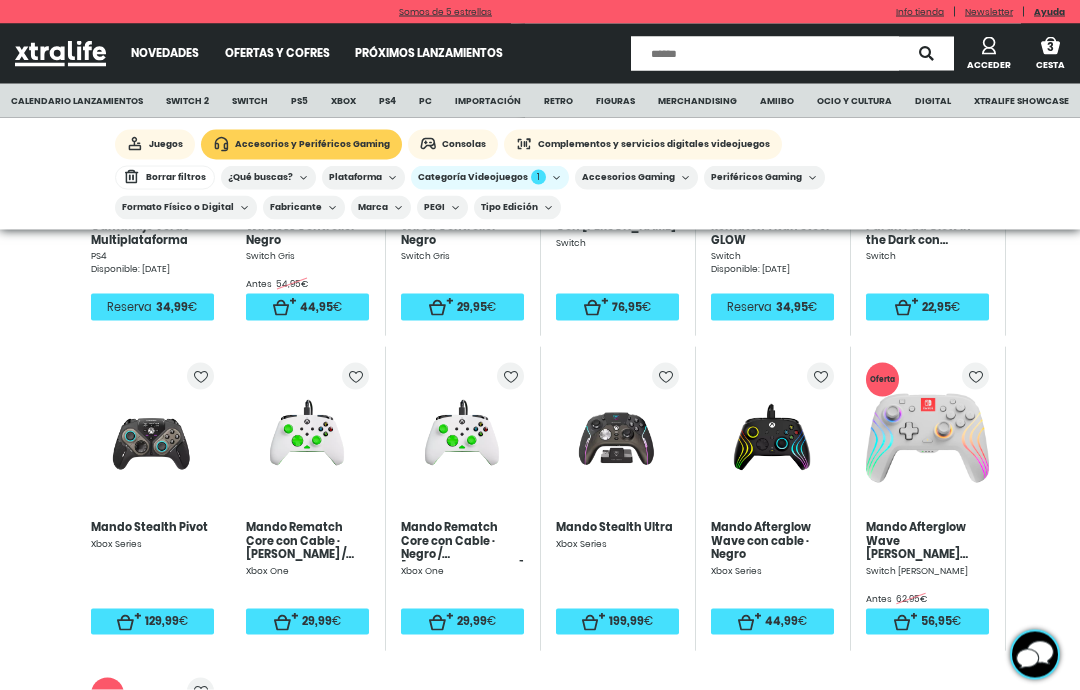 scroll, scrollTop: 1153, scrollLeft: 0, axis: vertical 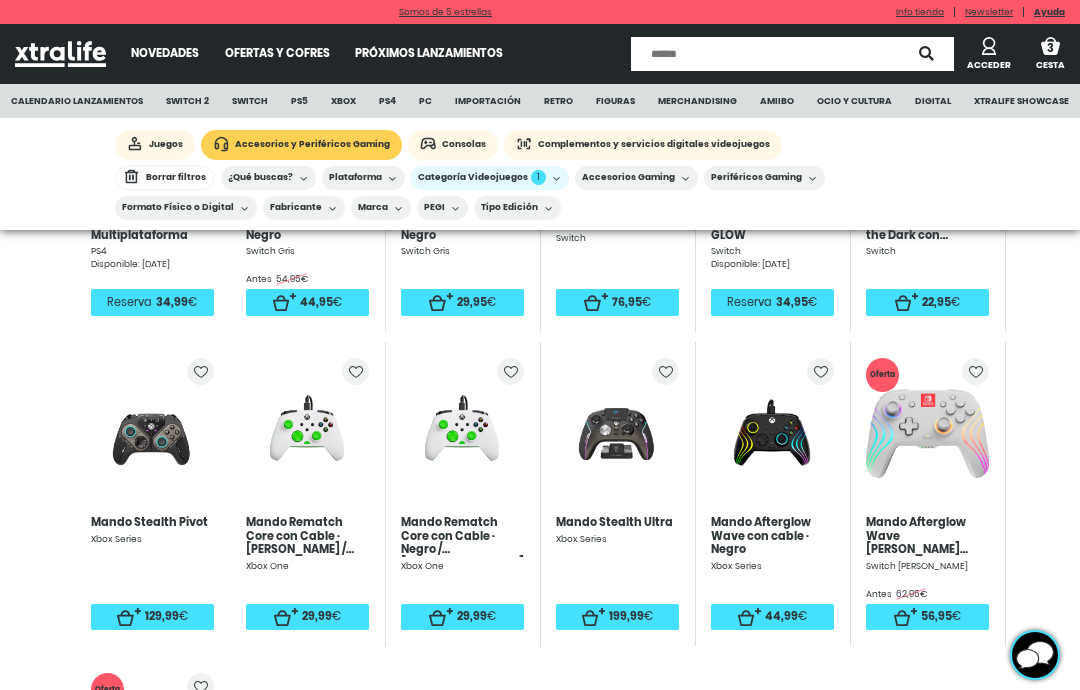 click on "Siguiente" 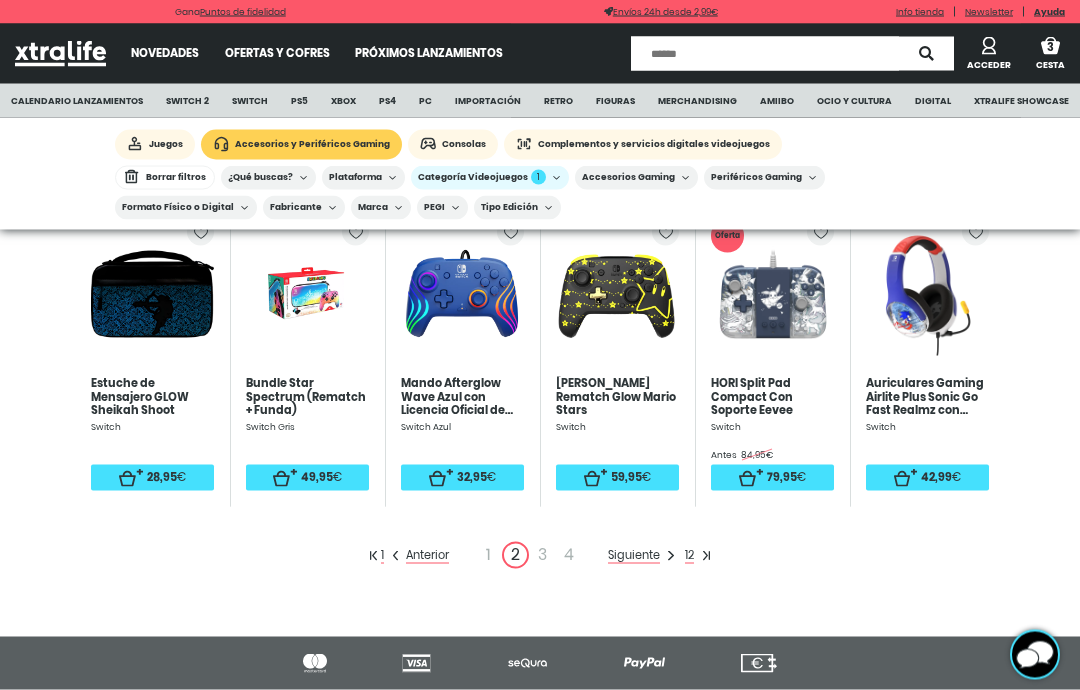 scroll, scrollTop: 1293, scrollLeft: 0, axis: vertical 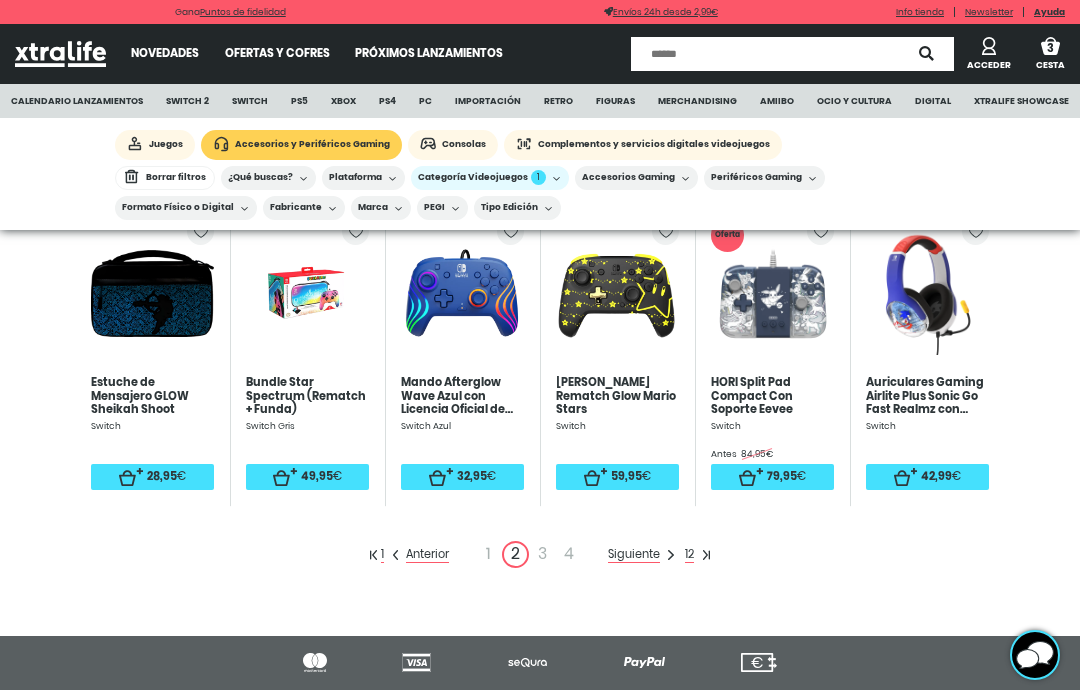 click on "Siguiente" 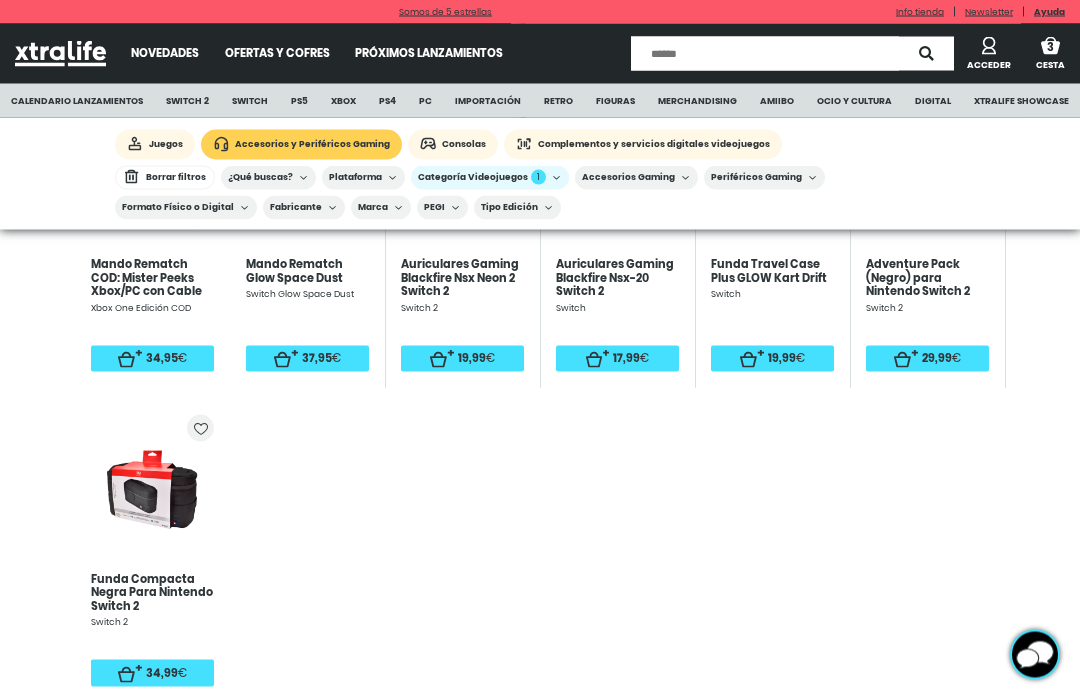 scroll, scrollTop: 1412, scrollLeft: 0, axis: vertical 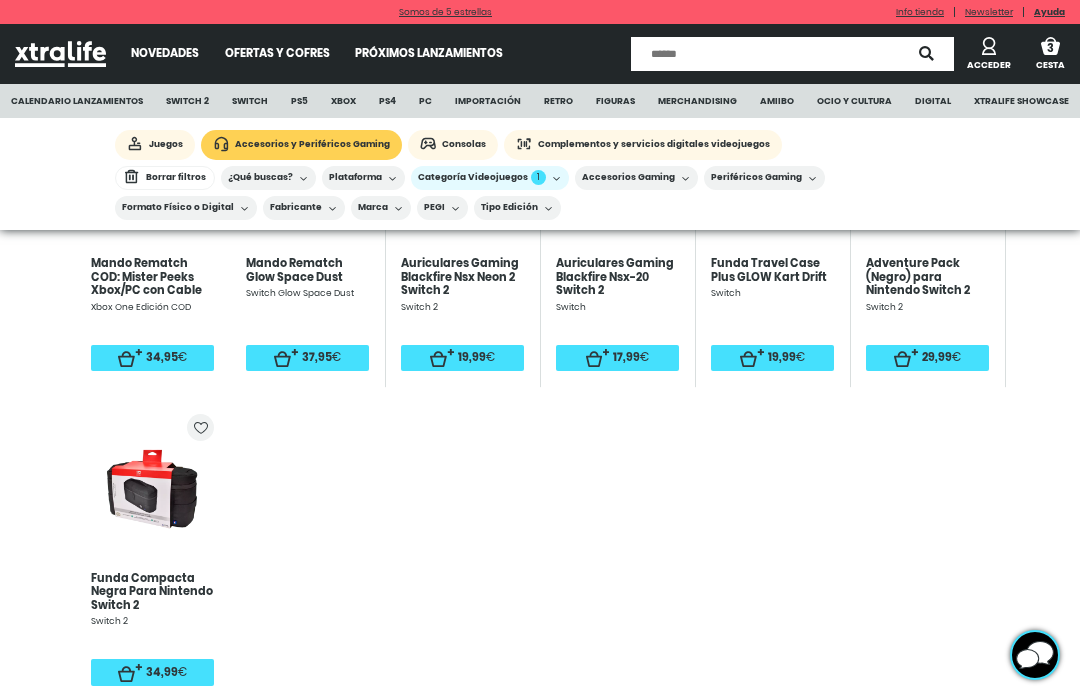 click on "Siguiente" 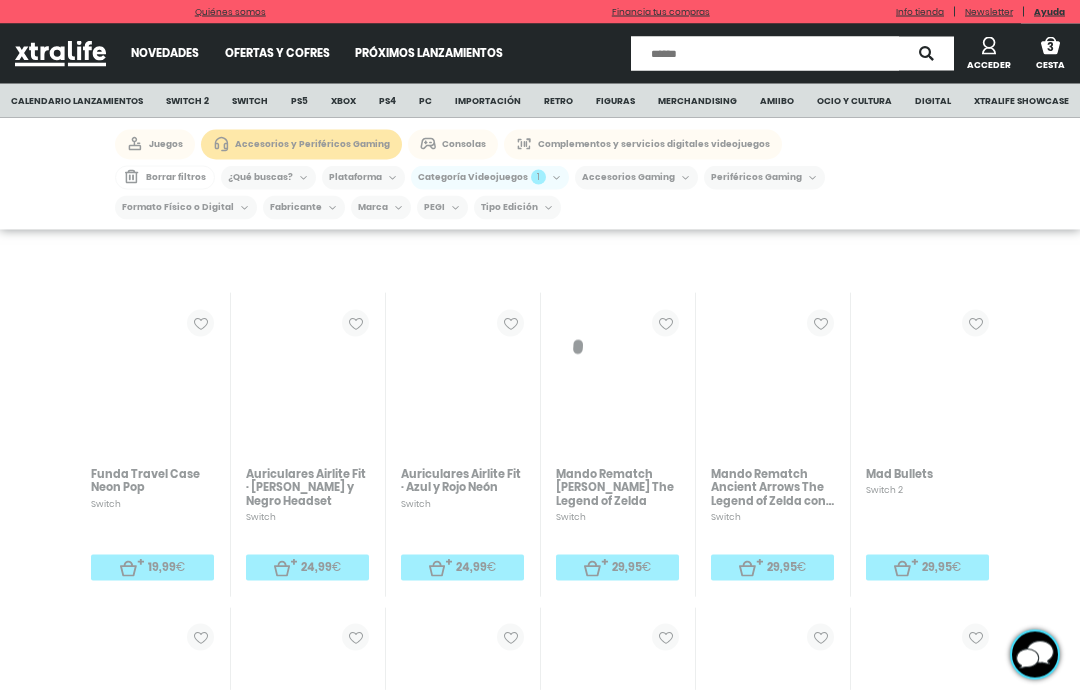 scroll, scrollTop: 245, scrollLeft: 0, axis: vertical 